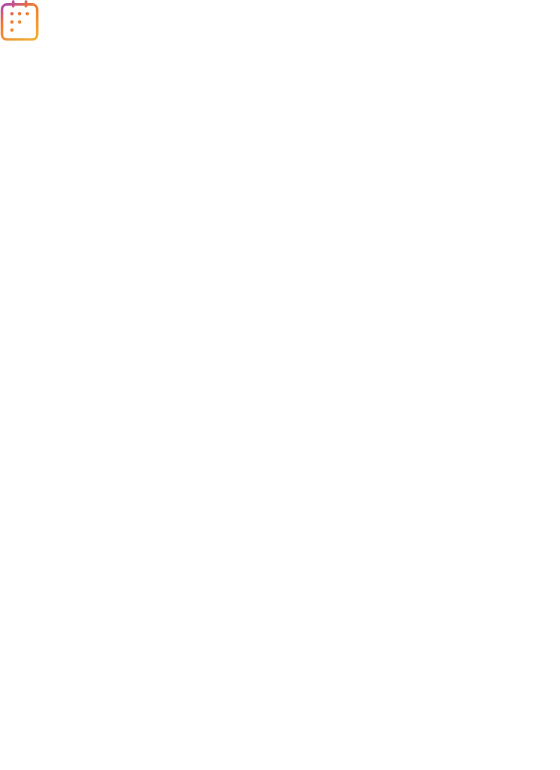scroll, scrollTop: 0, scrollLeft: 0, axis: both 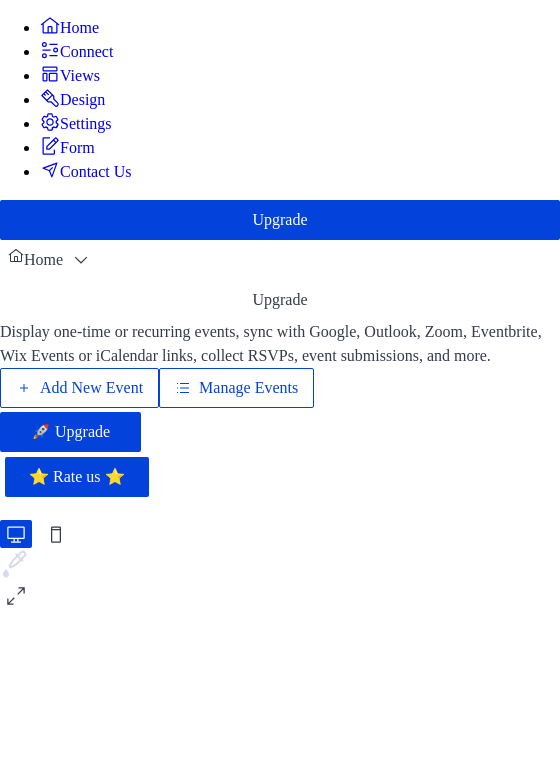click on "Add New Event" at bounding box center (91, 388) 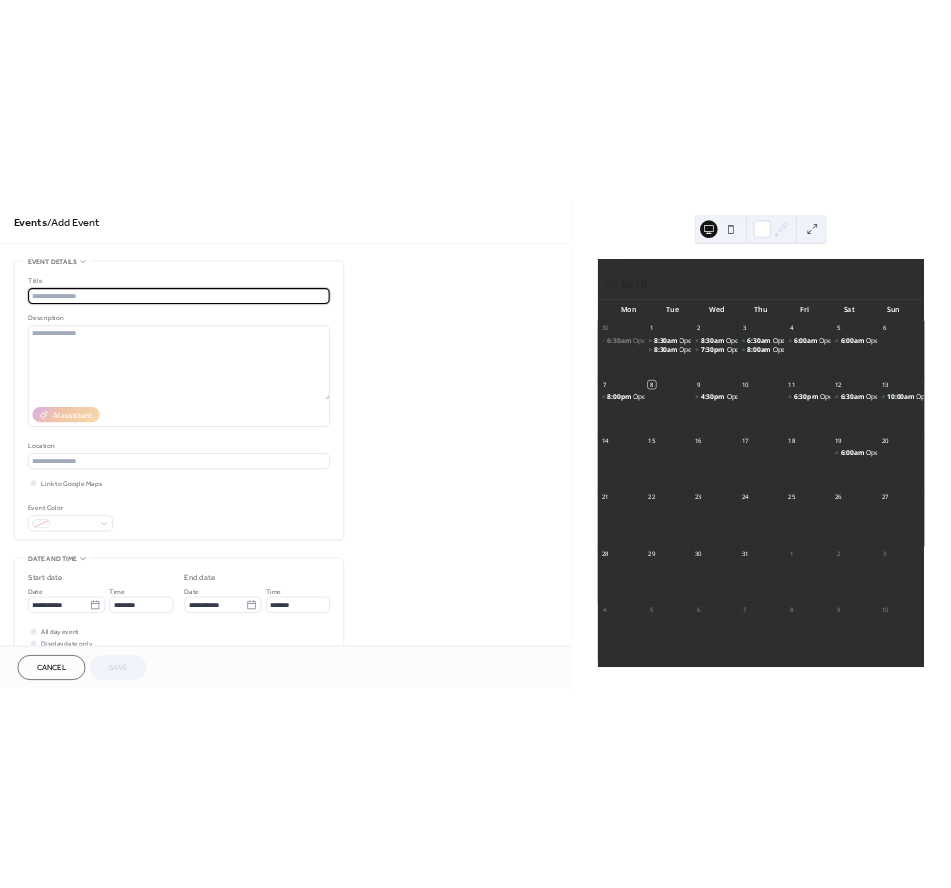 scroll, scrollTop: 0, scrollLeft: 0, axis: both 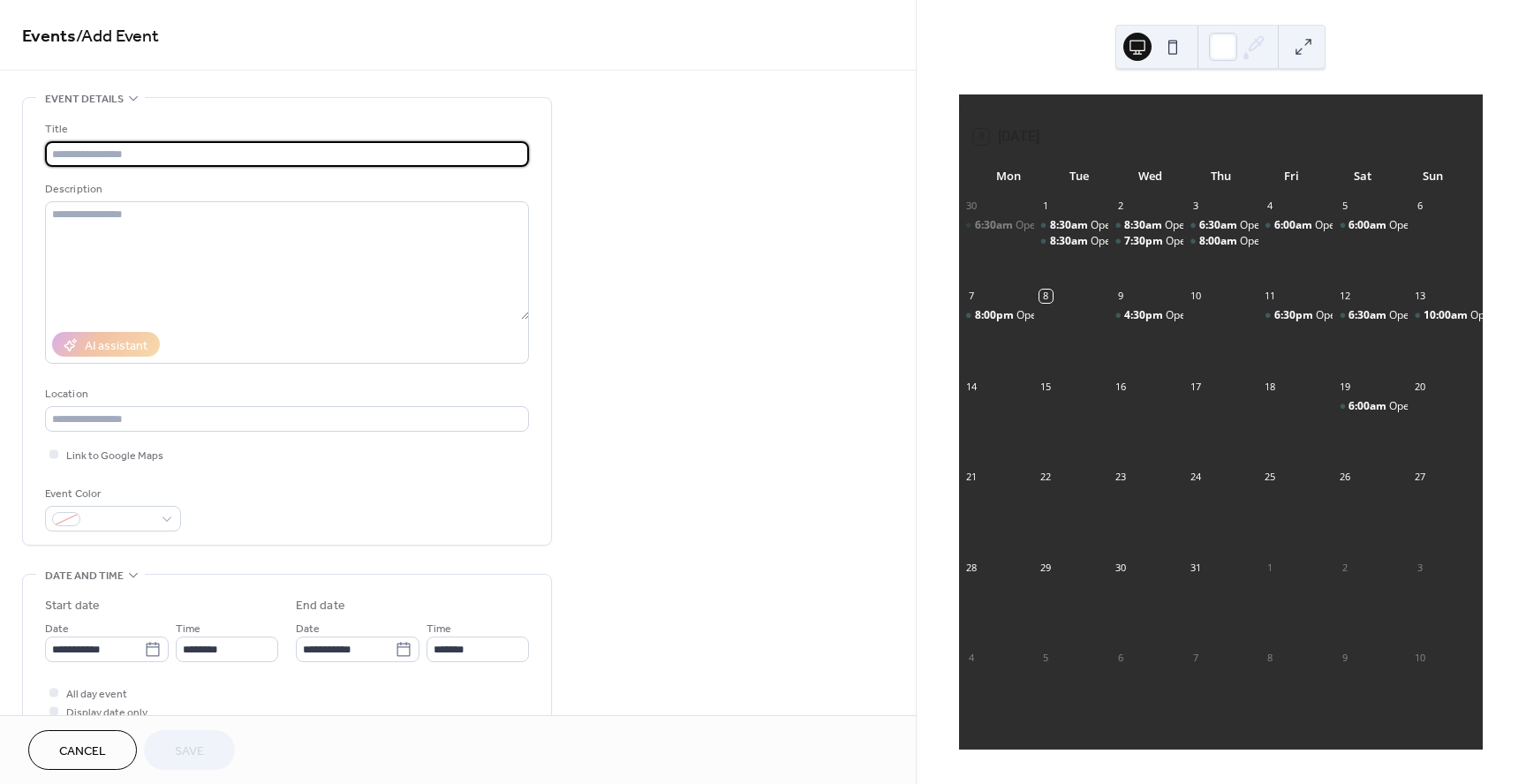 click at bounding box center [287, 154] 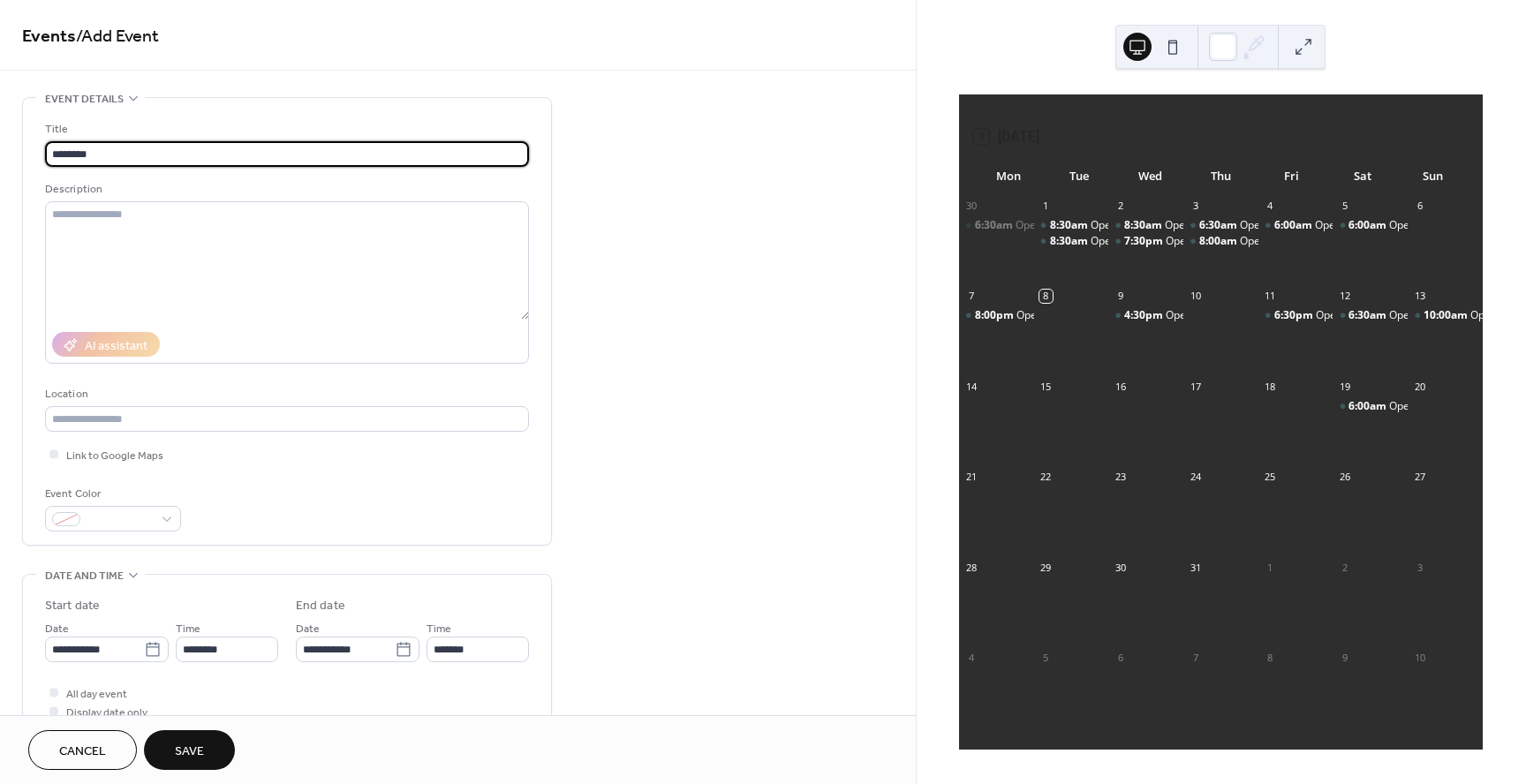 type on "********" 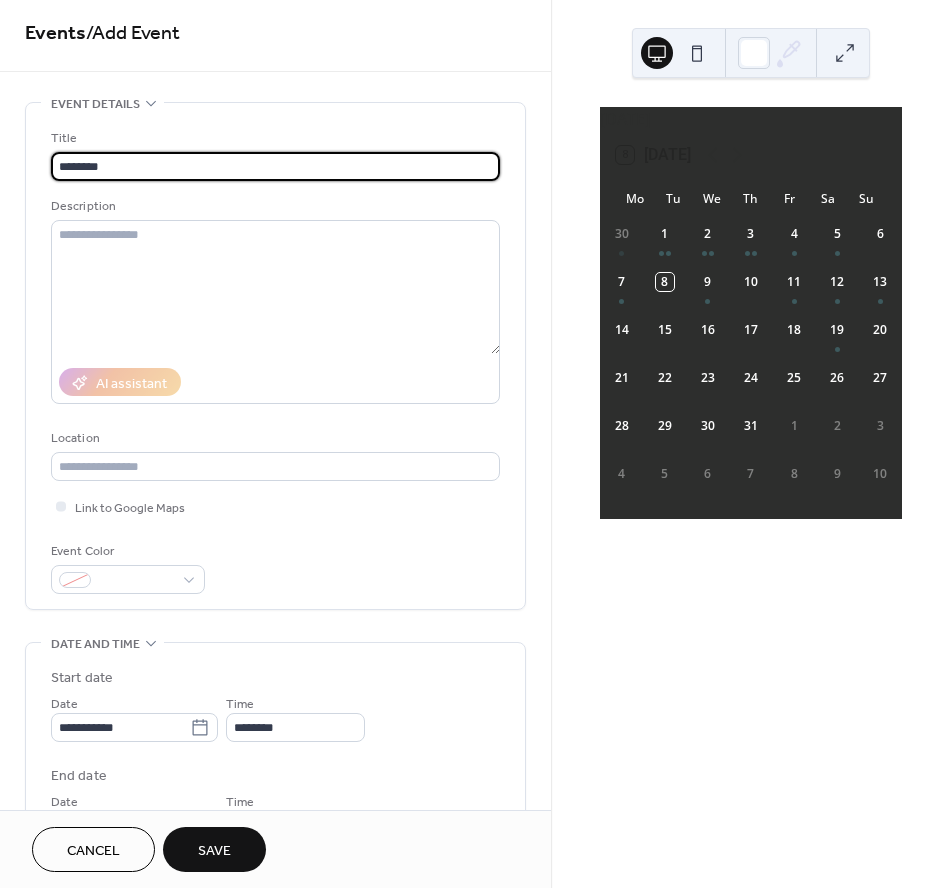 scroll, scrollTop: 25, scrollLeft: 0, axis: vertical 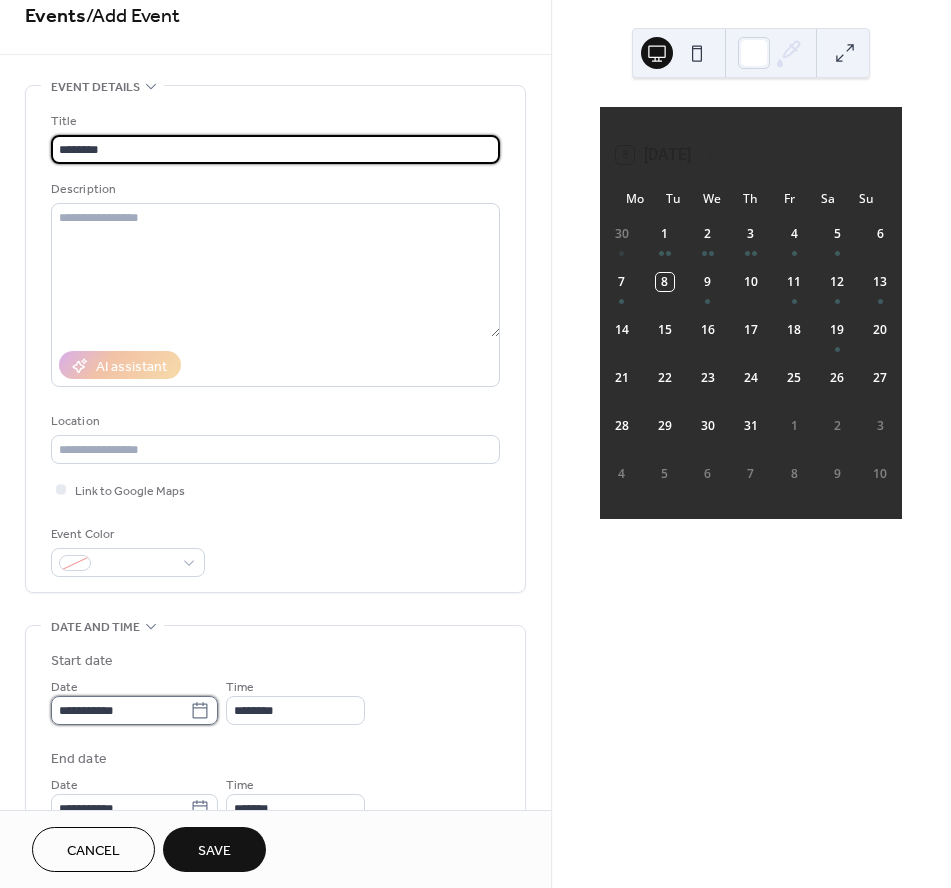 click on "**********" at bounding box center [120, 710] 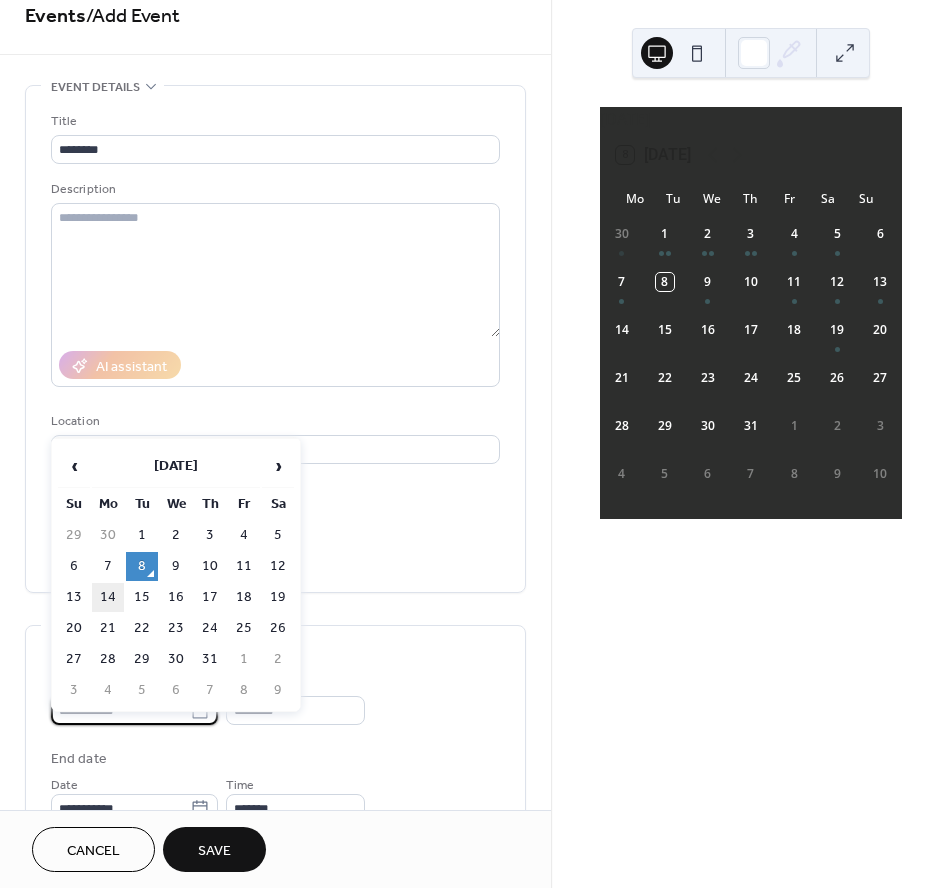 click on "14" at bounding box center [108, 597] 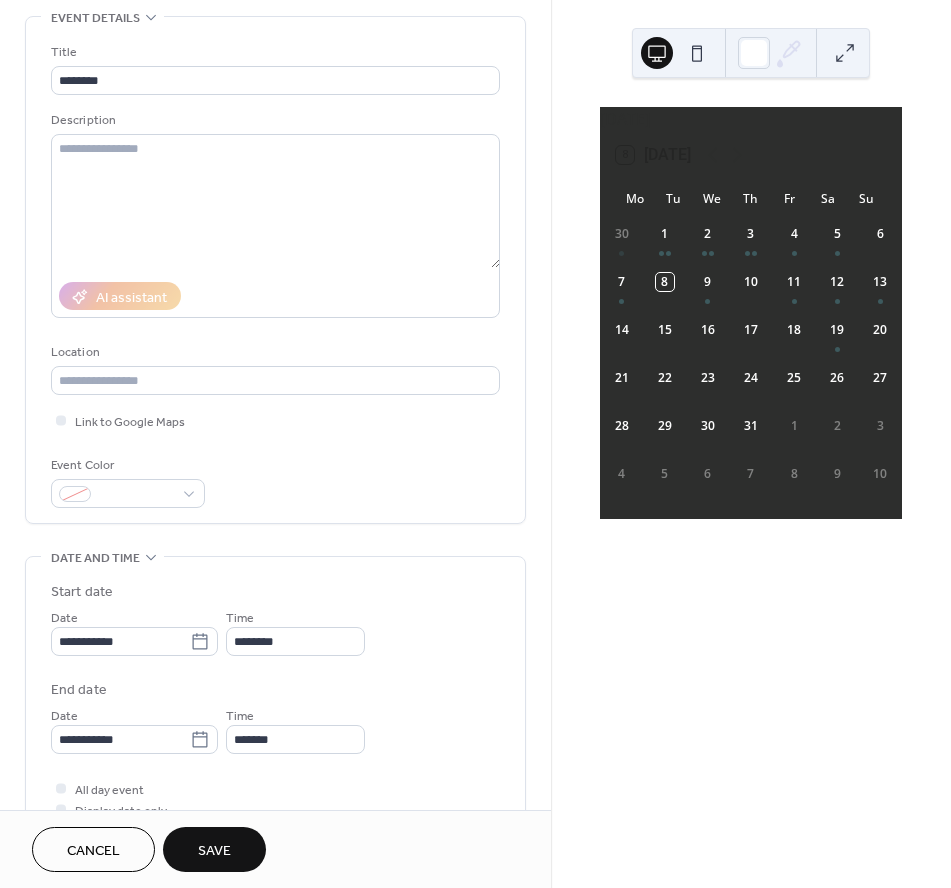 scroll, scrollTop: 95, scrollLeft: 0, axis: vertical 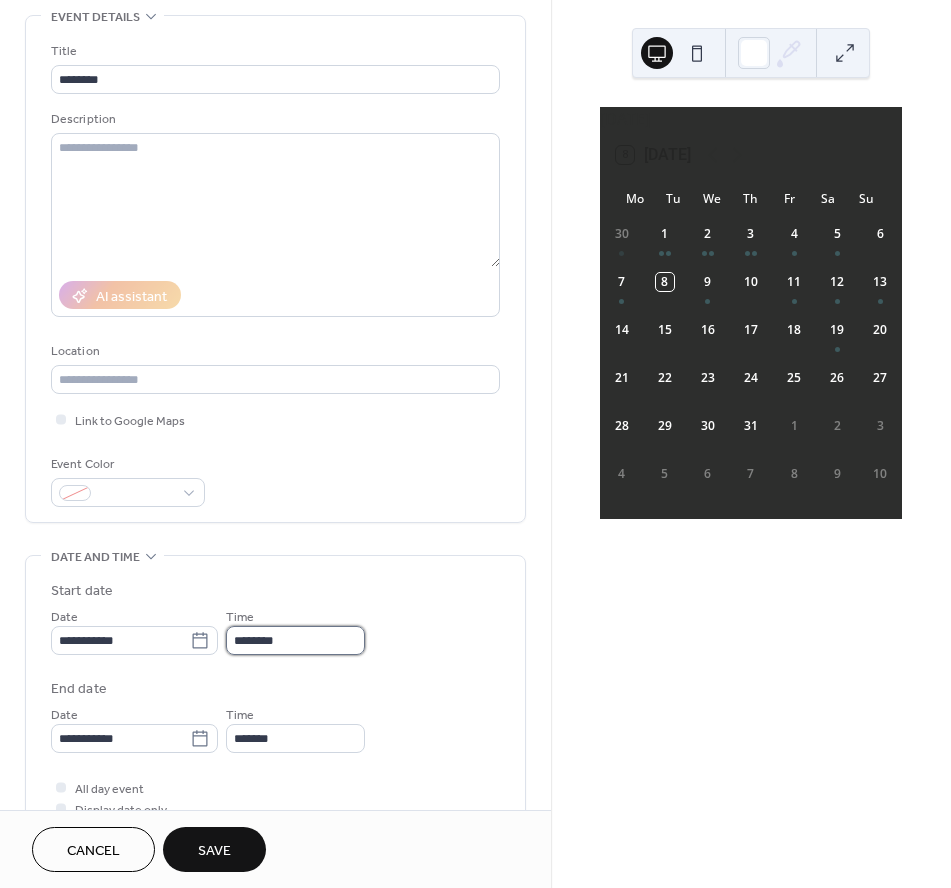 click on "********" at bounding box center (295, 640) 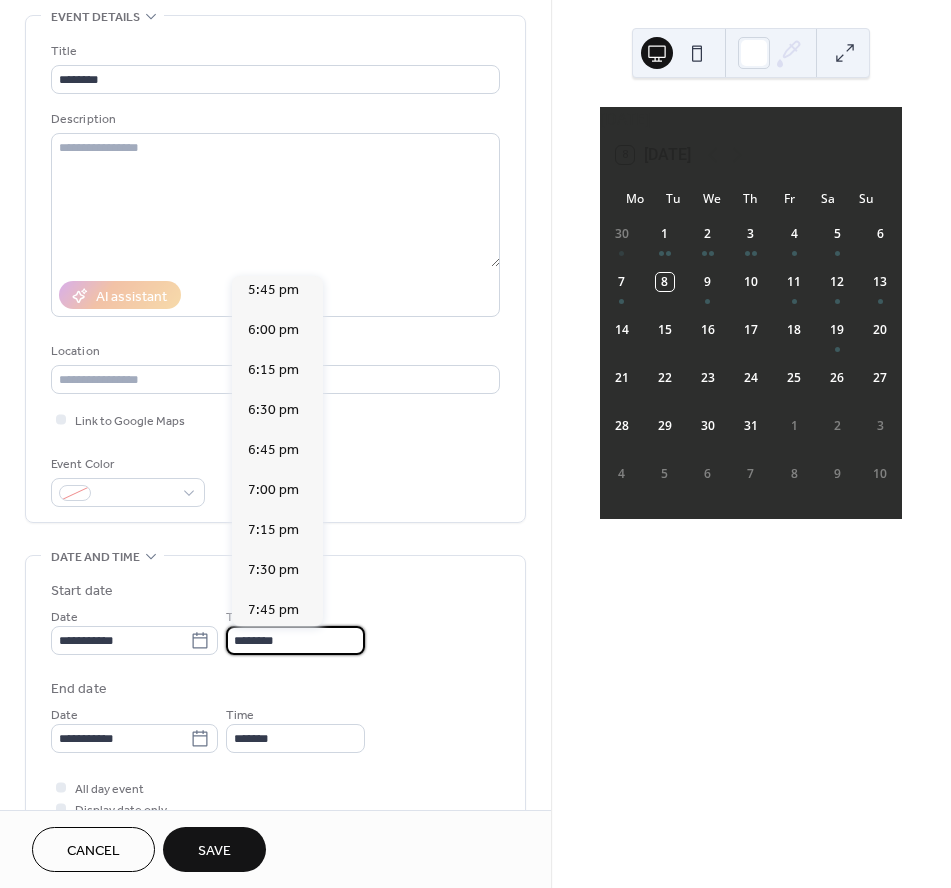 scroll, scrollTop: 2850, scrollLeft: 0, axis: vertical 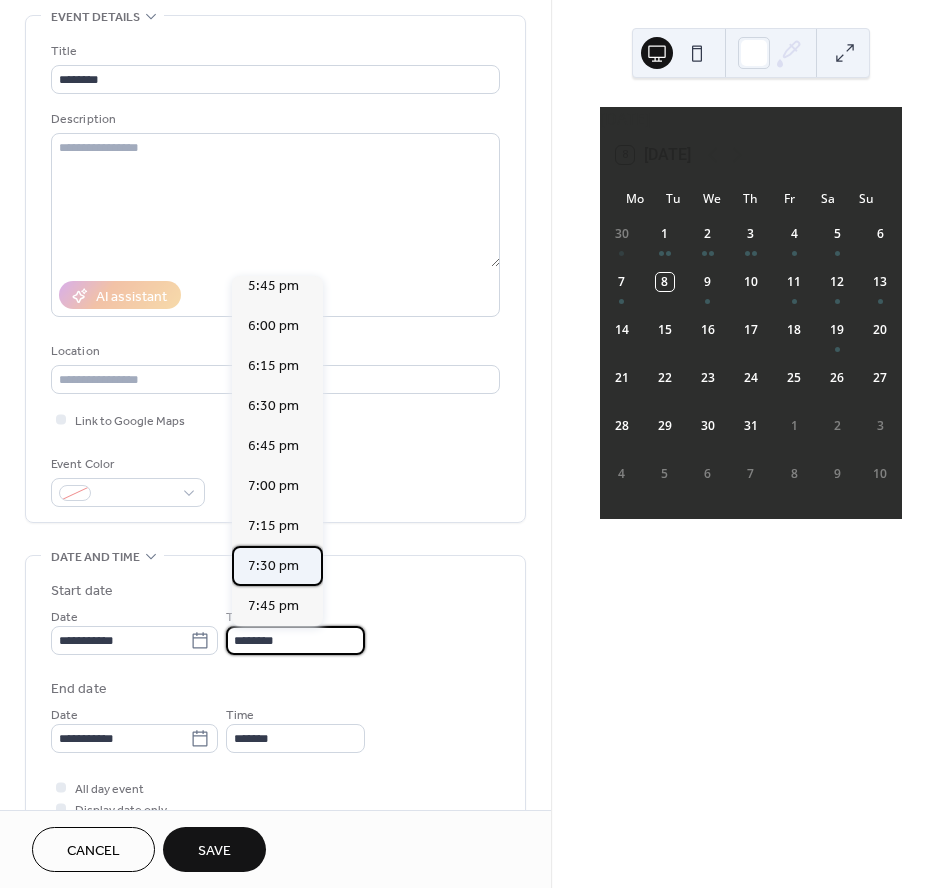 click on "7:30 pm" at bounding box center [273, 566] 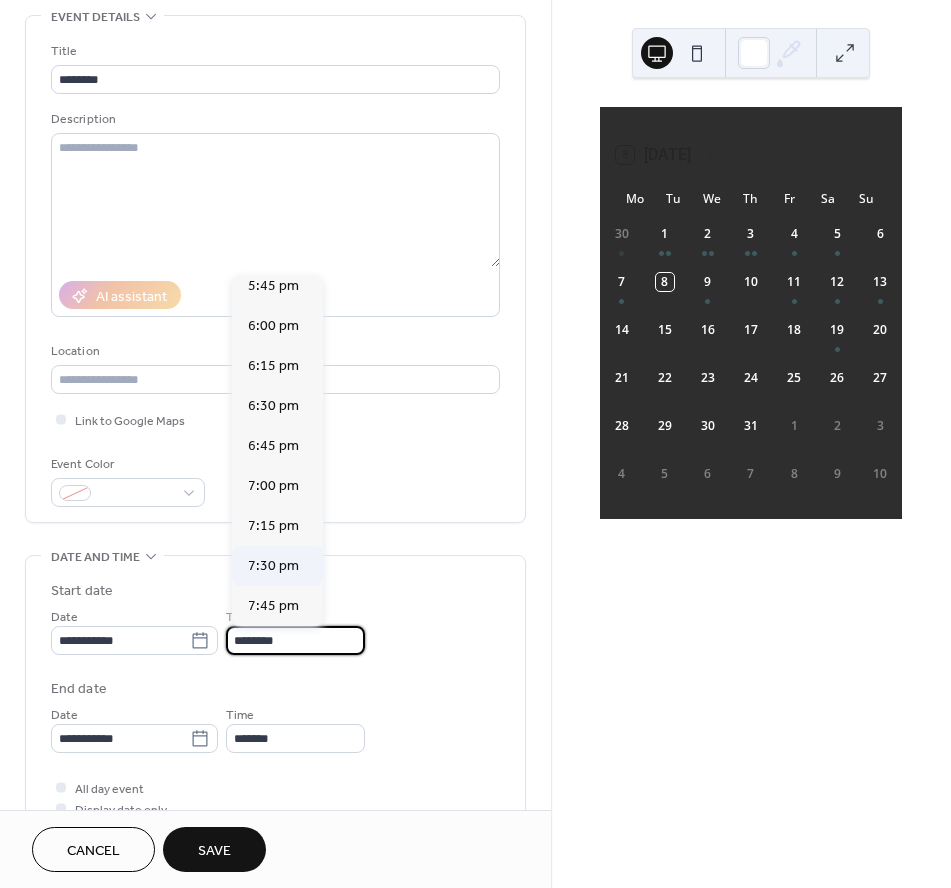 type on "*******" 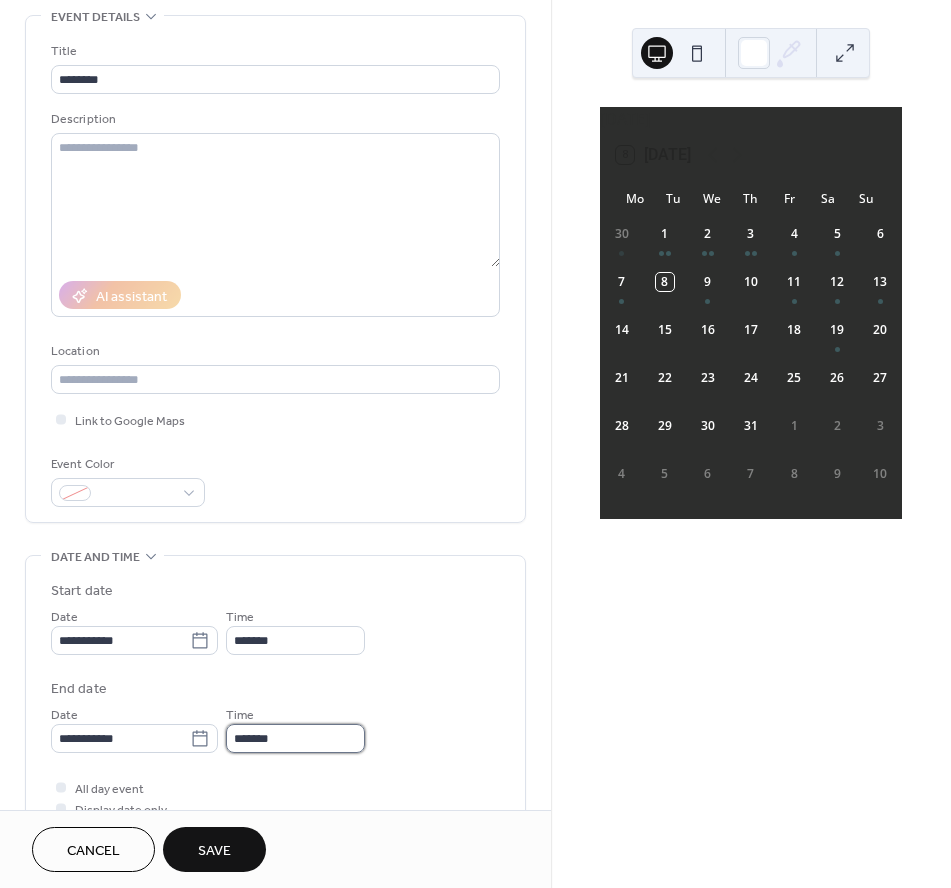 click on "*******" at bounding box center [295, 738] 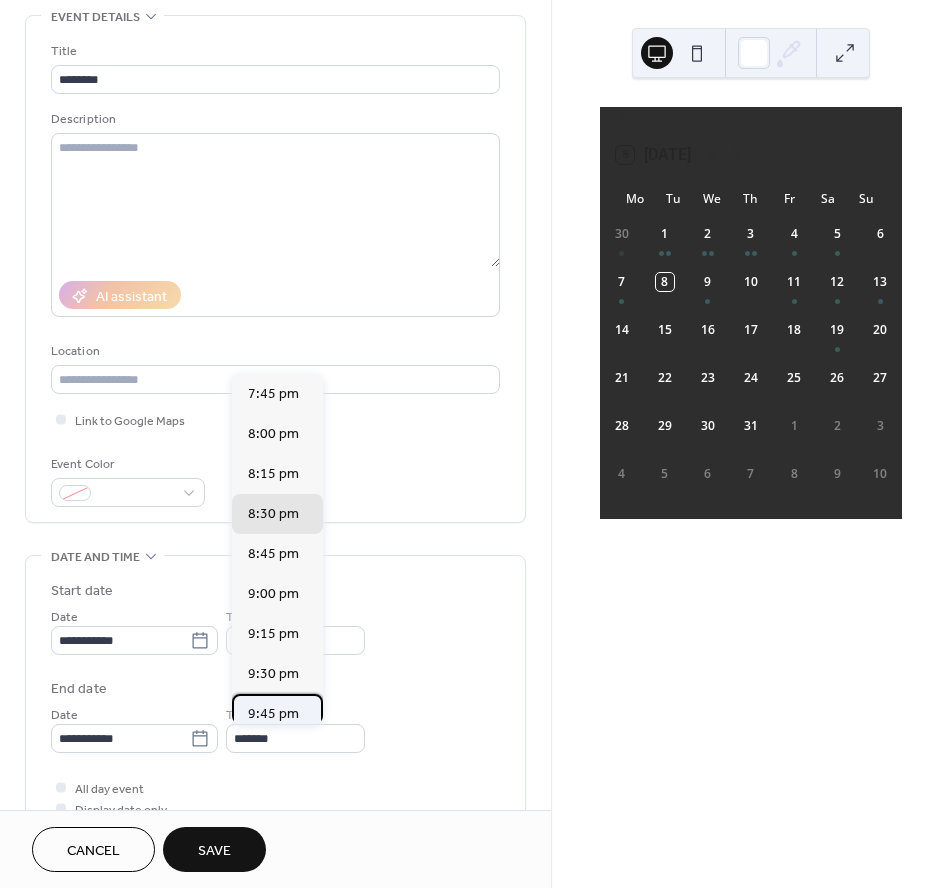 click on "9:45 pm" at bounding box center (273, 714) 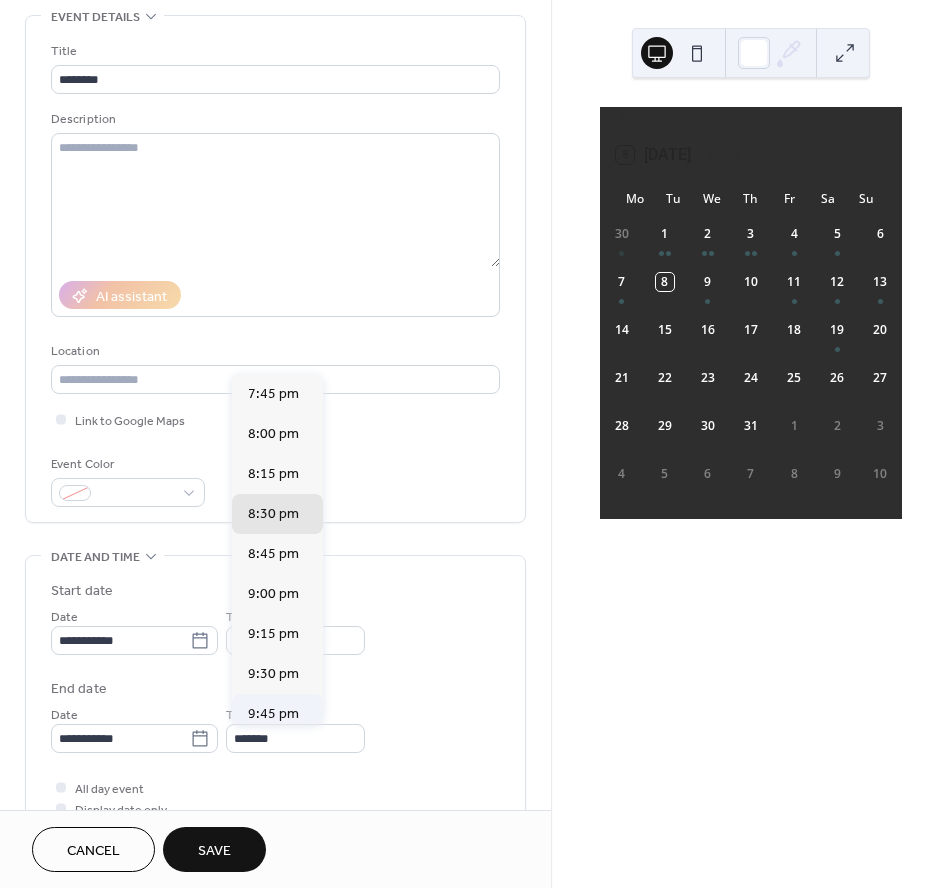 type on "*******" 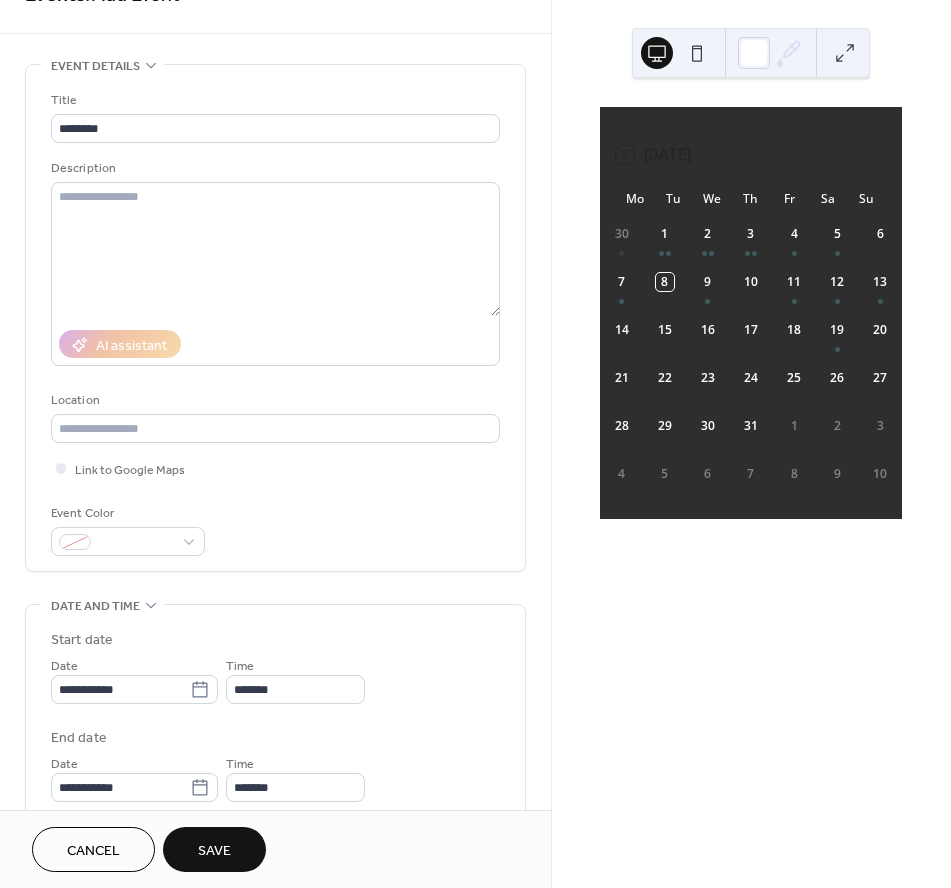 scroll, scrollTop: 62, scrollLeft: 0, axis: vertical 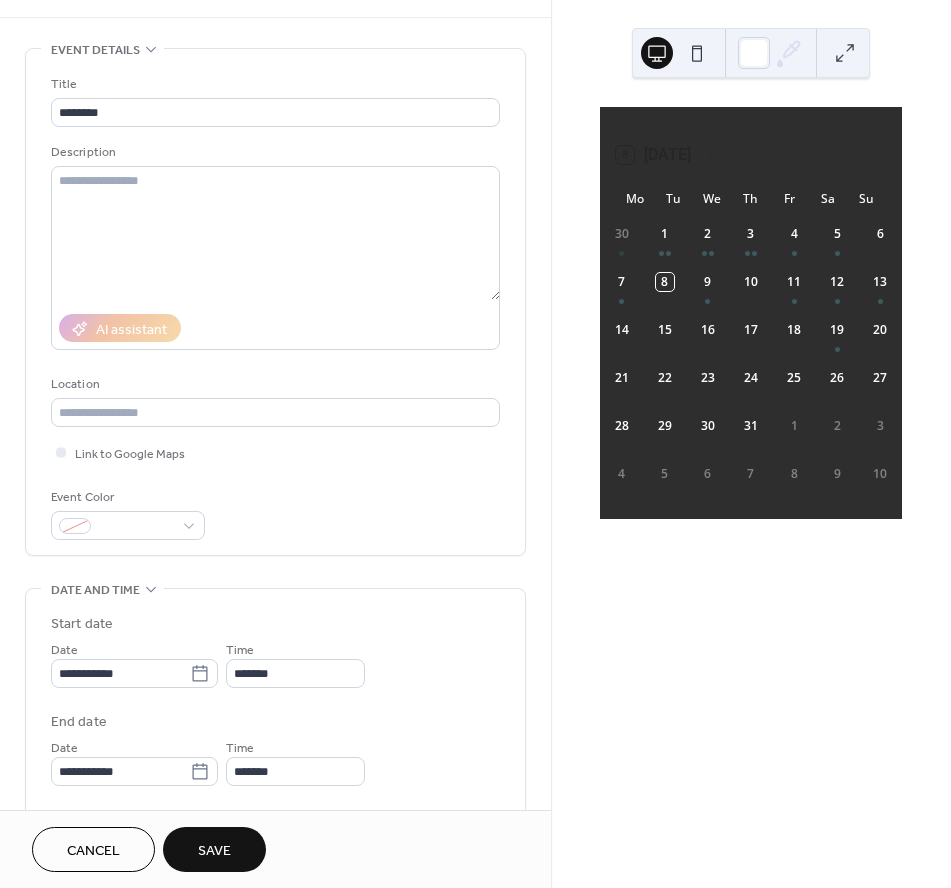 click on "Save" at bounding box center [214, 851] 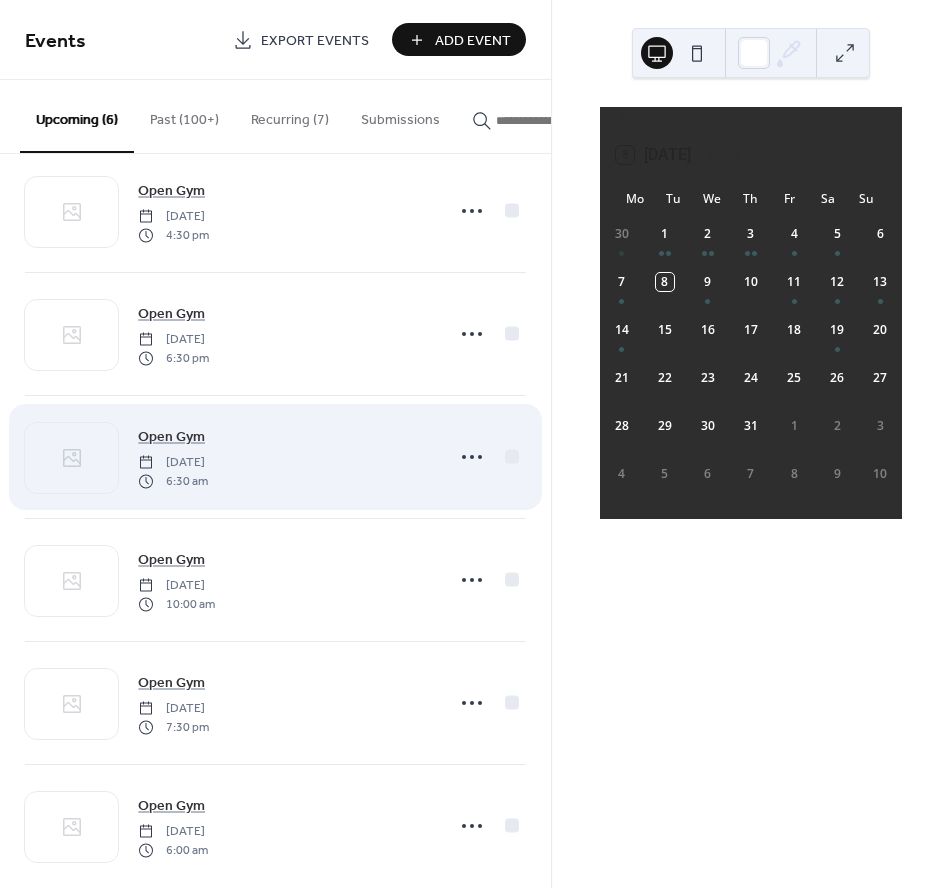 scroll, scrollTop: 69, scrollLeft: 0, axis: vertical 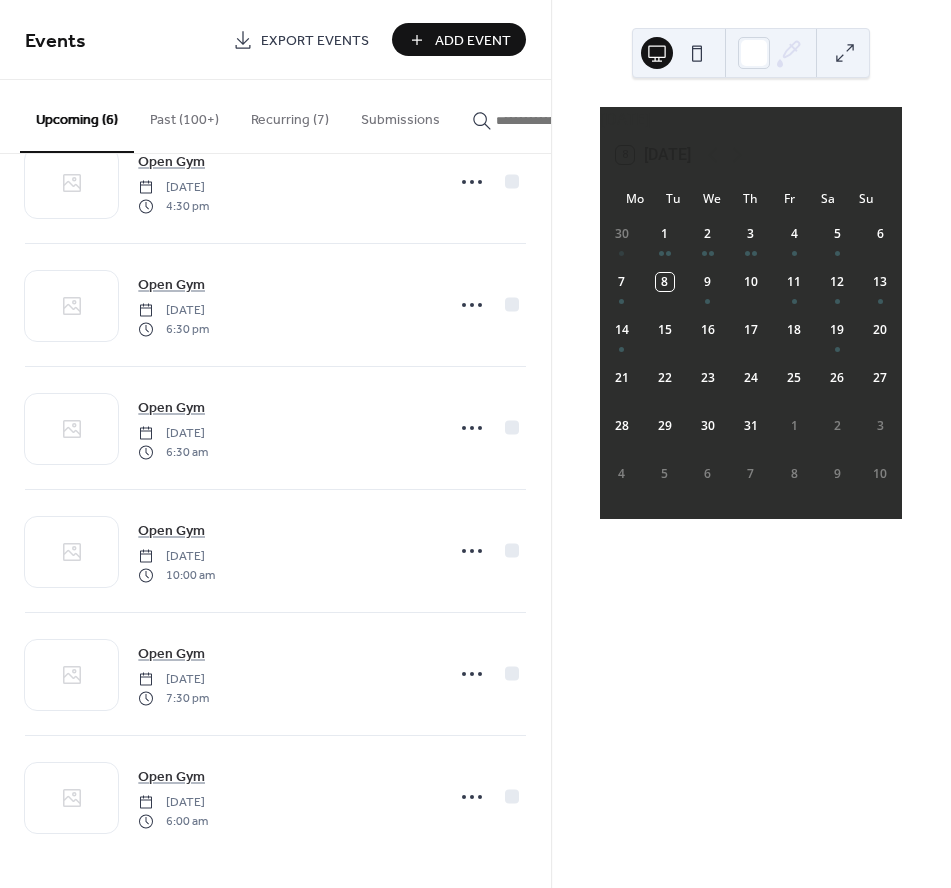 click on "Add Event" at bounding box center (473, 41) 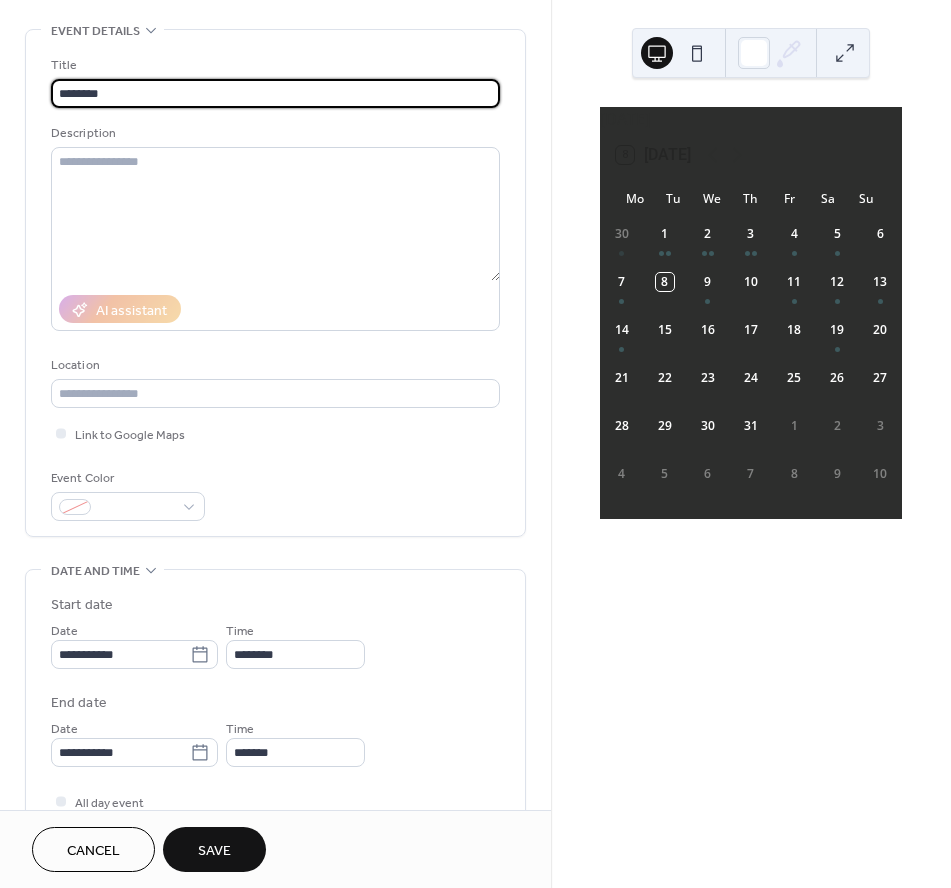 scroll, scrollTop: 121, scrollLeft: 0, axis: vertical 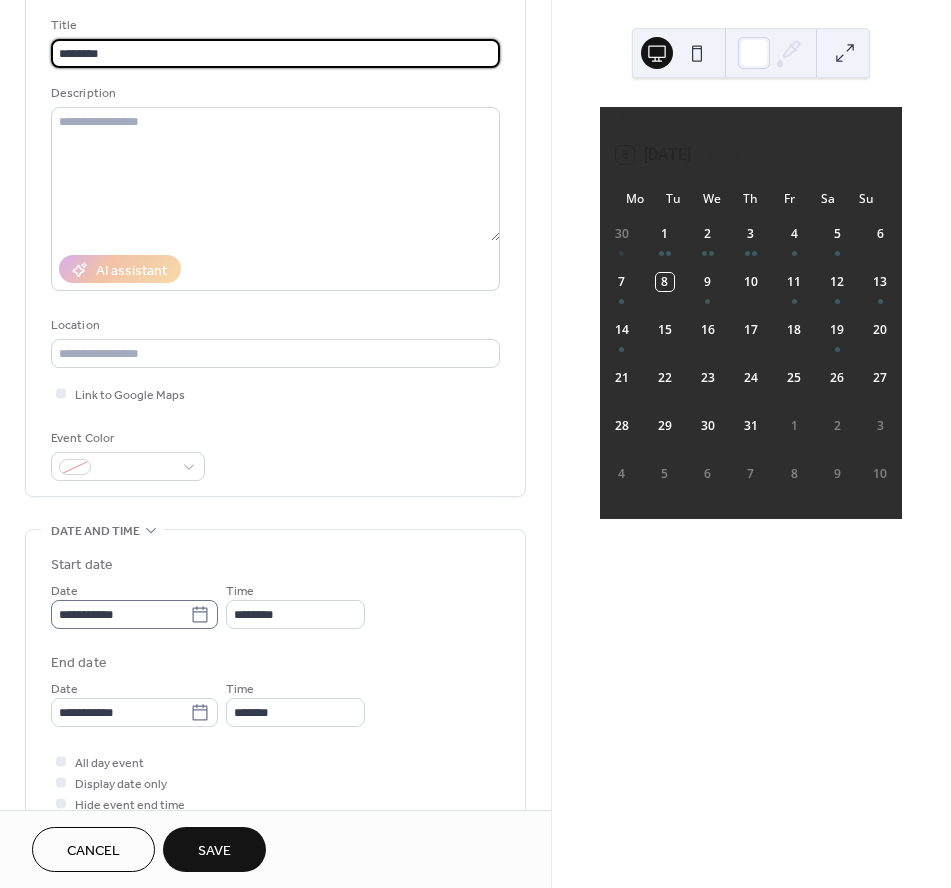 type on "********" 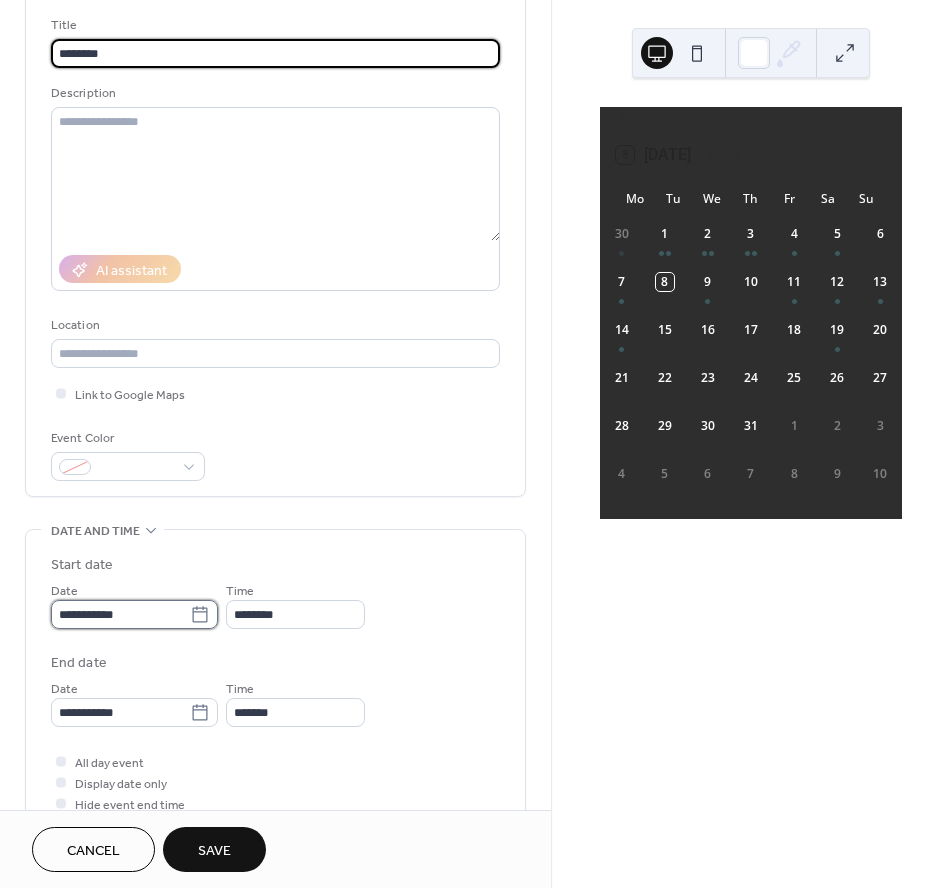 click on "**********" at bounding box center (120, 614) 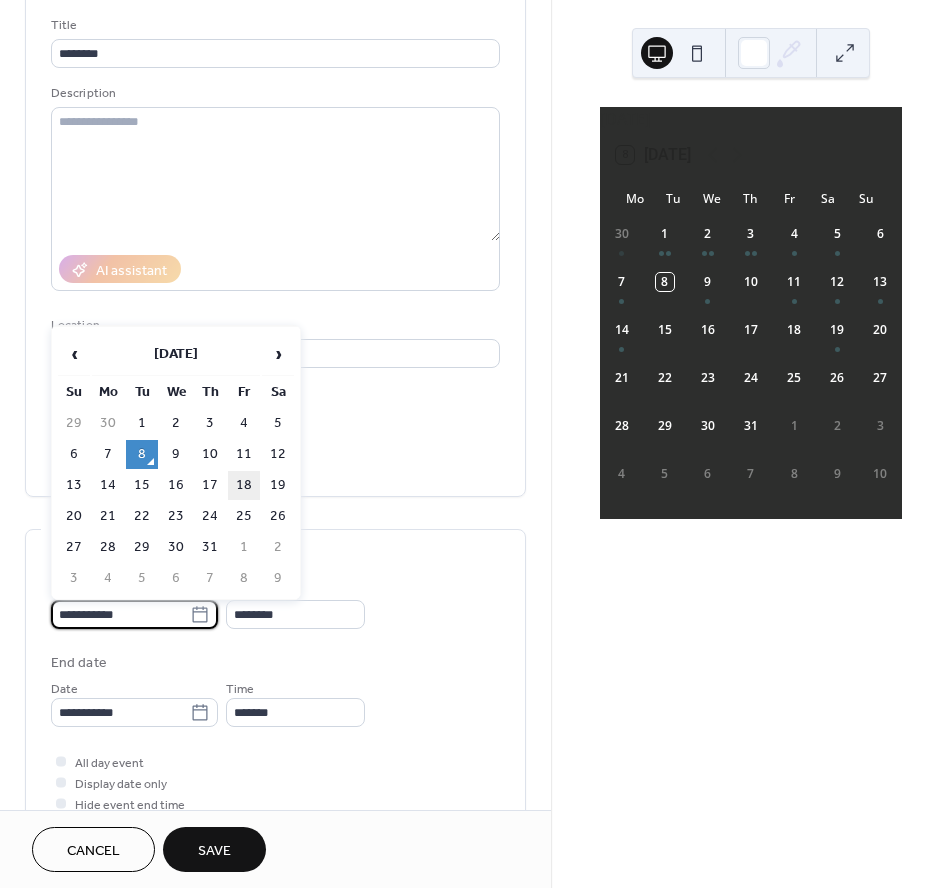 click on "18" at bounding box center (244, 485) 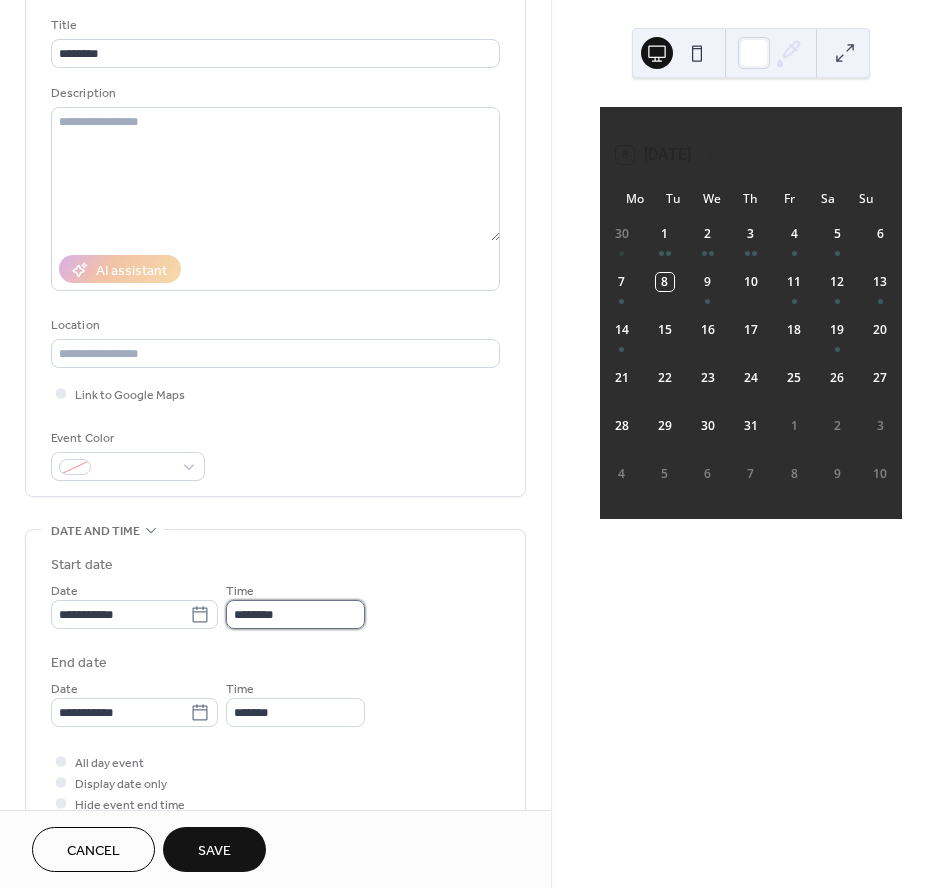 click on "********" at bounding box center (295, 614) 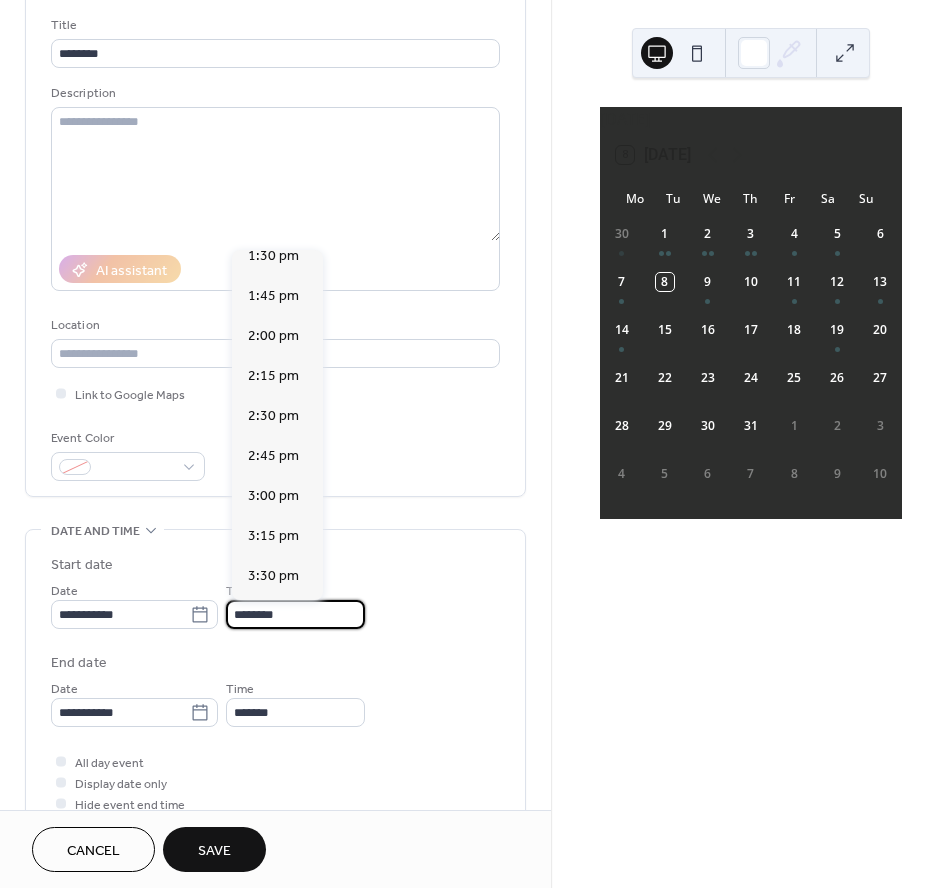 scroll, scrollTop: 2827, scrollLeft: 0, axis: vertical 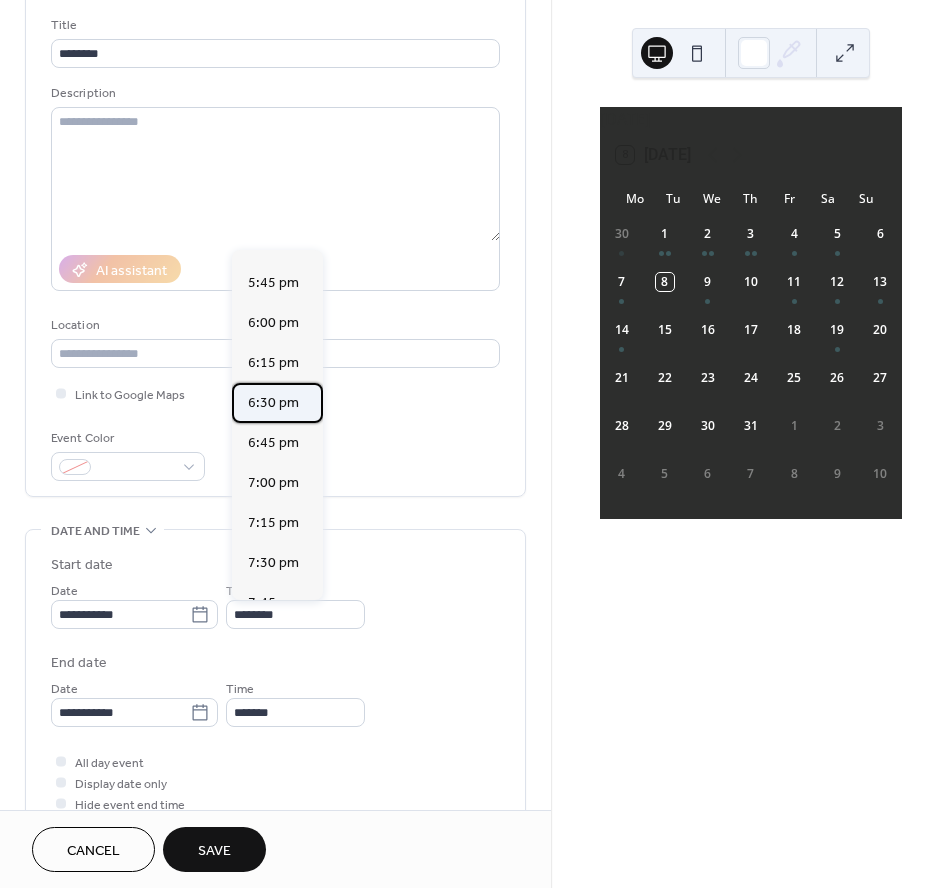 click on "6:30 pm" at bounding box center (273, 403) 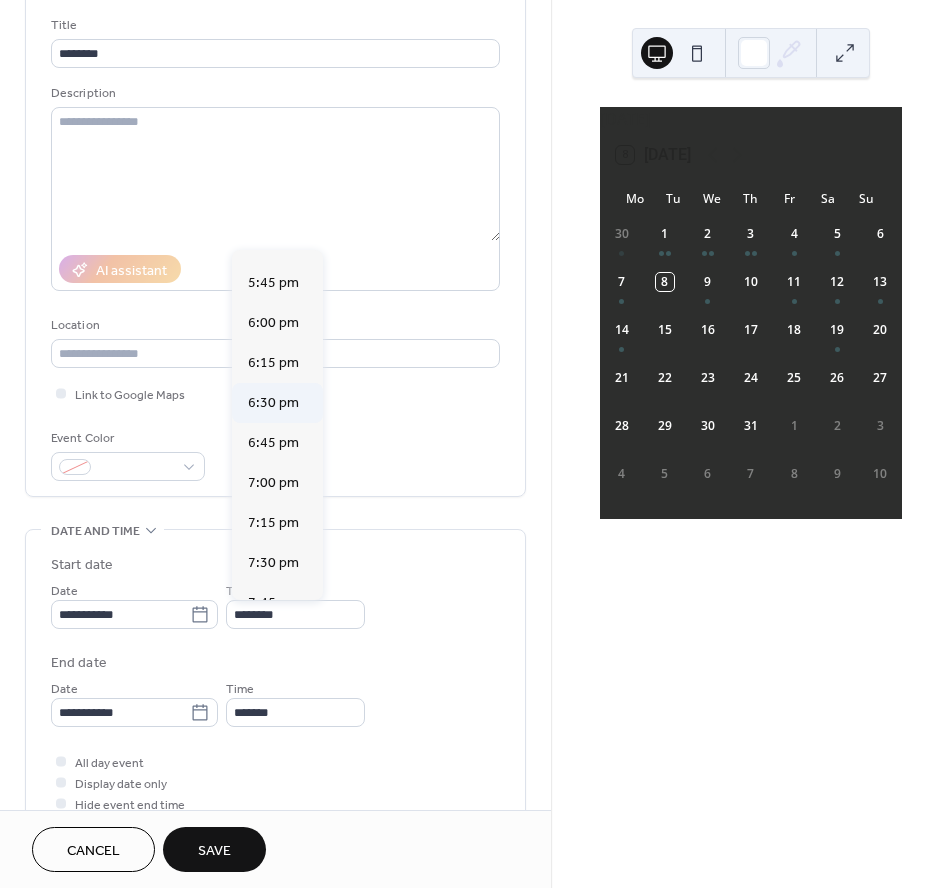 type on "*******" 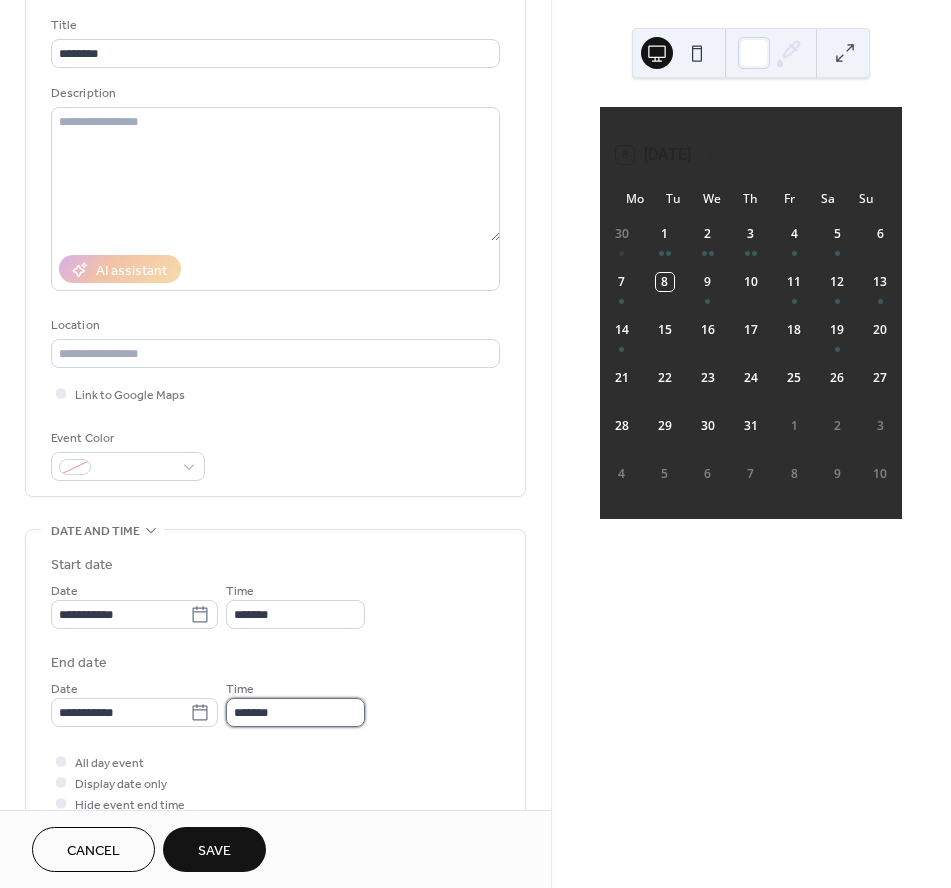 click on "*******" at bounding box center (295, 712) 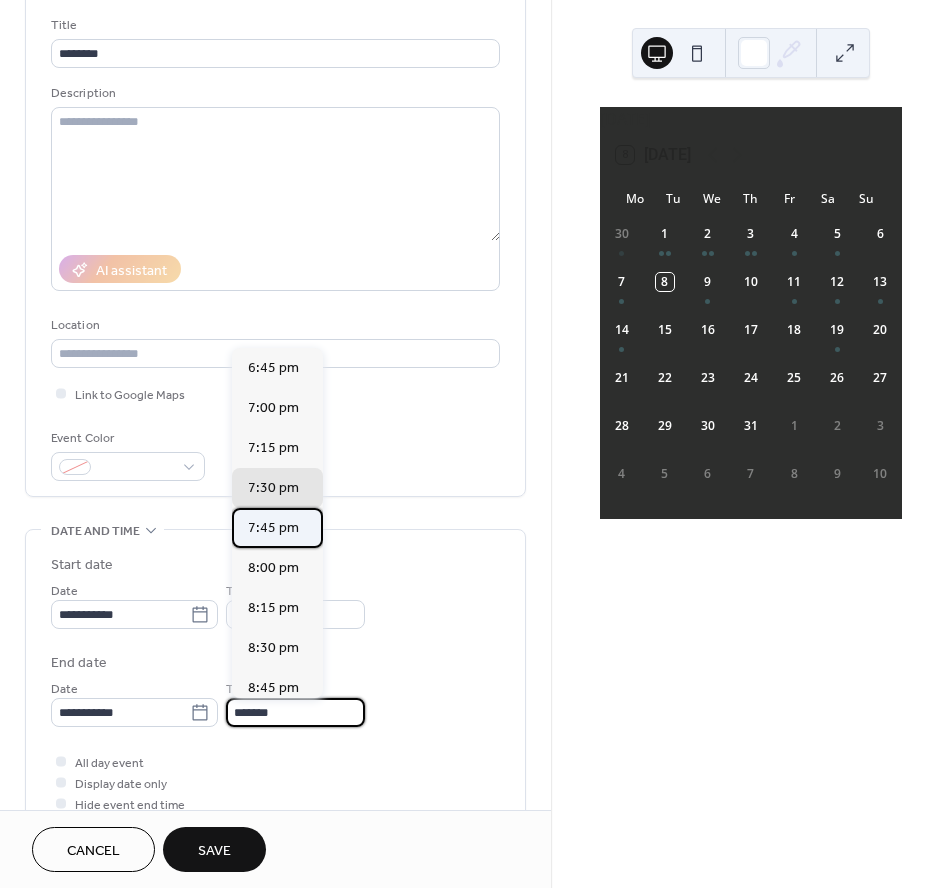 click on "7:45 pm" at bounding box center [273, 528] 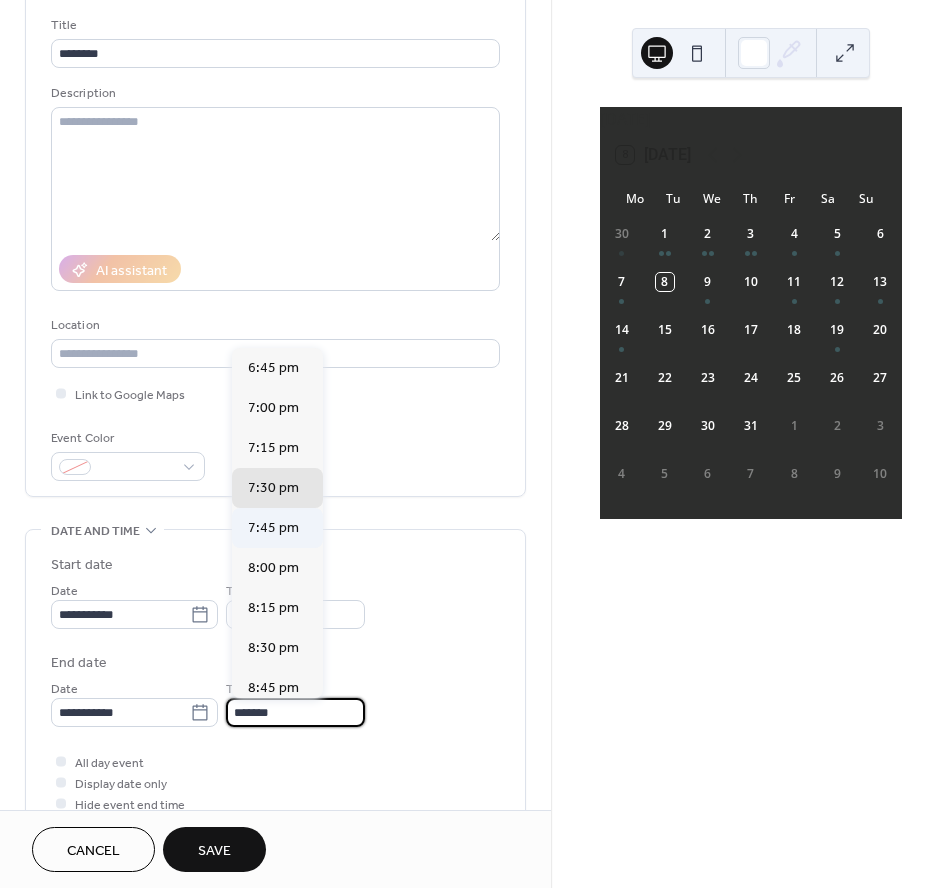 type on "*******" 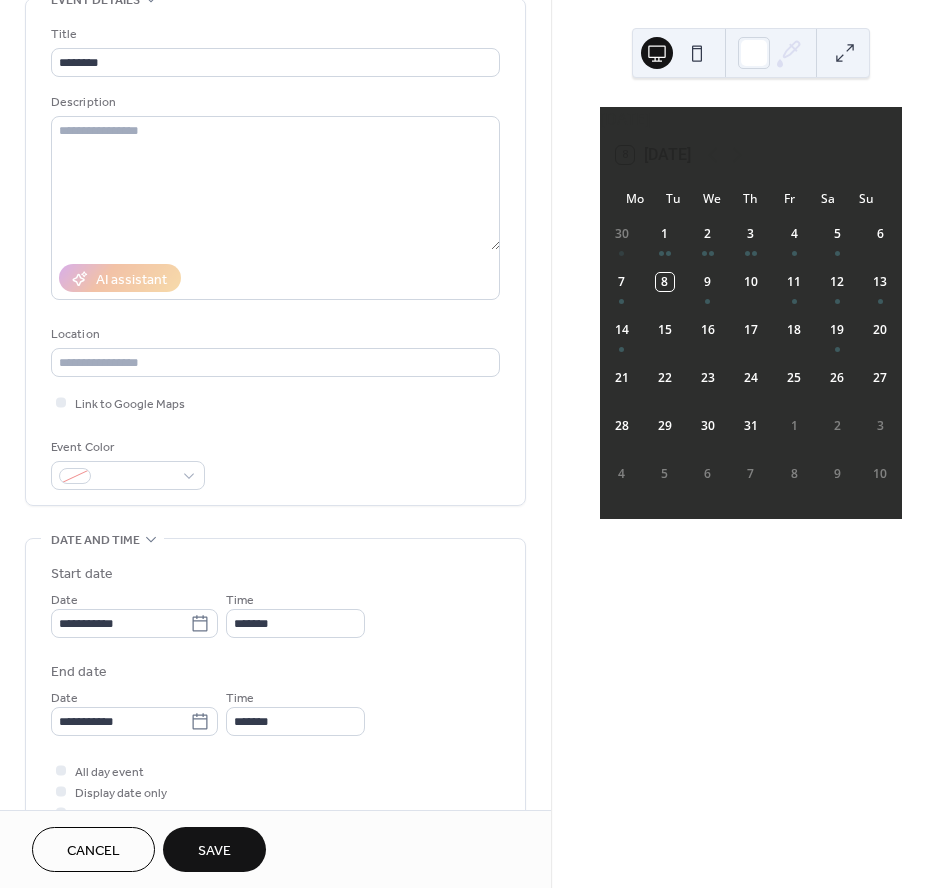 scroll, scrollTop: 116, scrollLeft: 0, axis: vertical 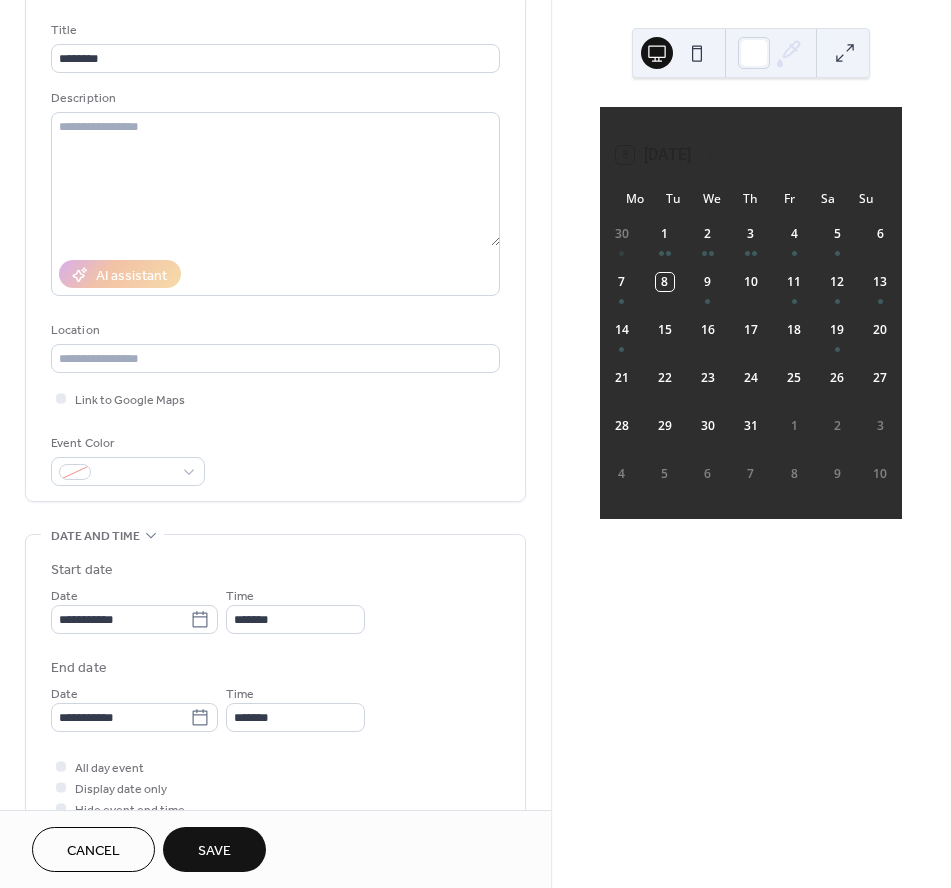 click on "Save" at bounding box center [214, 849] 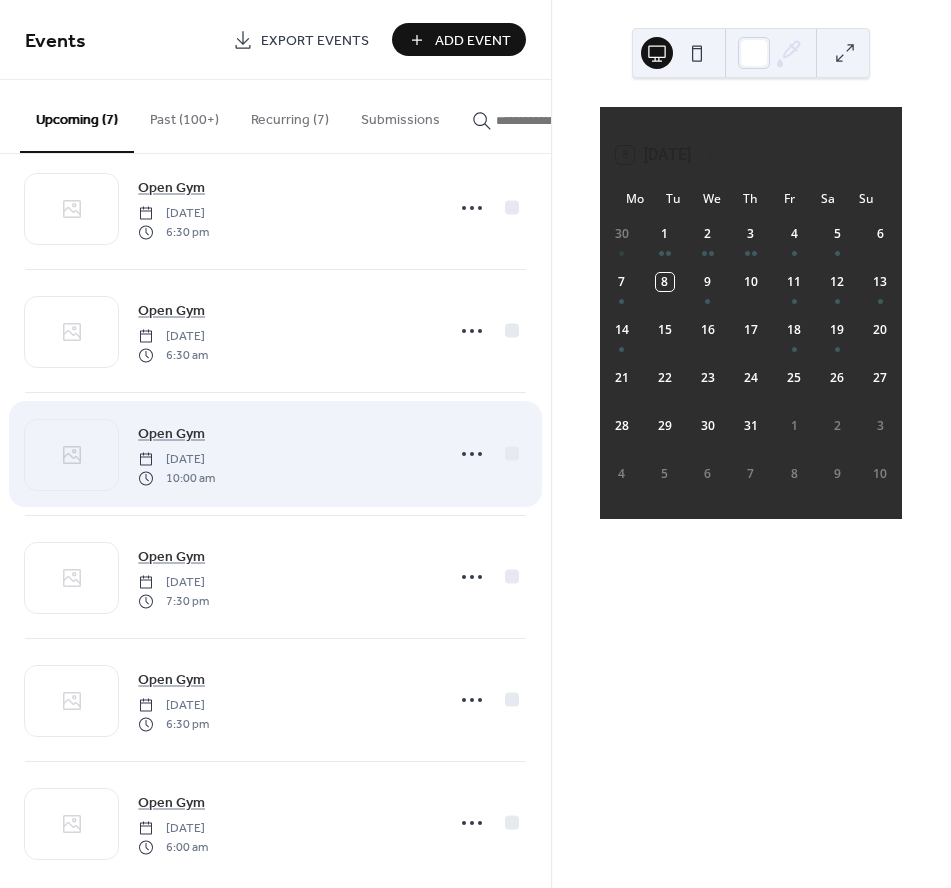 scroll, scrollTop: 192, scrollLeft: 0, axis: vertical 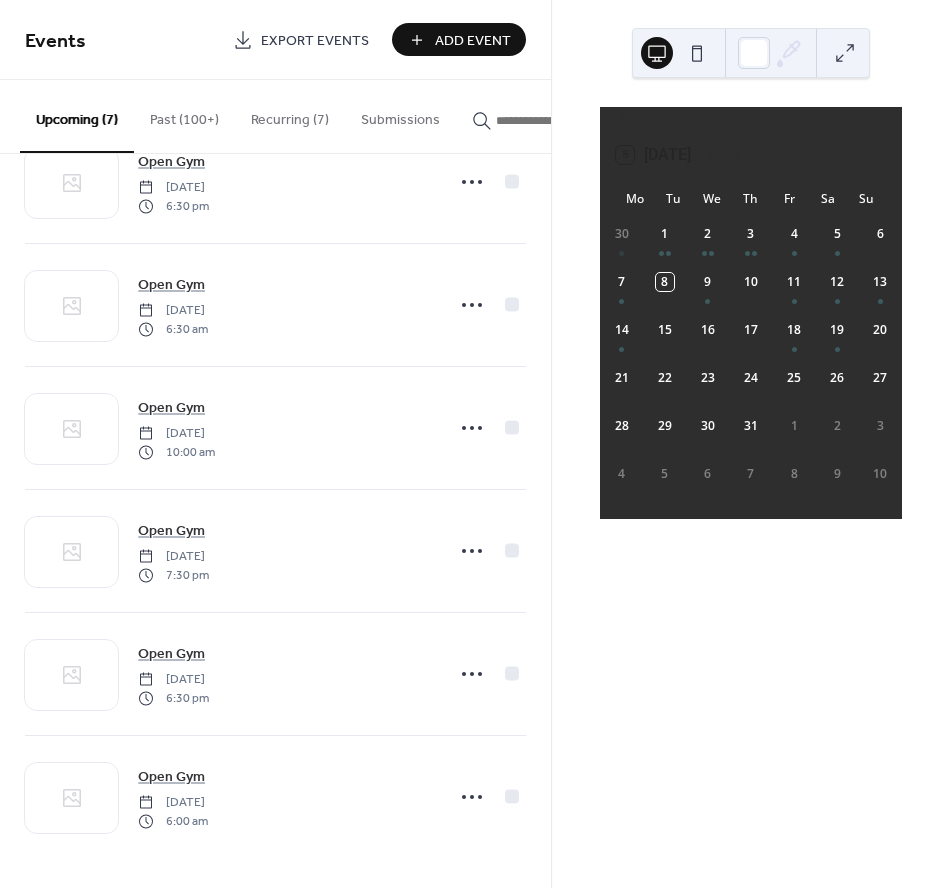 click on "Add Event" at bounding box center (459, 39) 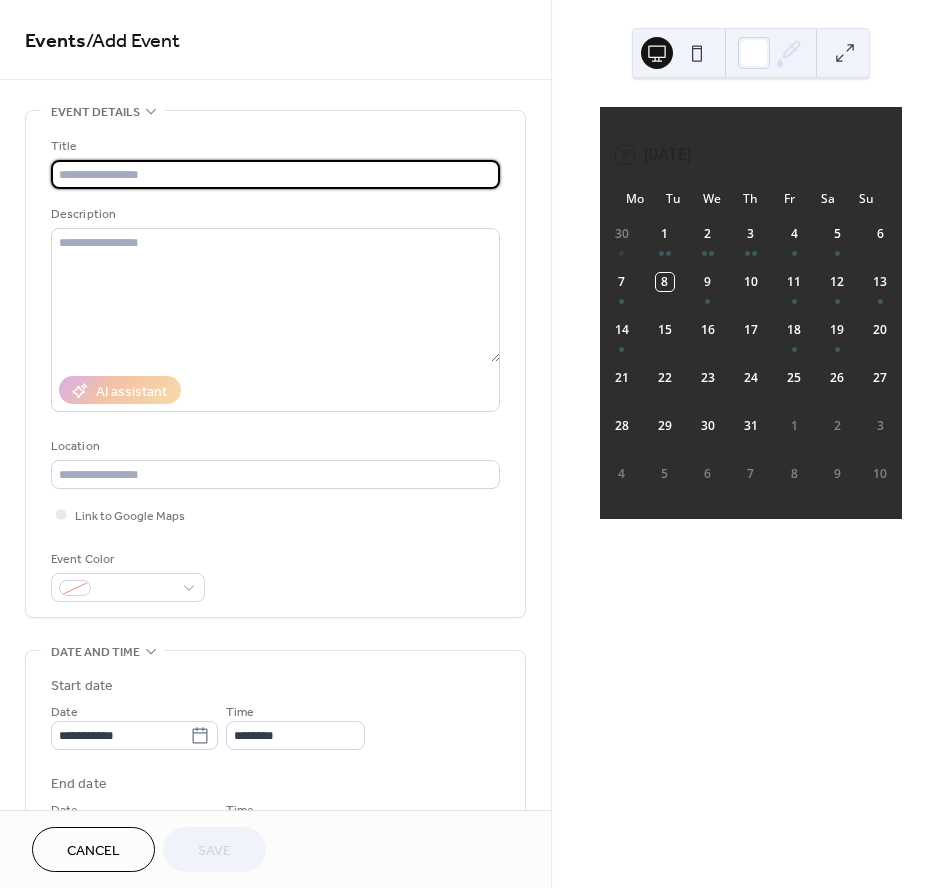 click at bounding box center (275, 174) 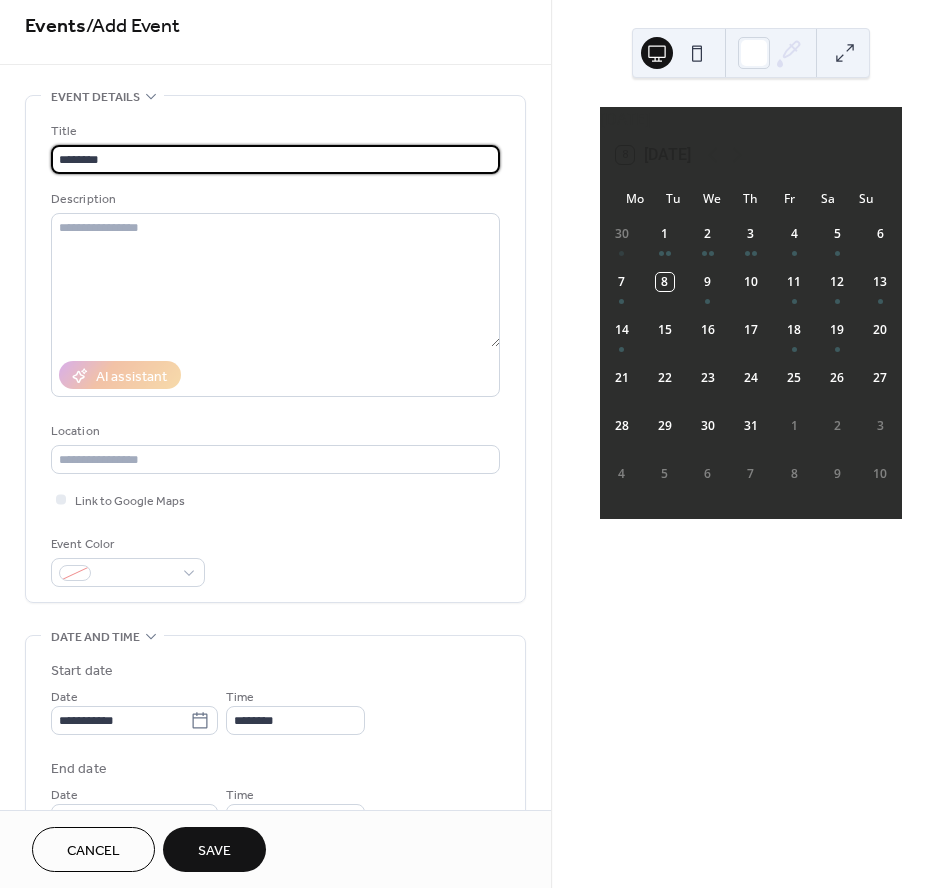 scroll, scrollTop: 24, scrollLeft: 0, axis: vertical 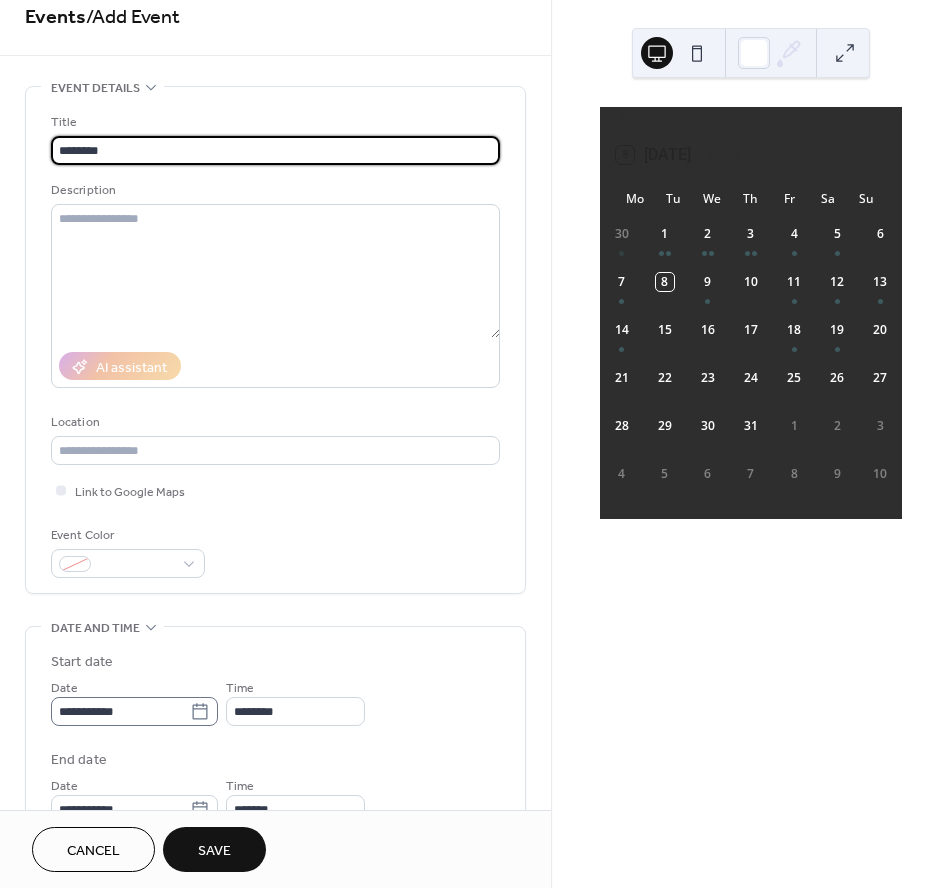 type on "********" 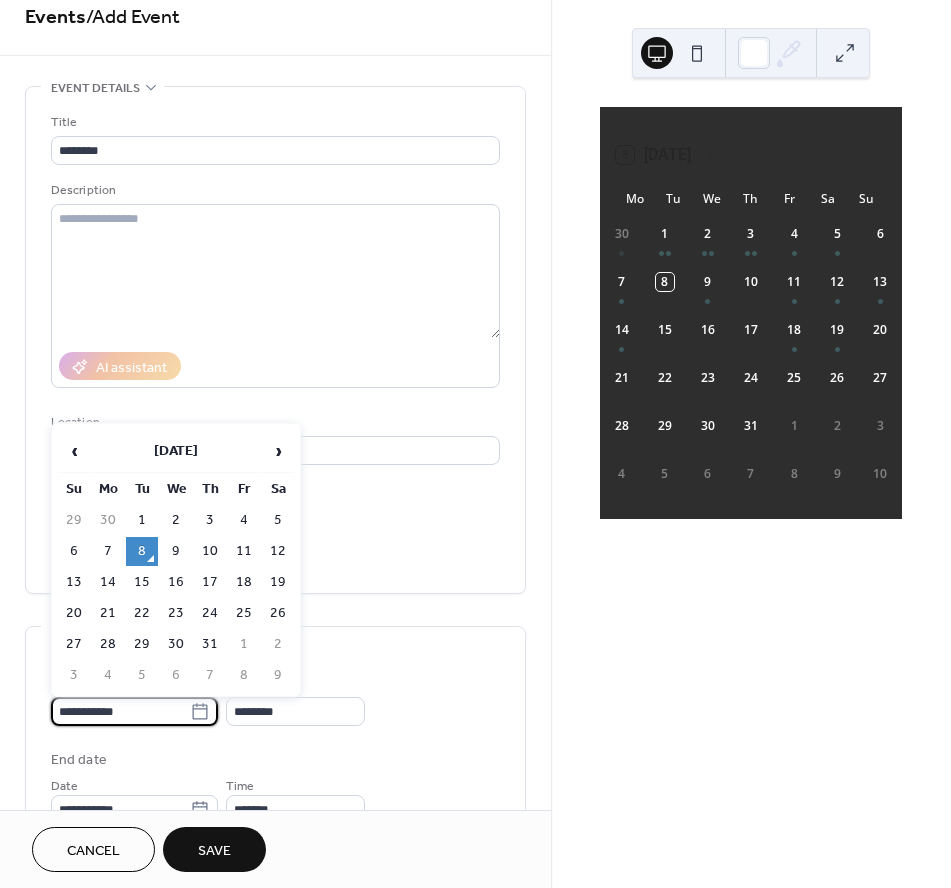 click on "**********" at bounding box center (120, 711) 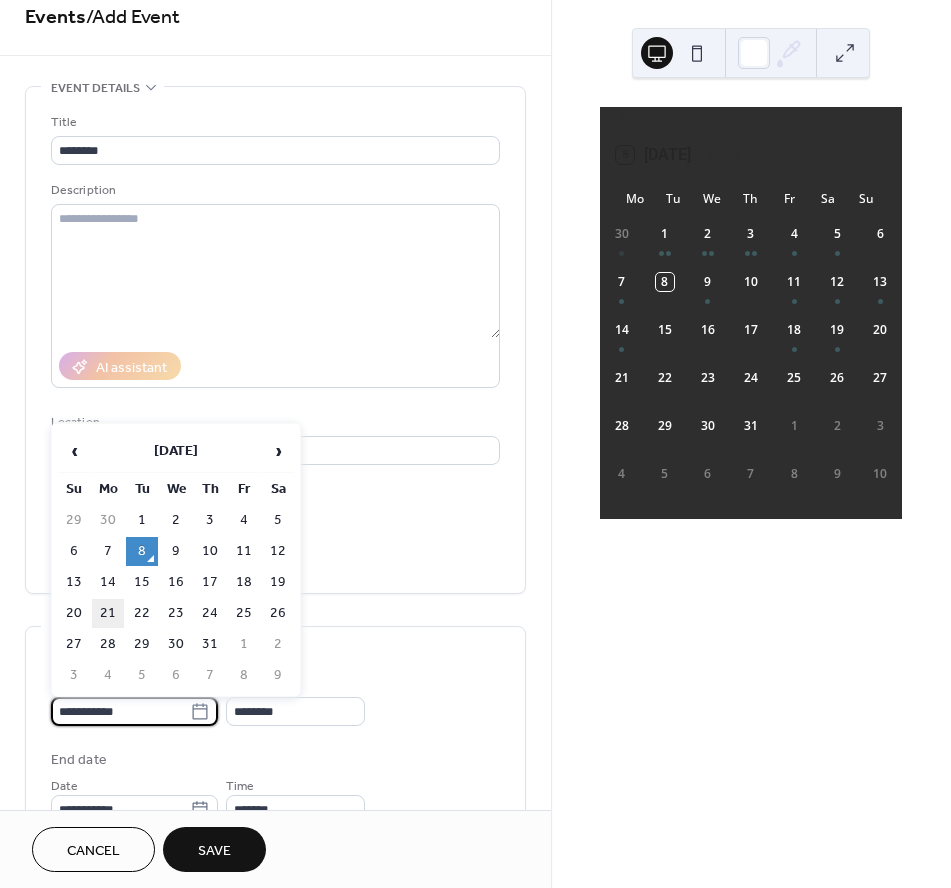 click on "21" at bounding box center (108, 613) 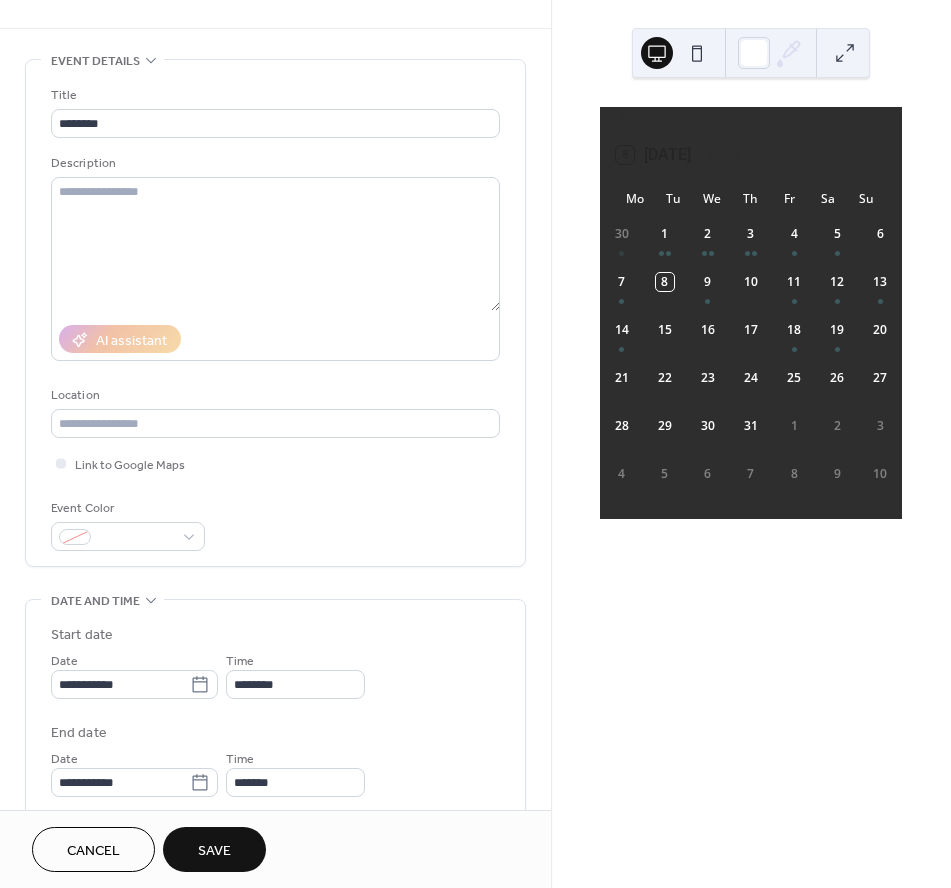 scroll, scrollTop: 57, scrollLeft: 0, axis: vertical 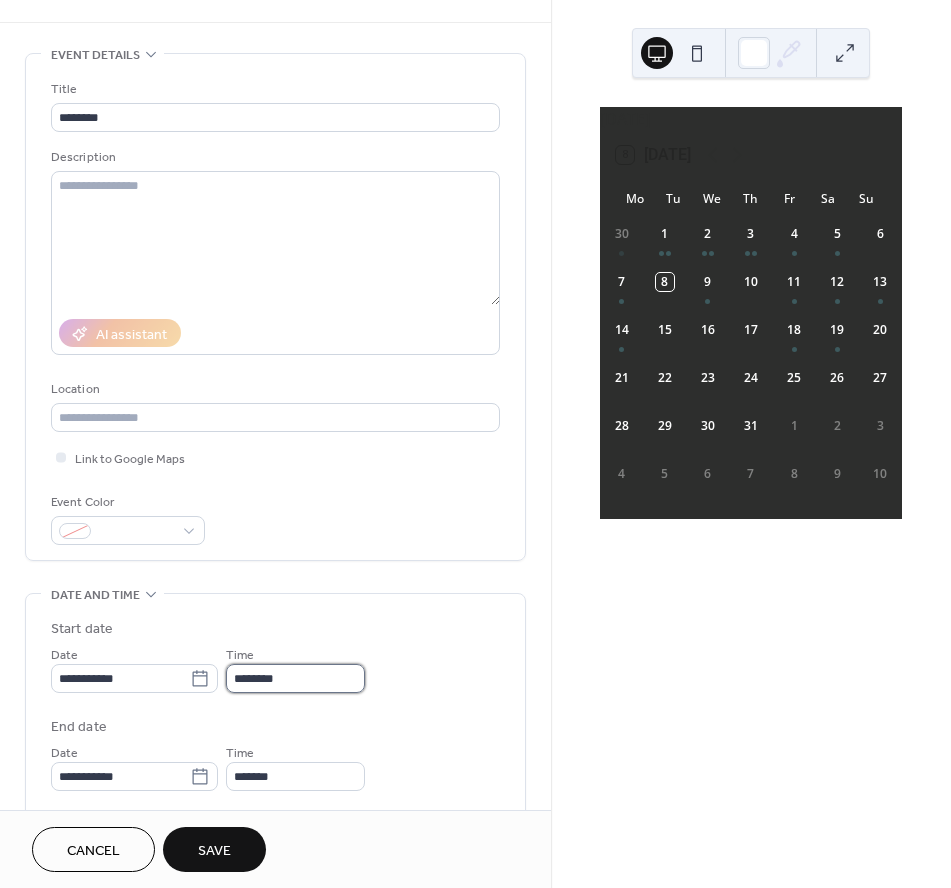 click on "********" at bounding box center (295, 678) 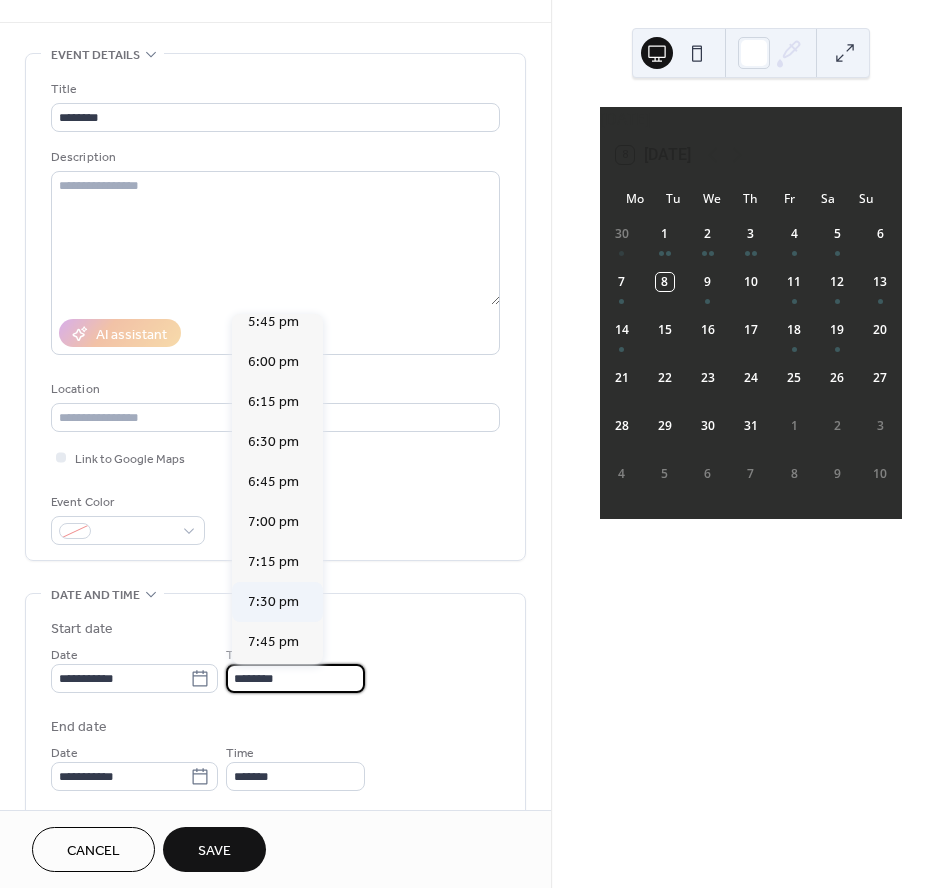 scroll, scrollTop: 2855, scrollLeft: 0, axis: vertical 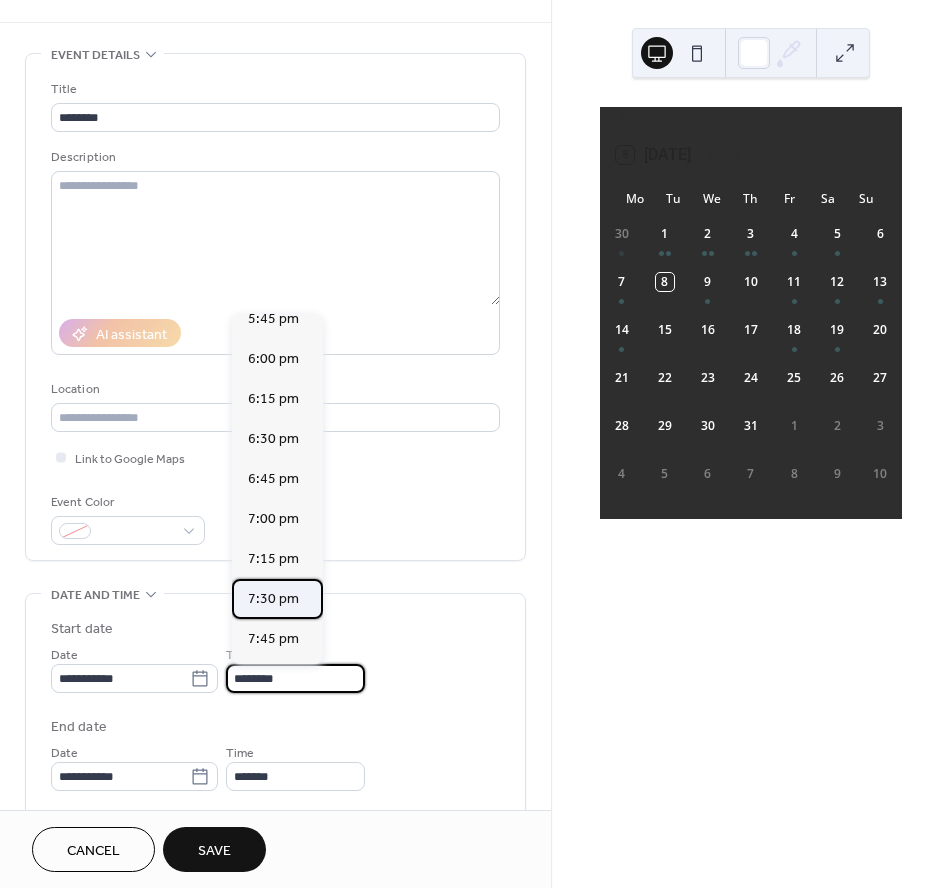 click on "7:30 pm" at bounding box center (273, 599) 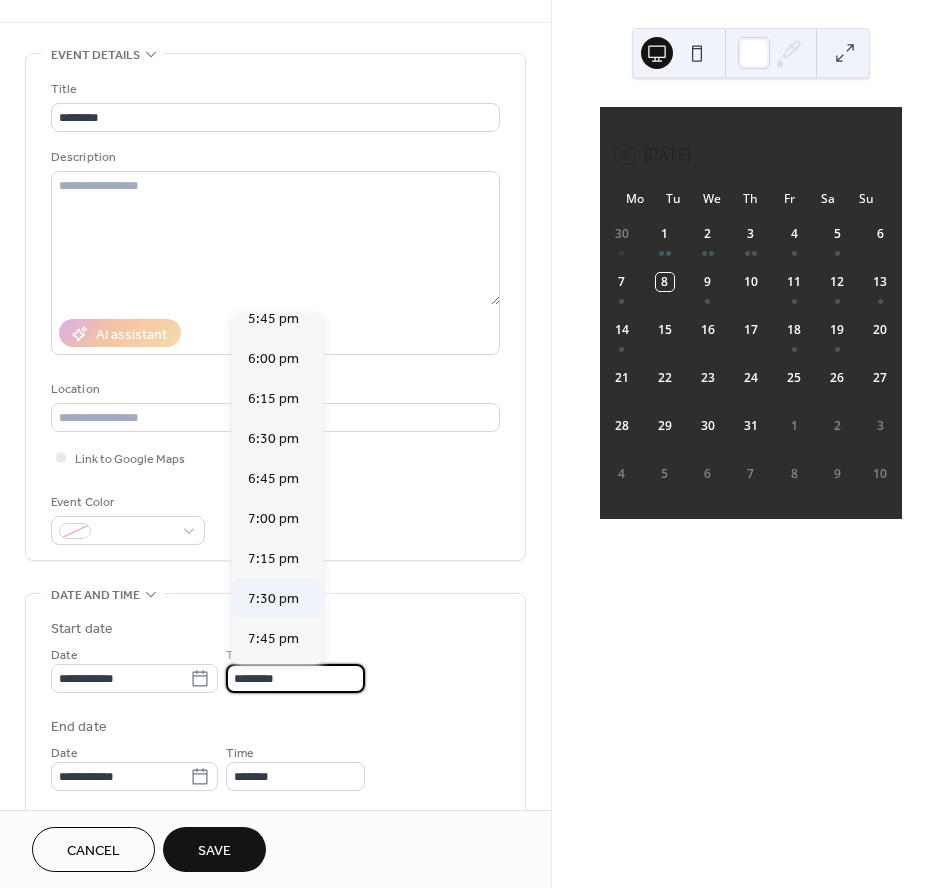 type on "*******" 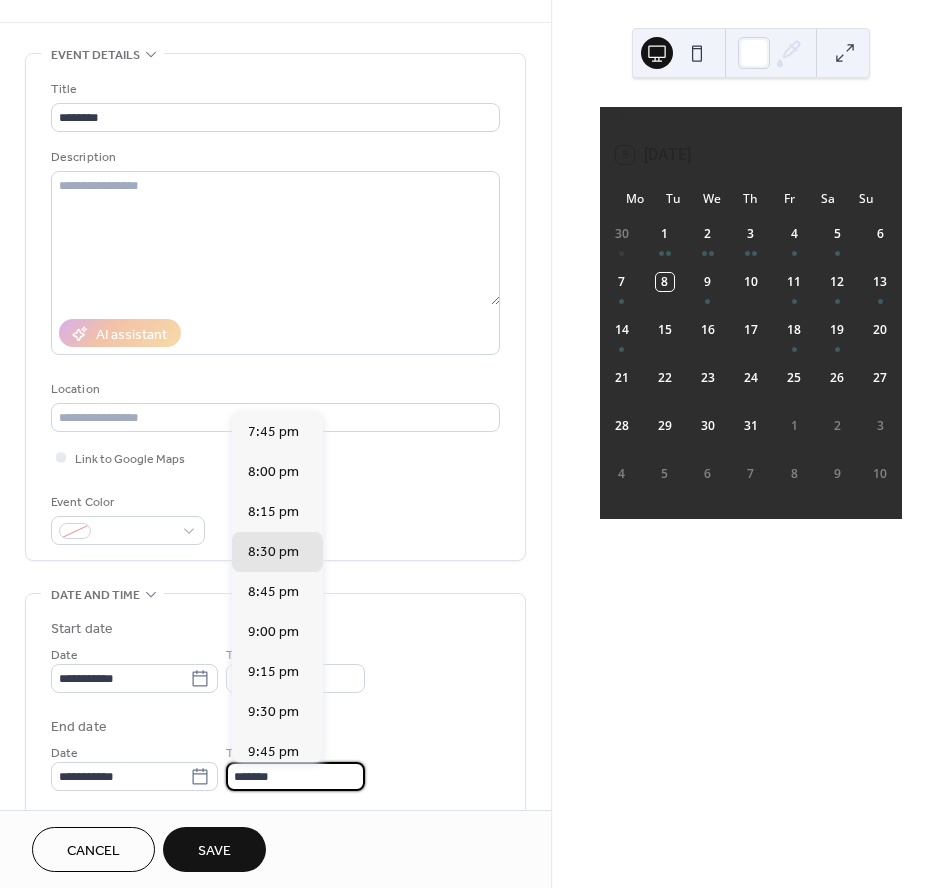 click on "*******" at bounding box center (295, 776) 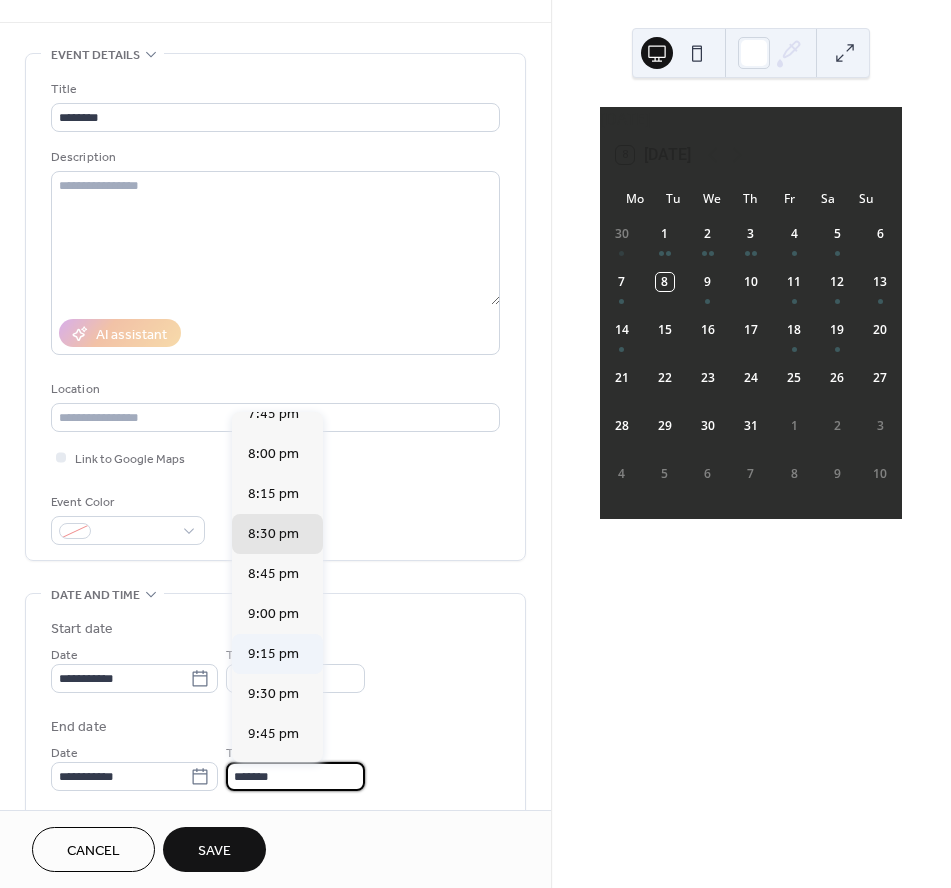 scroll, scrollTop: 25, scrollLeft: 0, axis: vertical 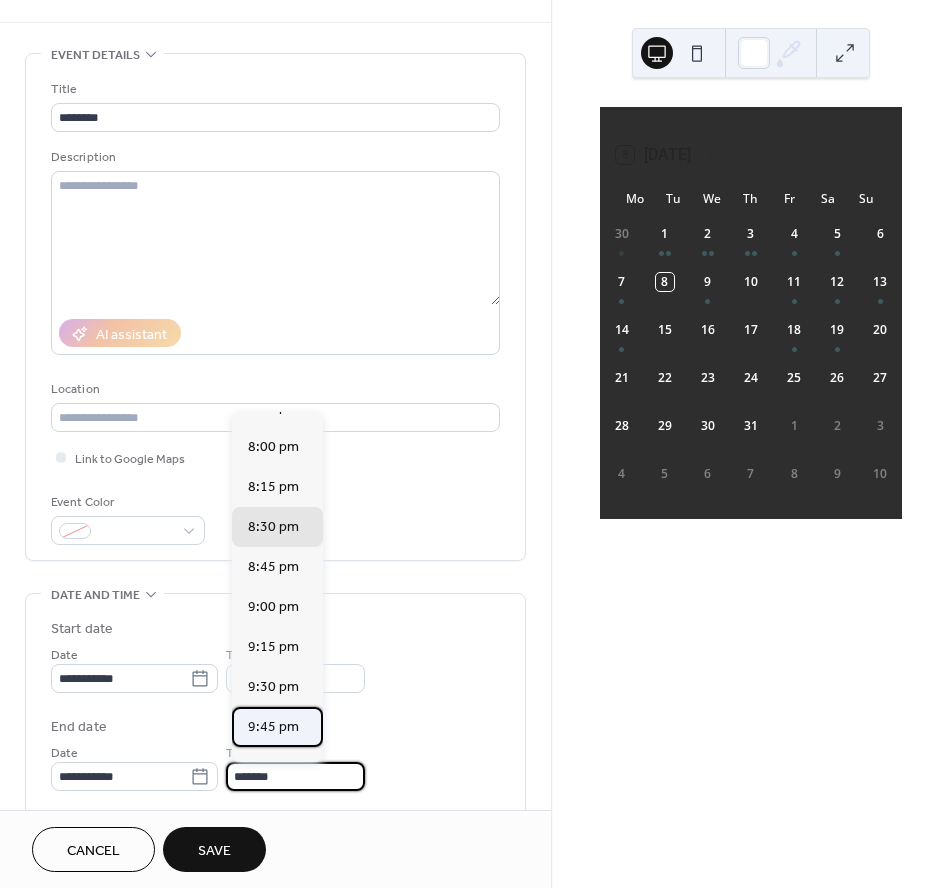 click on "9:45 pm" at bounding box center (273, 727) 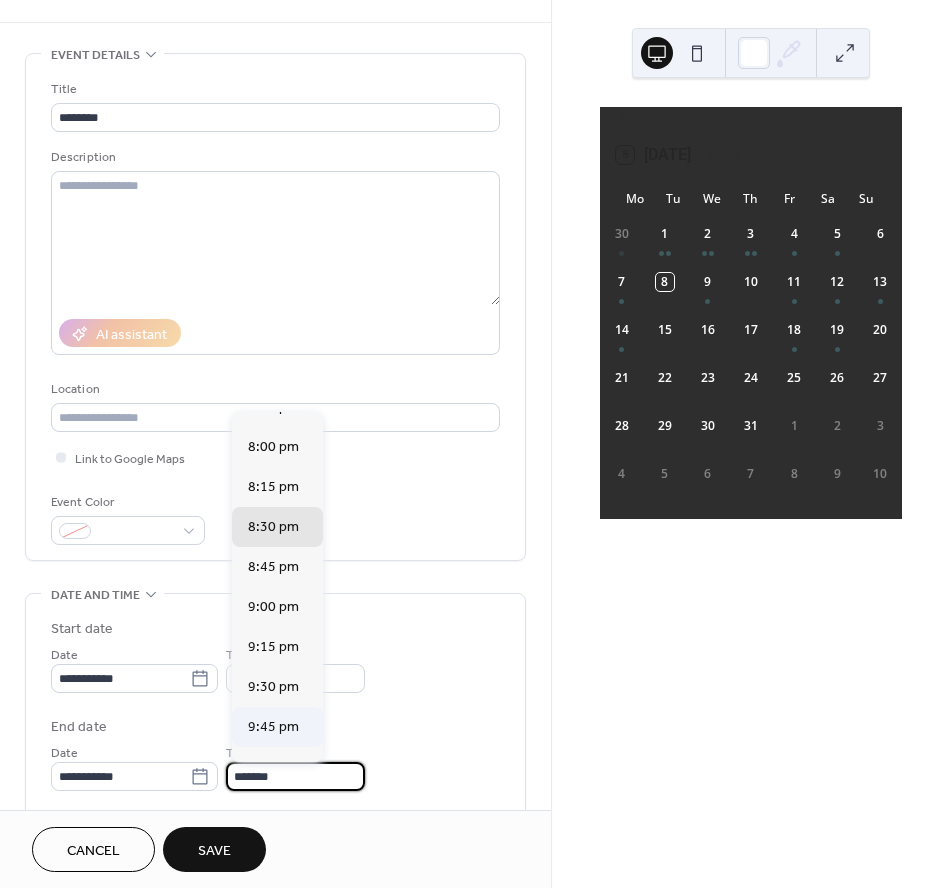 type on "*******" 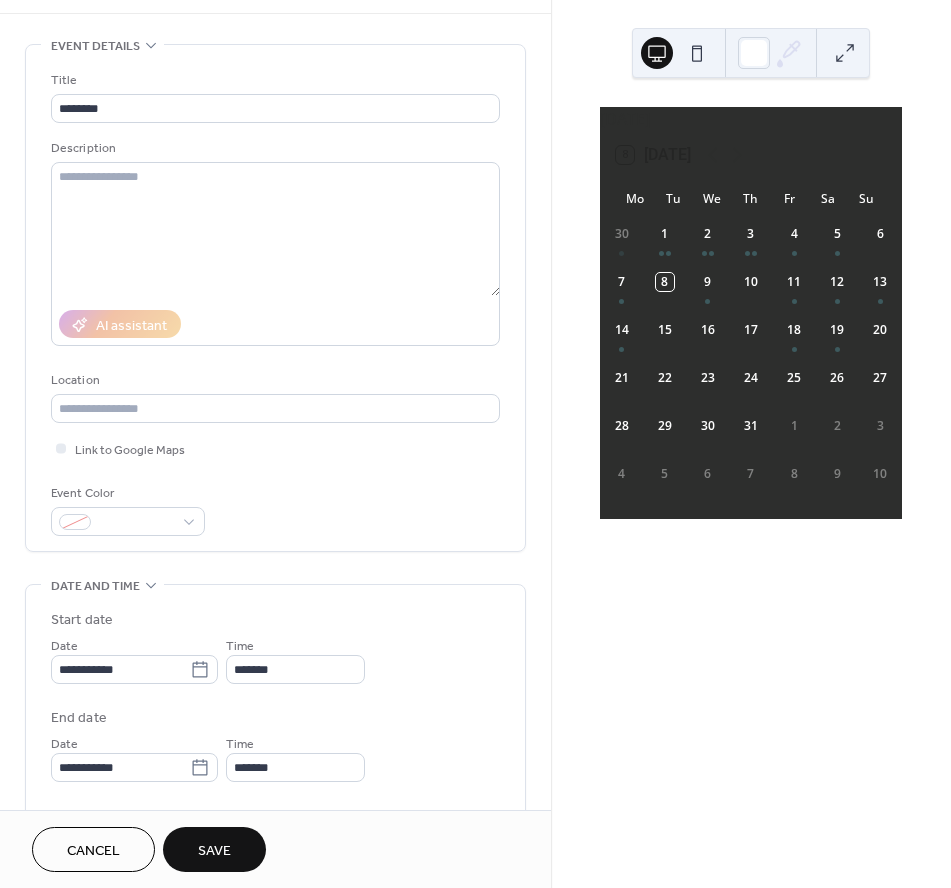 scroll, scrollTop: 86, scrollLeft: 0, axis: vertical 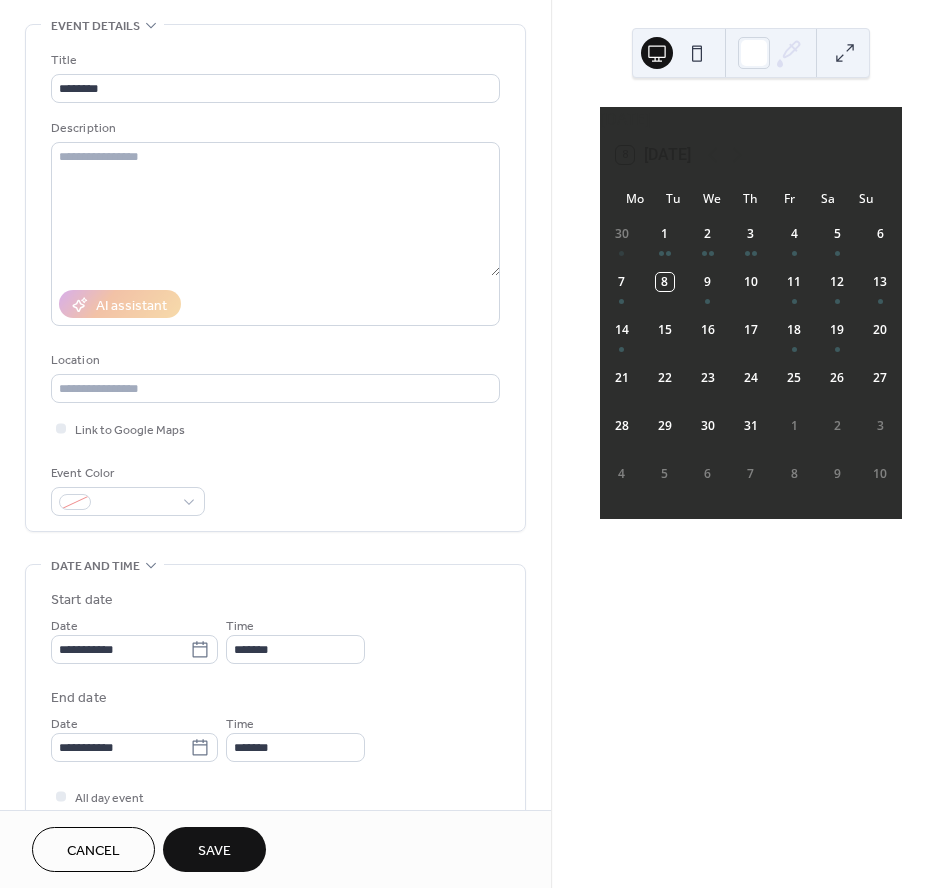 click on "Save" at bounding box center (214, 851) 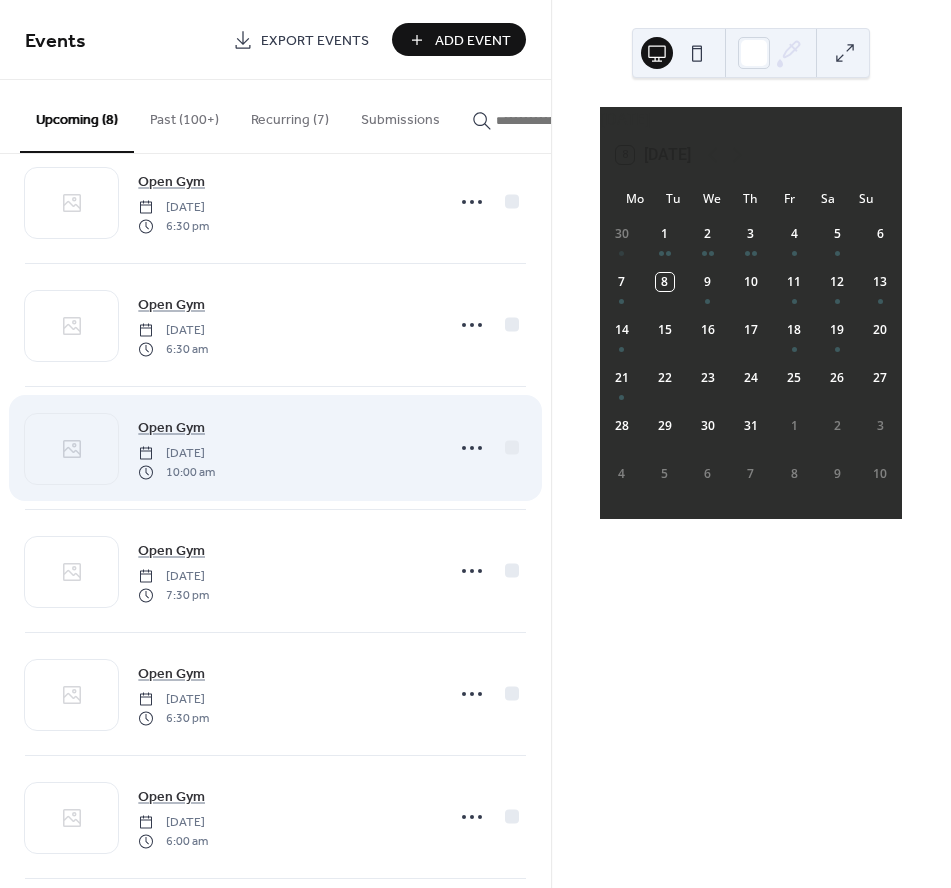 scroll, scrollTop: 315, scrollLeft: 0, axis: vertical 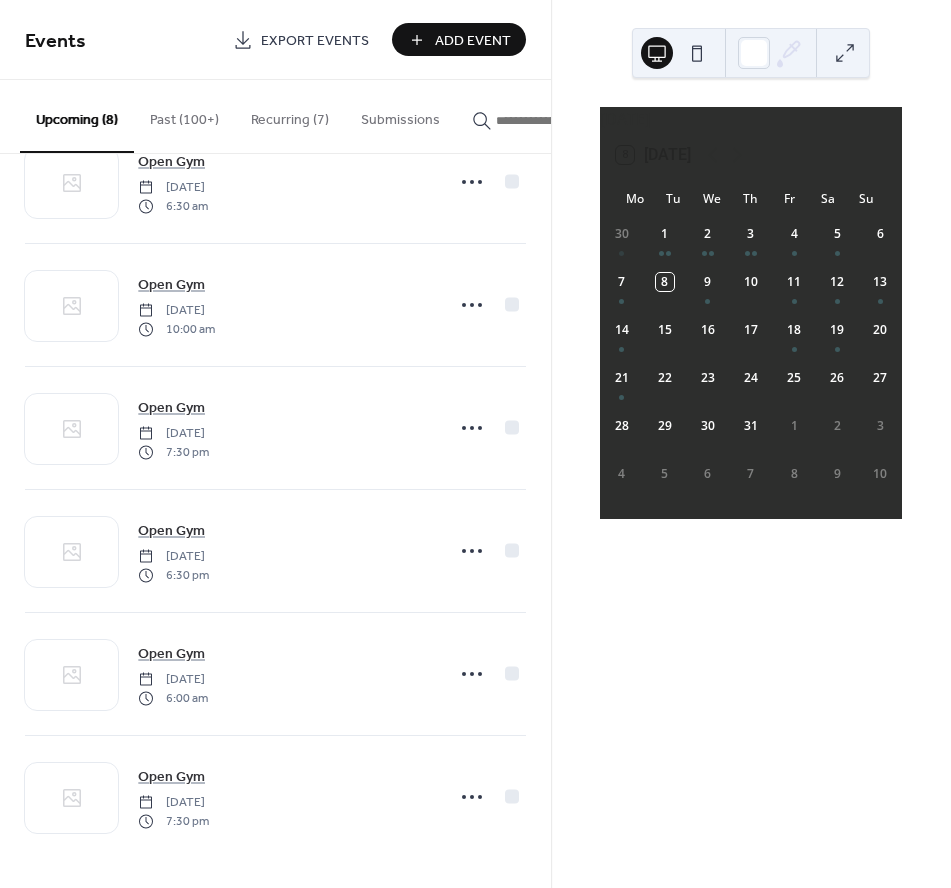 click on "Add Event" at bounding box center [473, 41] 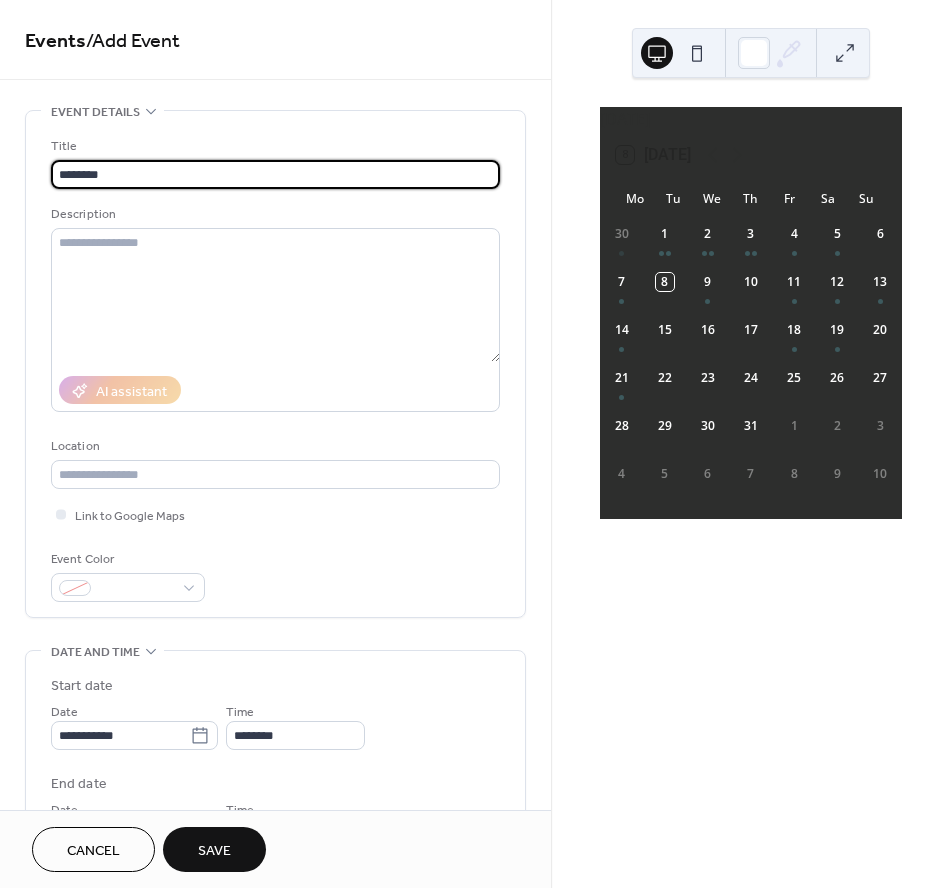 click on "********" at bounding box center [275, 174] 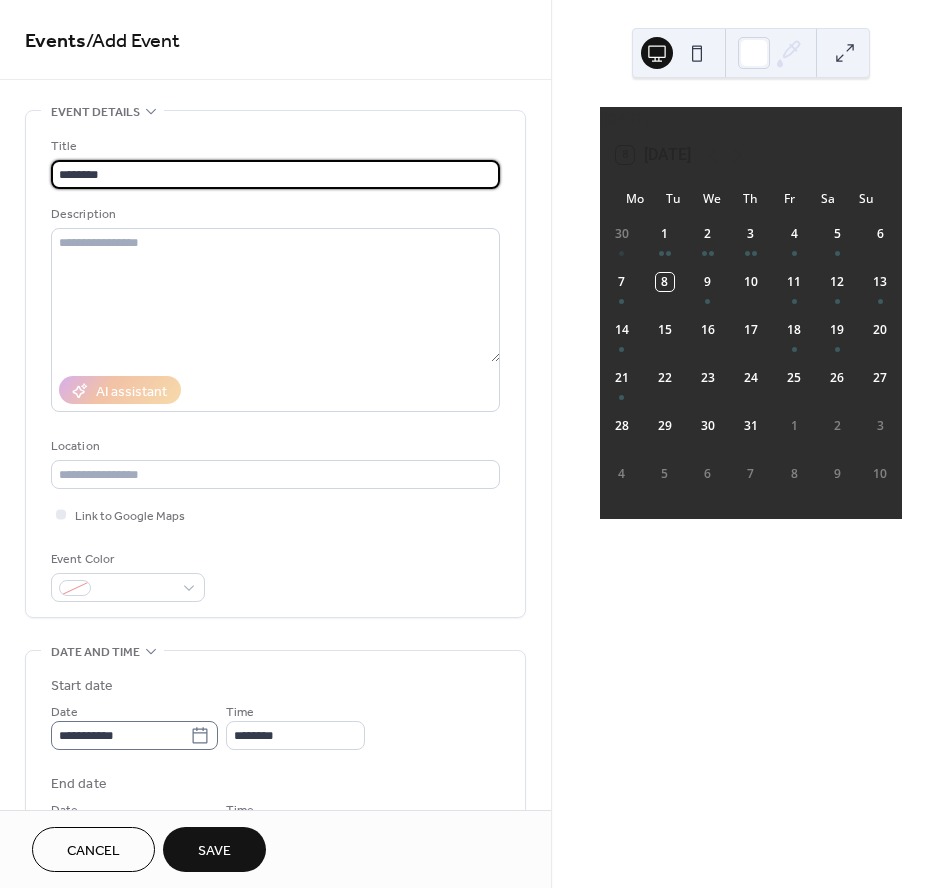 type on "********" 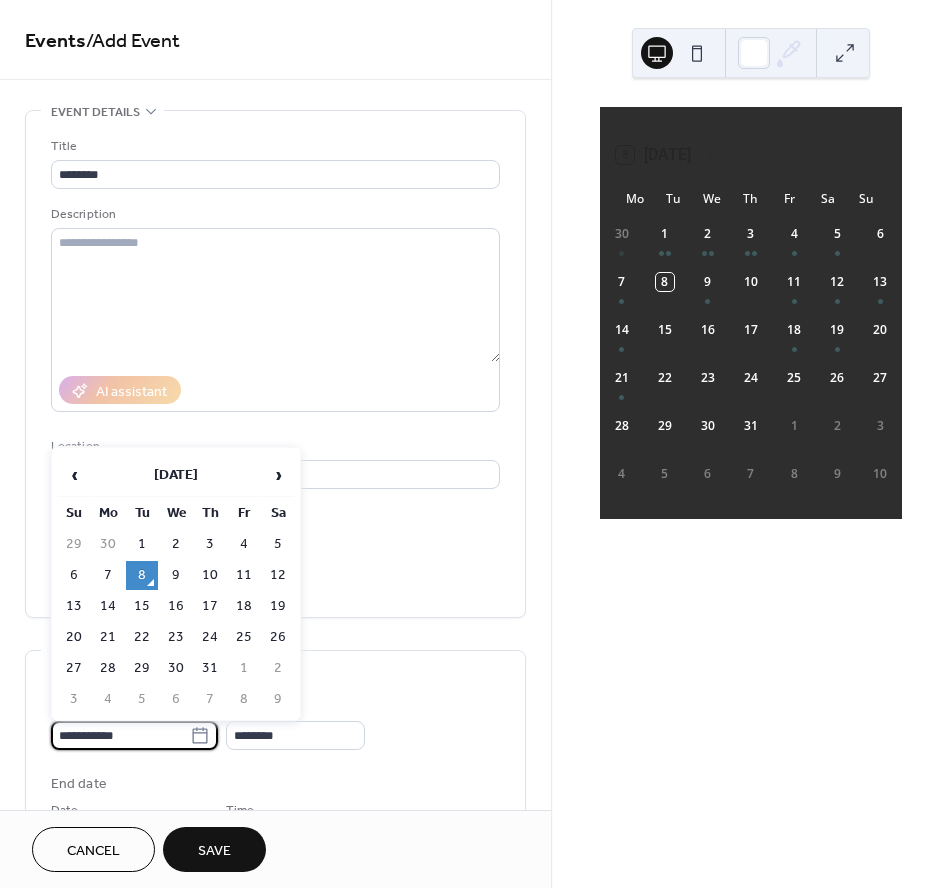click on "**********" at bounding box center [120, 735] 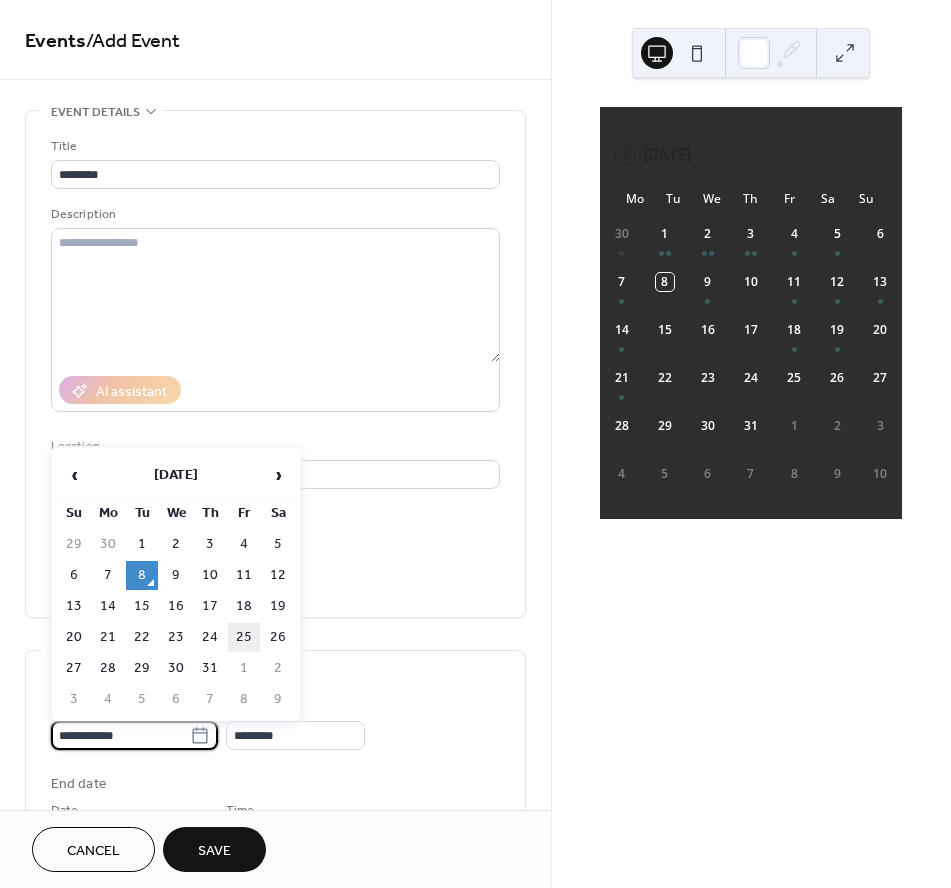 click on "25" at bounding box center [244, 637] 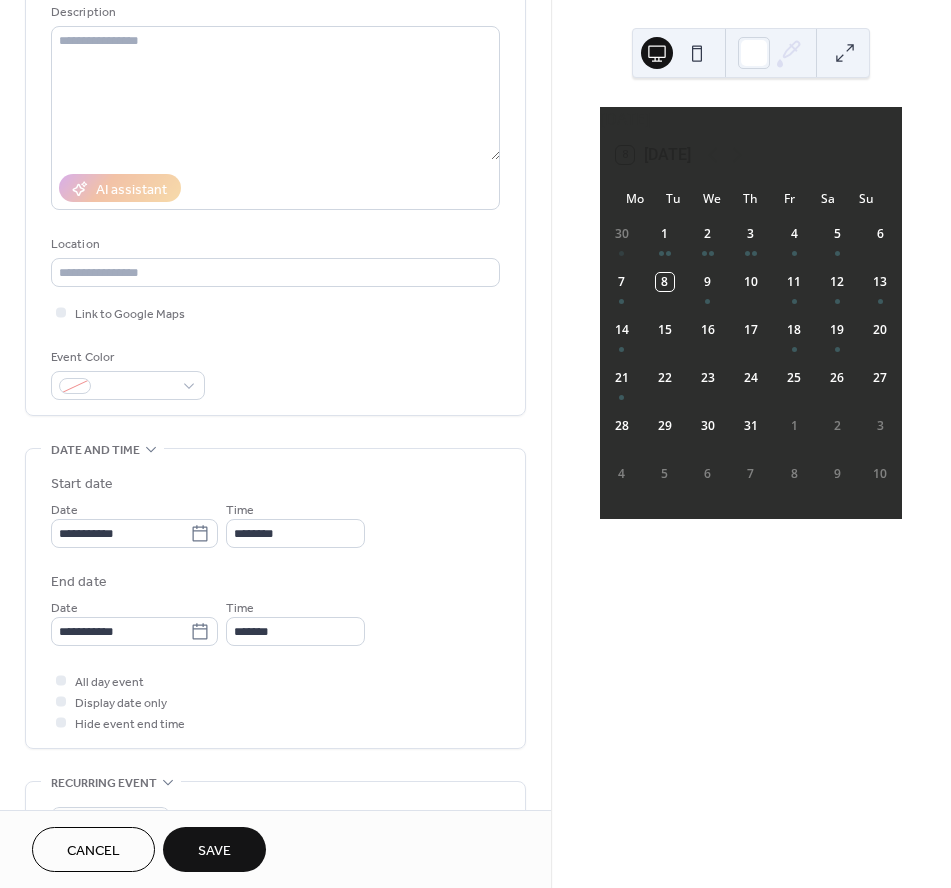 scroll, scrollTop: 203, scrollLeft: 0, axis: vertical 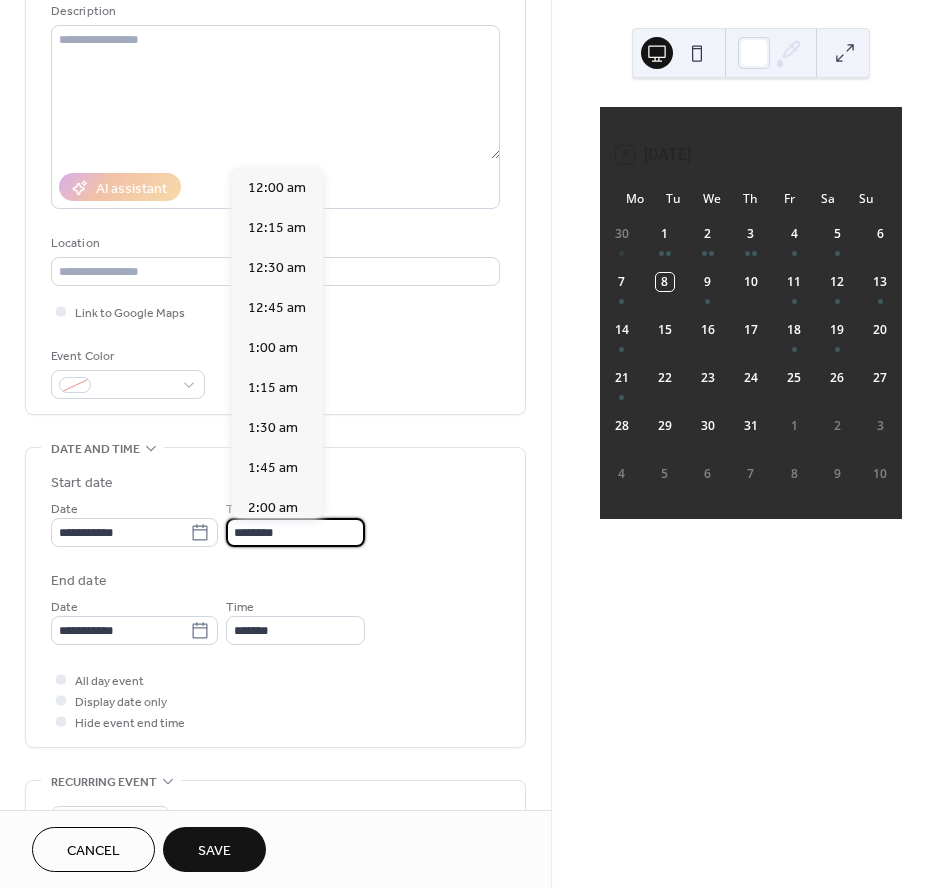 click on "********" at bounding box center (295, 532) 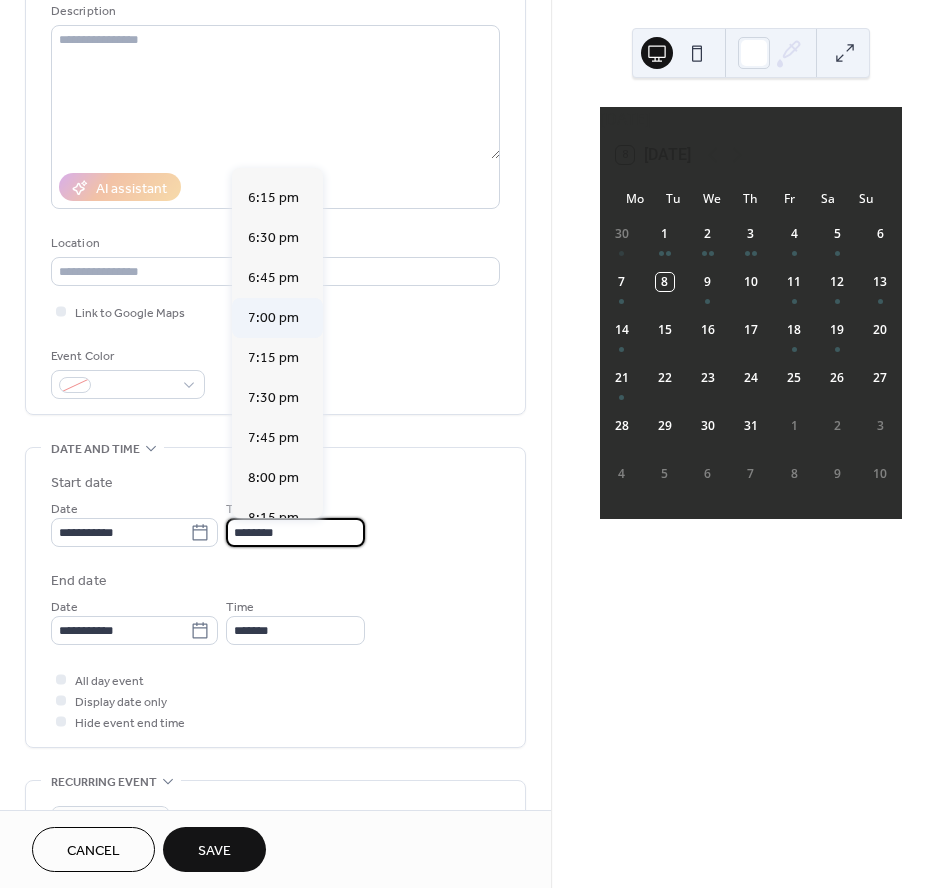 scroll, scrollTop: 2906, scrollLeft: 0, axis: vertical 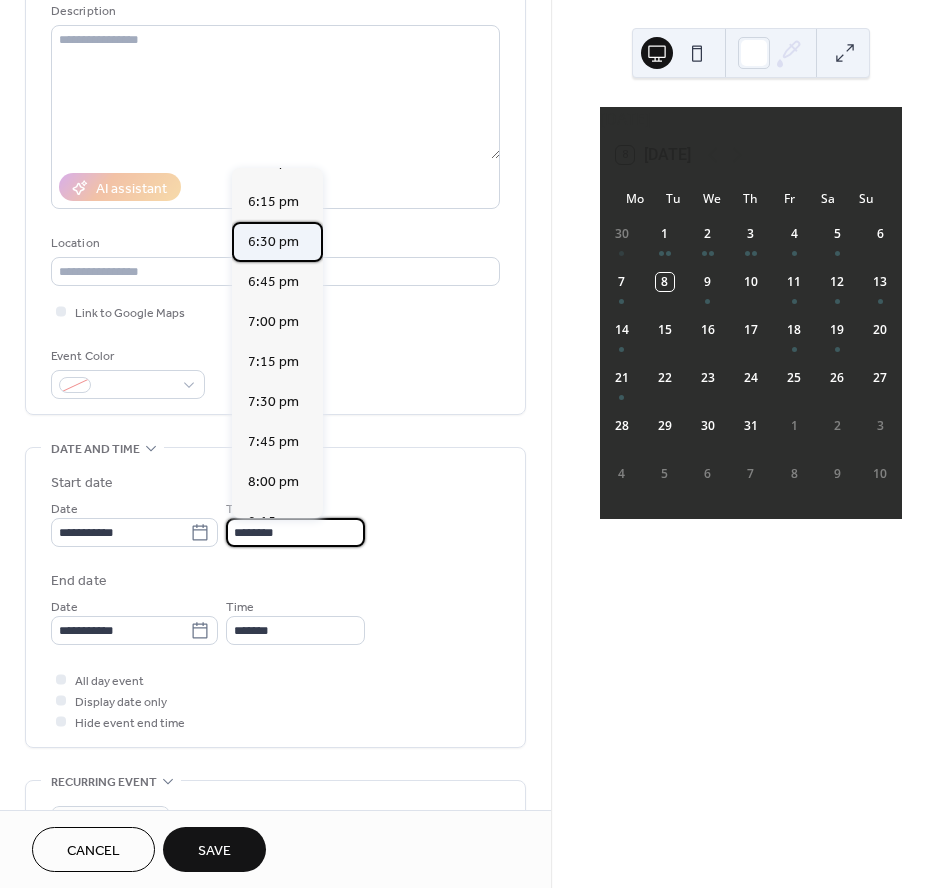 click on "6:30 pm" at bounding box center (273, 242) 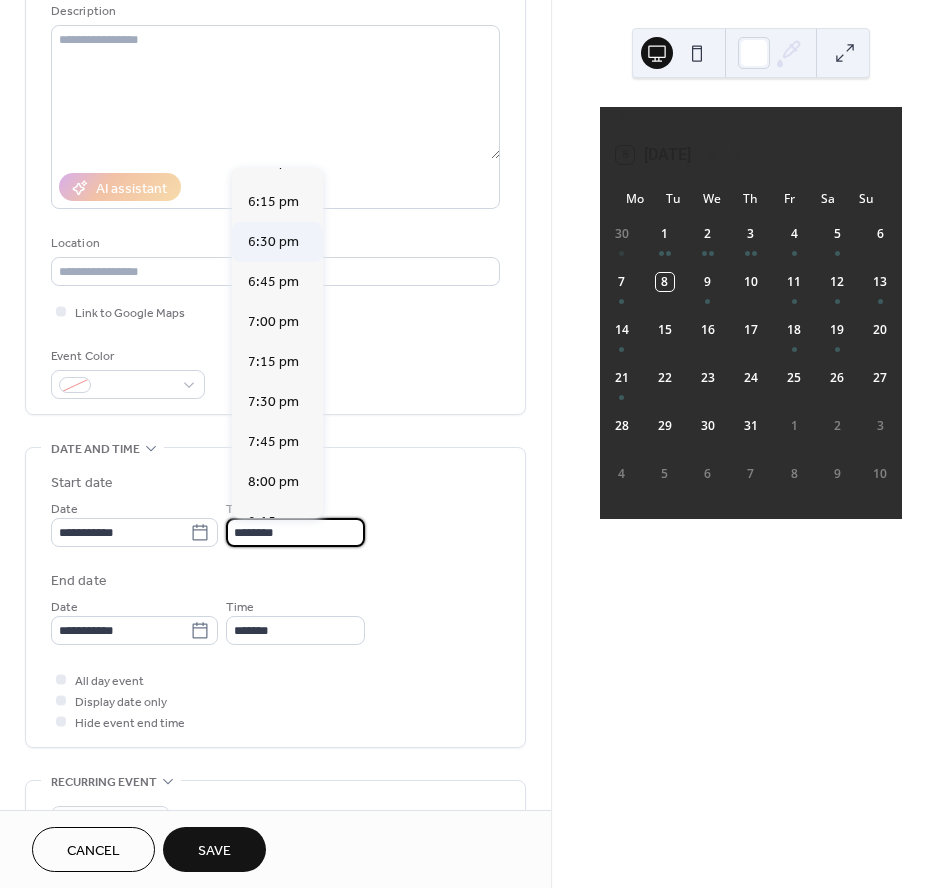 type on "*******" 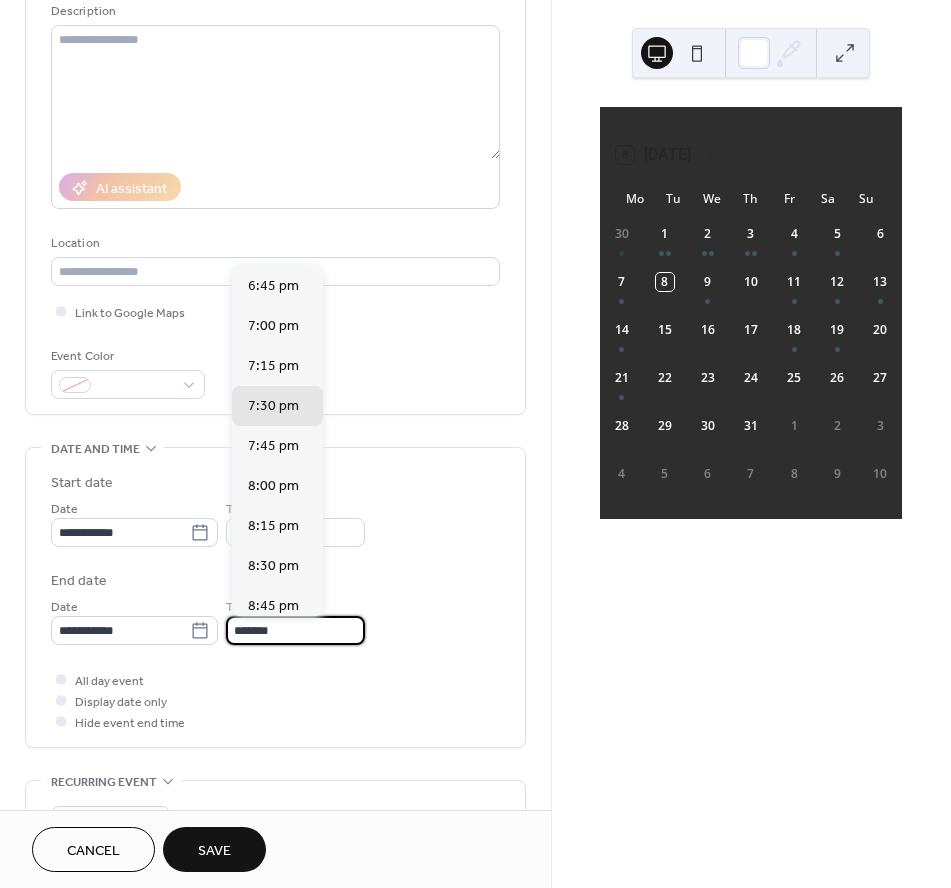 click on "*******" at bounding box center (295, 630) 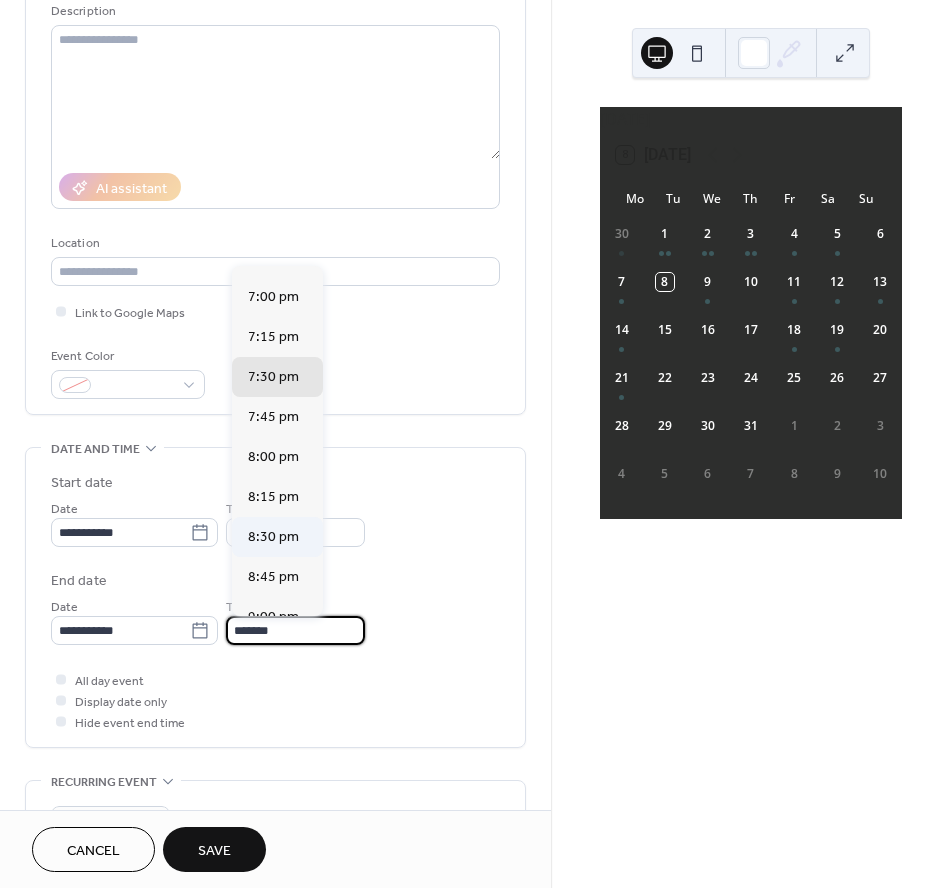 scroll, scrollTop: 32, scrollLeft: 0, axis: vertical 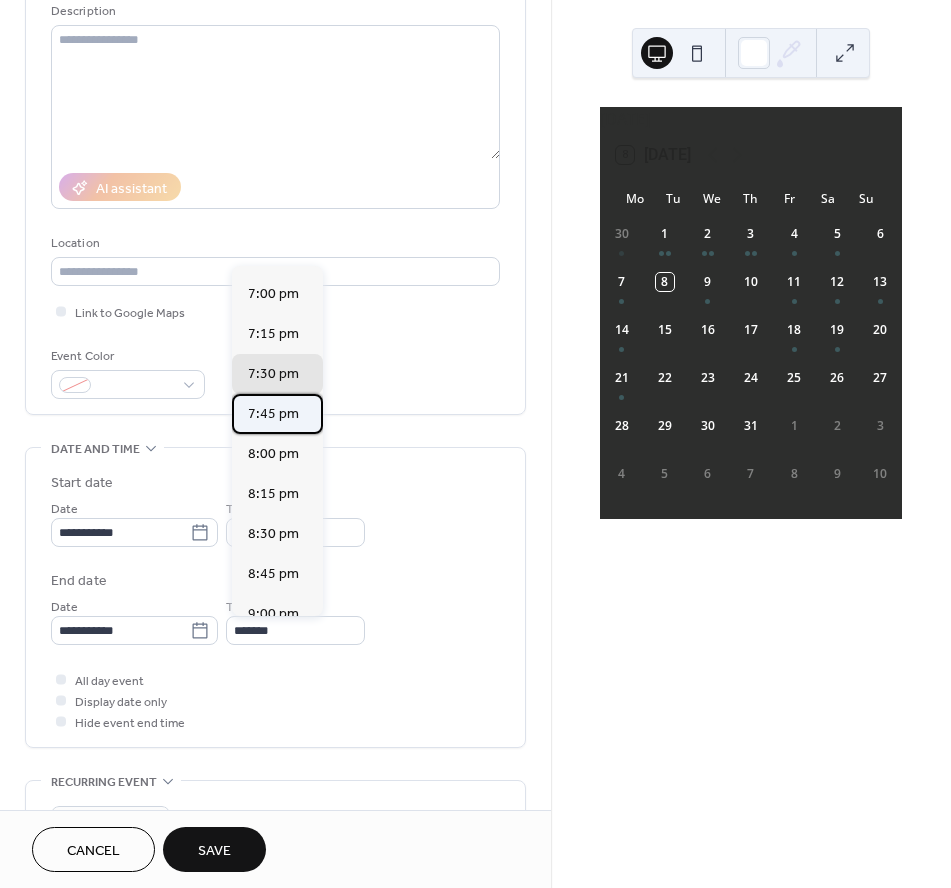 click on "7:45 pm" at bounding box center [273, 414] 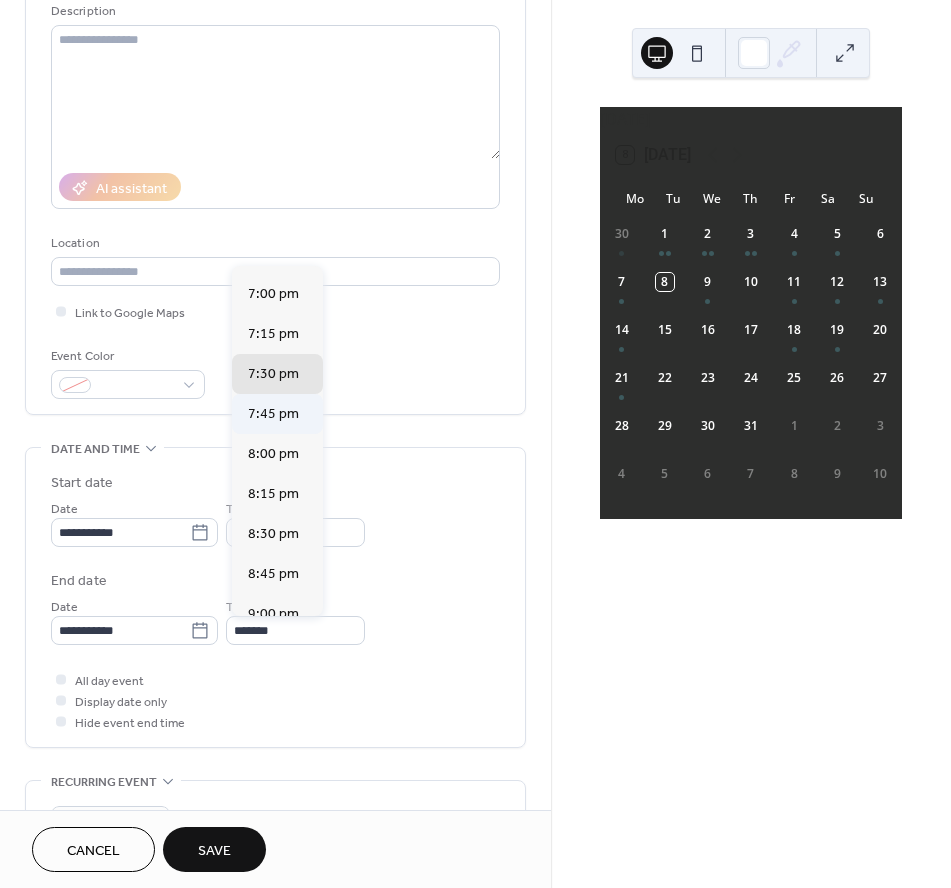 type on "*******" 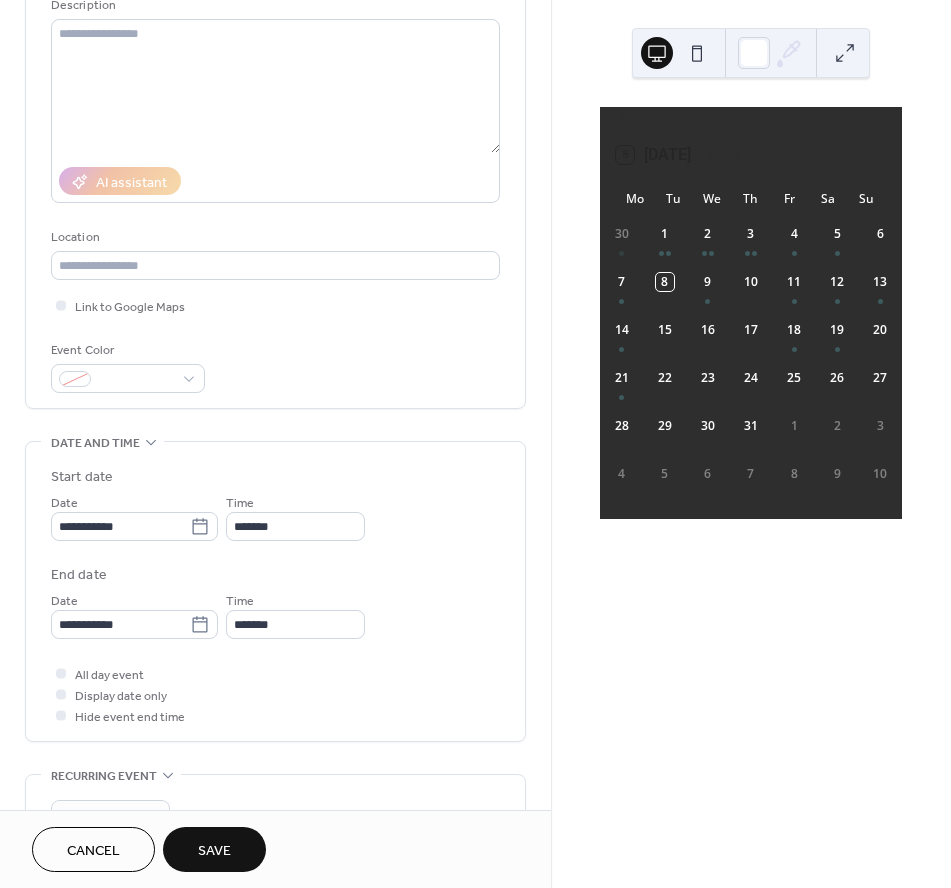 scroll, scrollTop: 227, scrollLeft: 0, axis: vertical 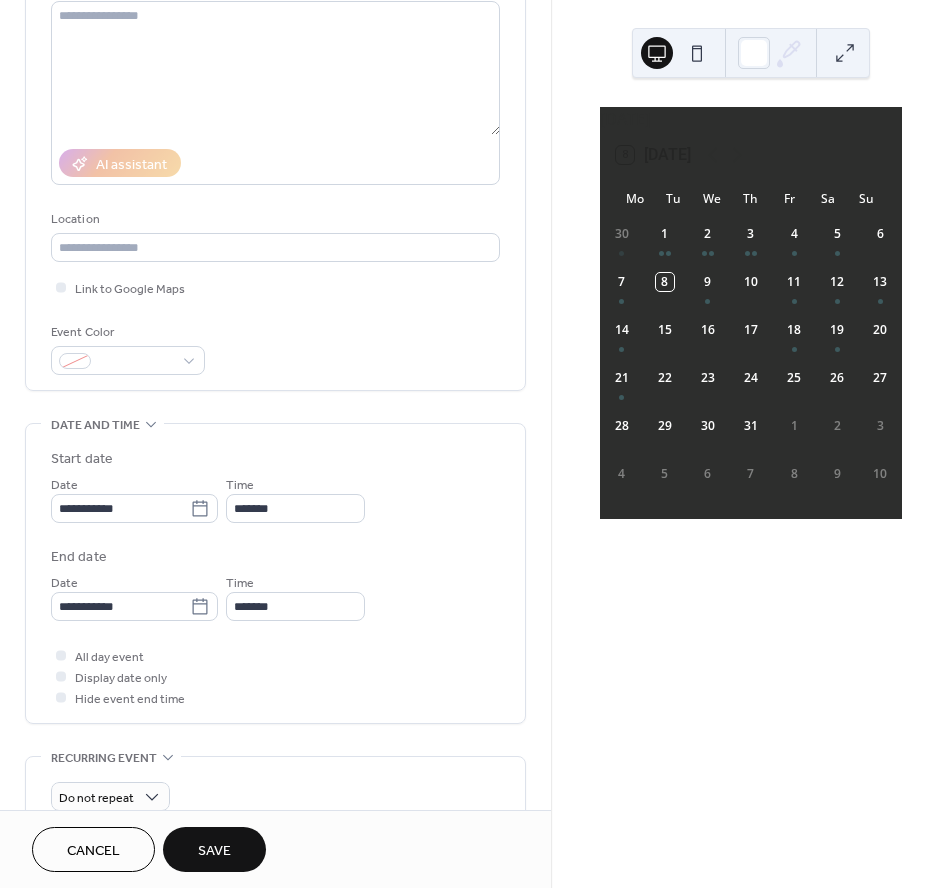 click on "Save" at bounding box center (214, 851) 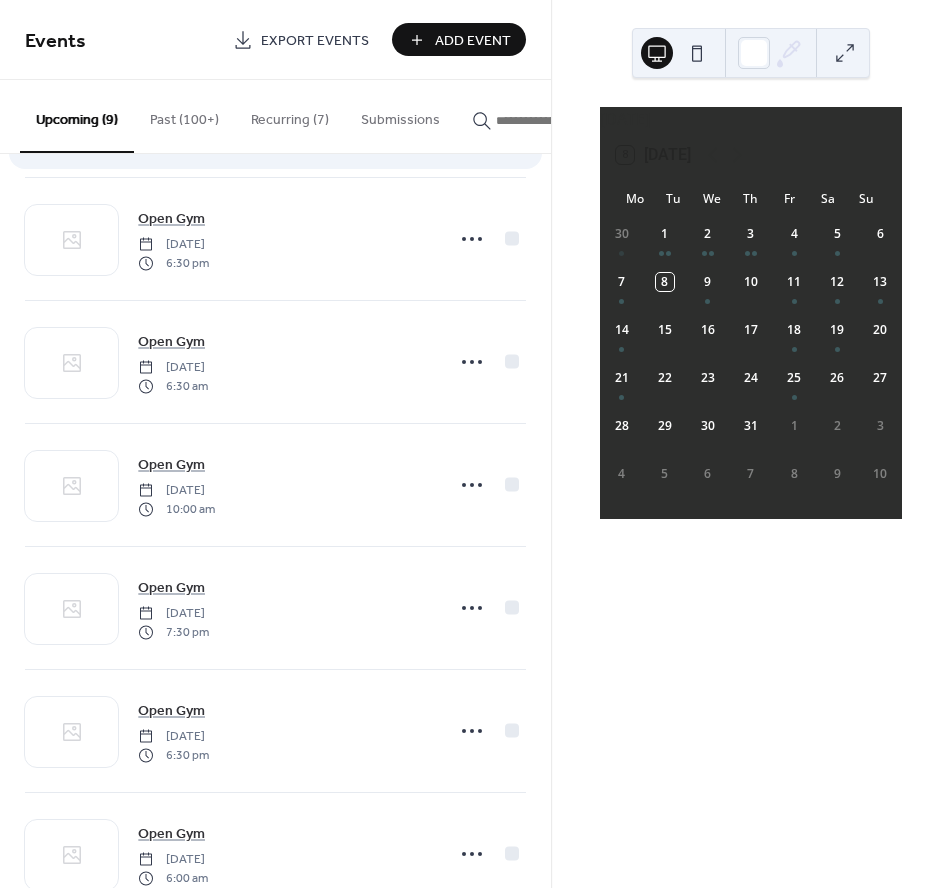 scroll, scrollTop: 438, scrollLeft: 0, axis: vertical 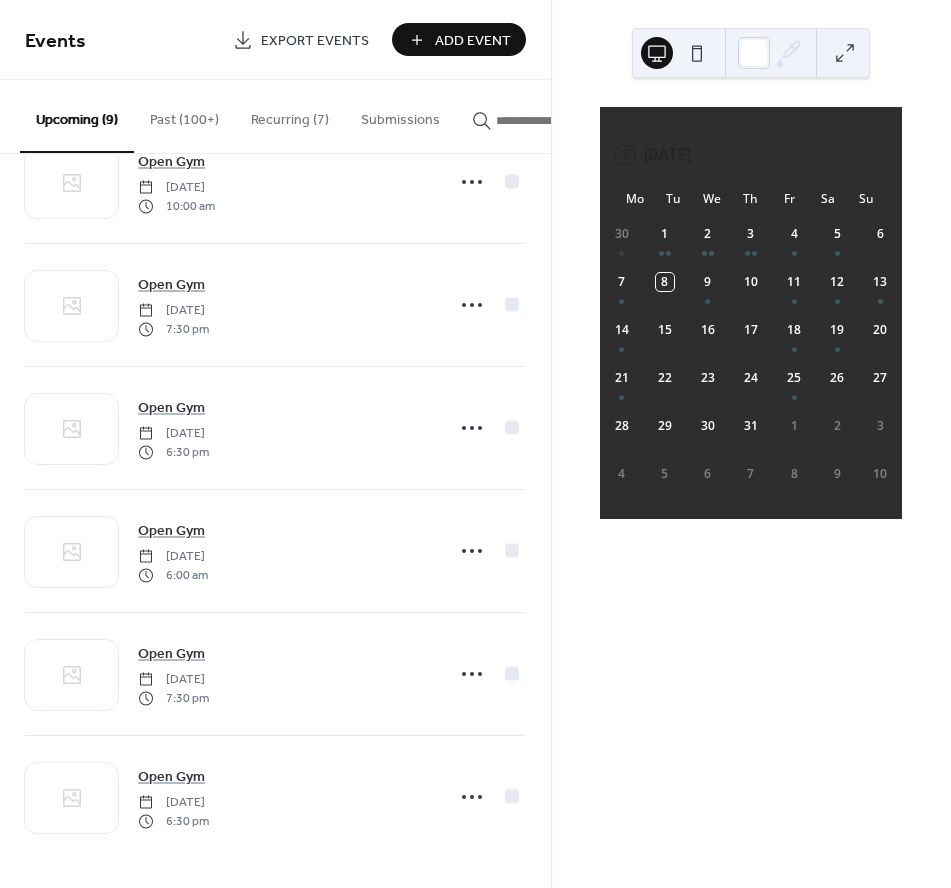 click on "Add Event" at bounding box center [473, 41] 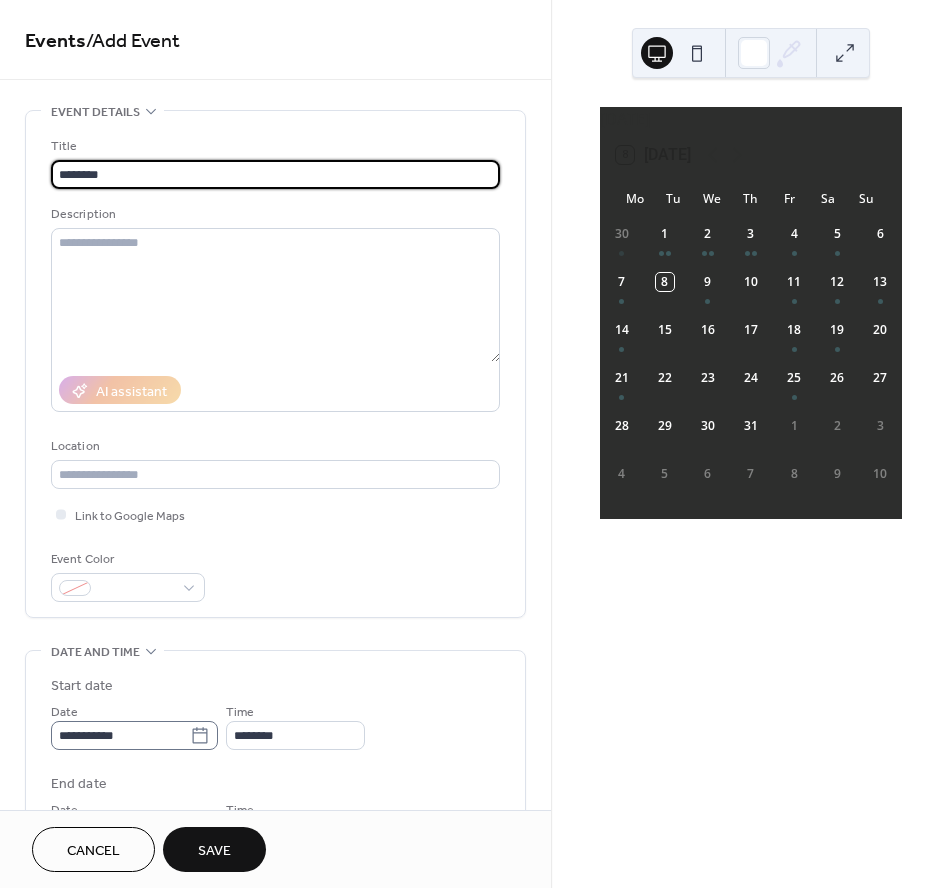 type on "********" 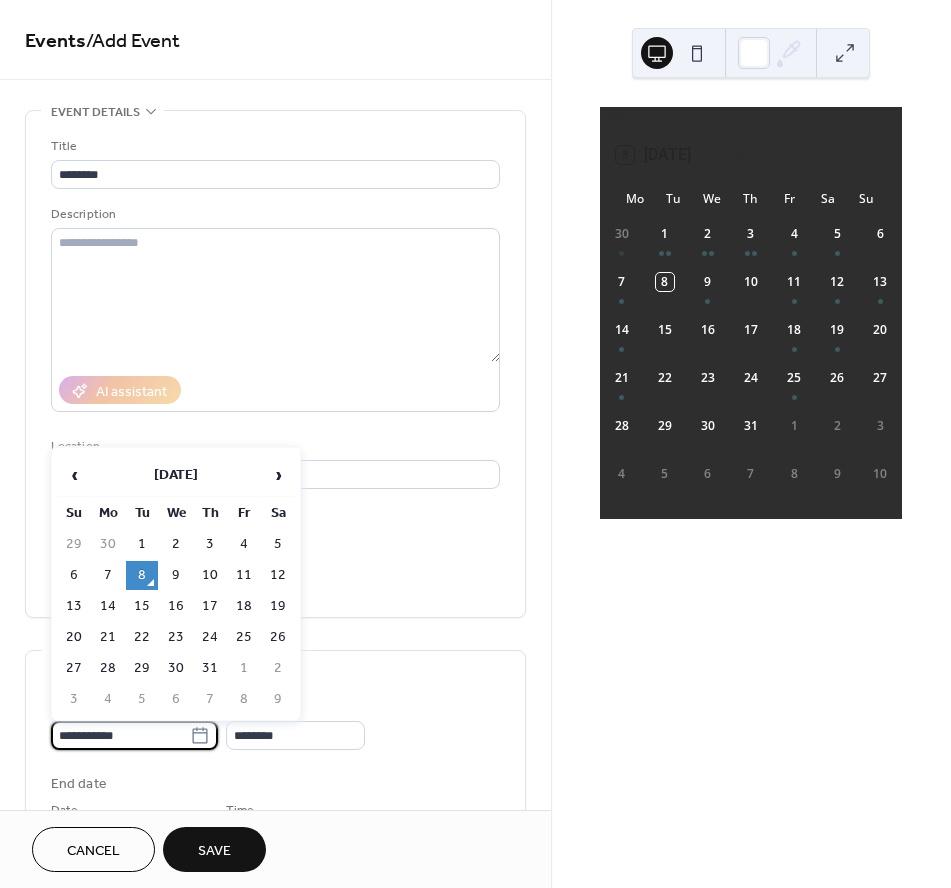 click on "**********" at bounding box center [120, 735] 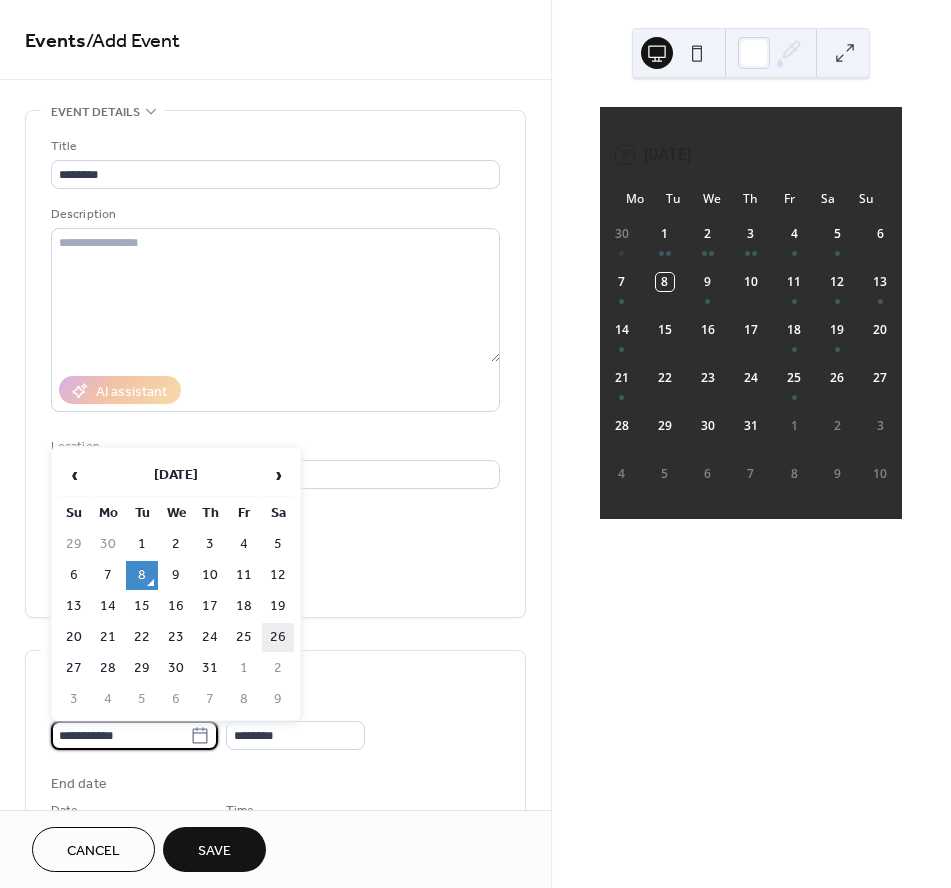 click on "26" at bounding box center (278, 637) 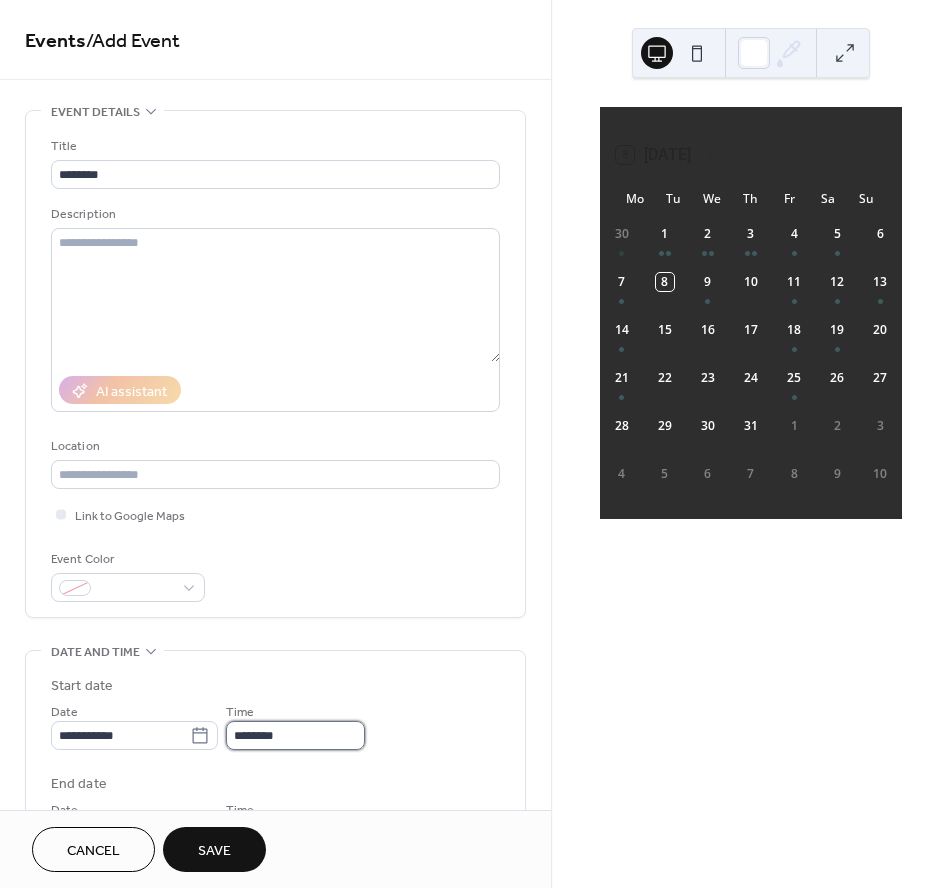 click on "********" at bounding box center (295, 735) 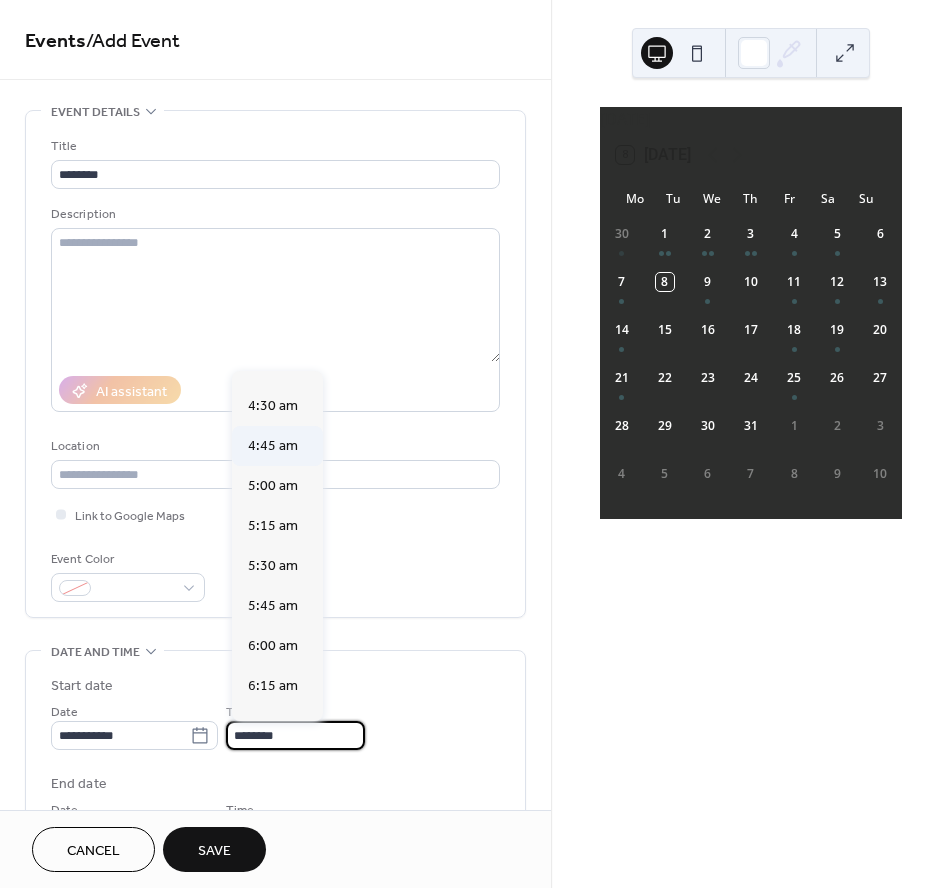 scroll, scrollTop: 708, scrollLeft: 0, axis: vertical 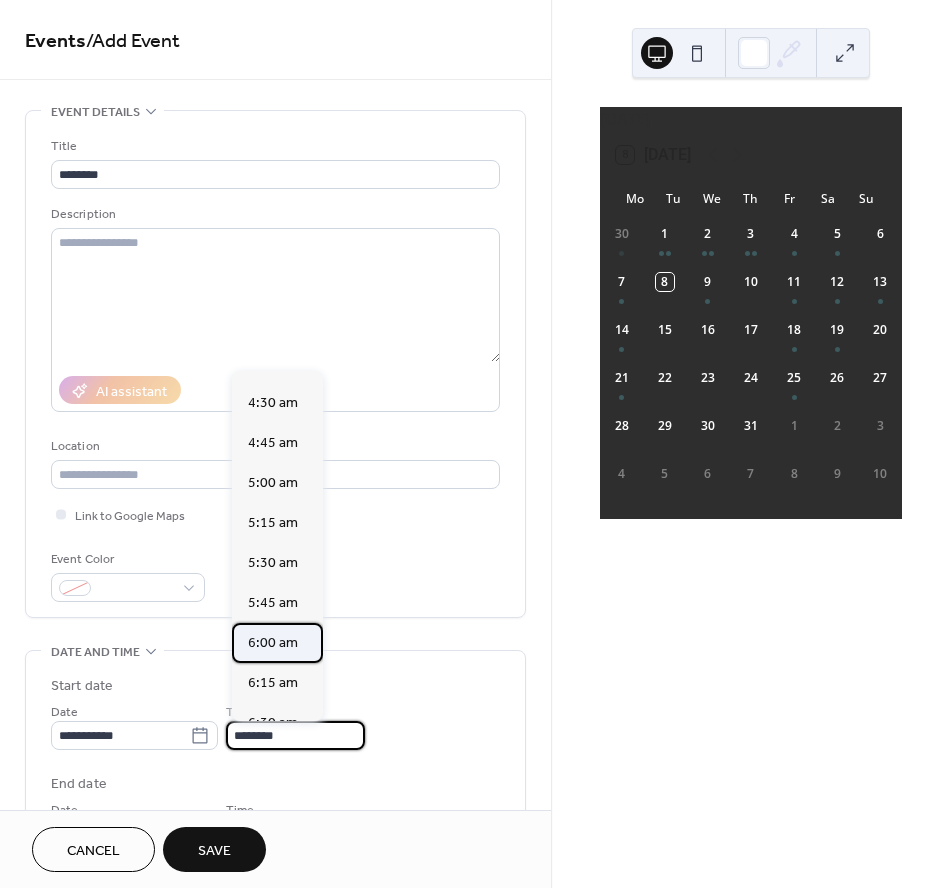 click on "6:00 am" at bounding box center [273, 643] 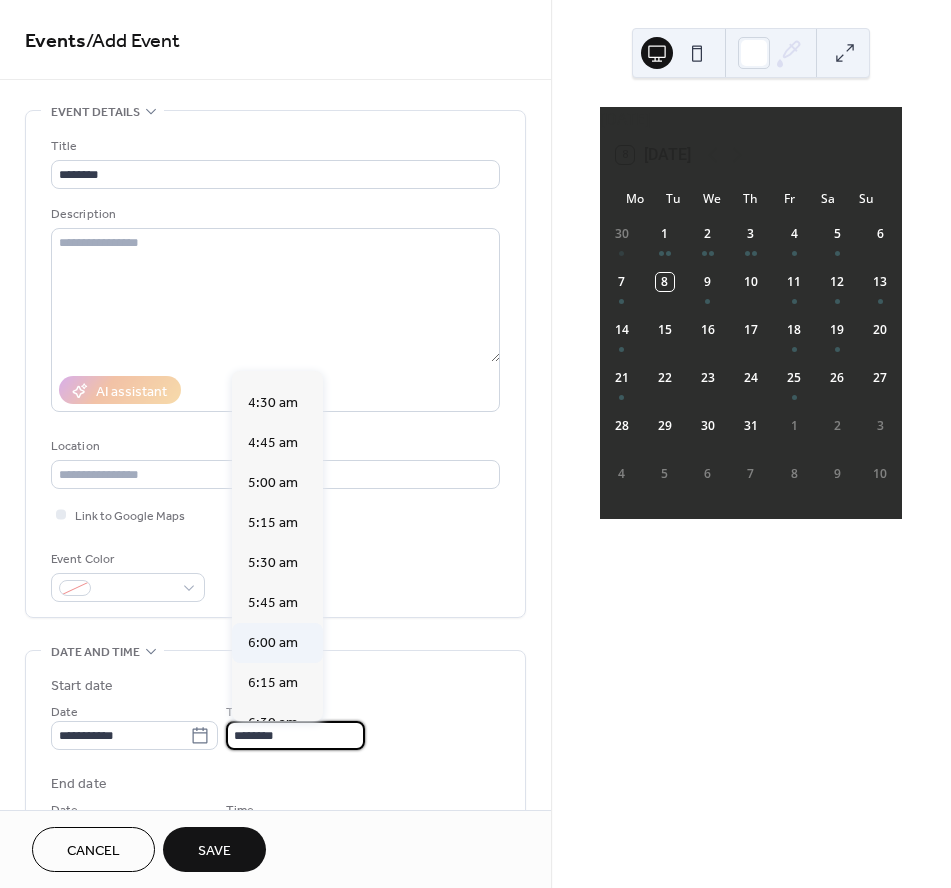 type on "*******" 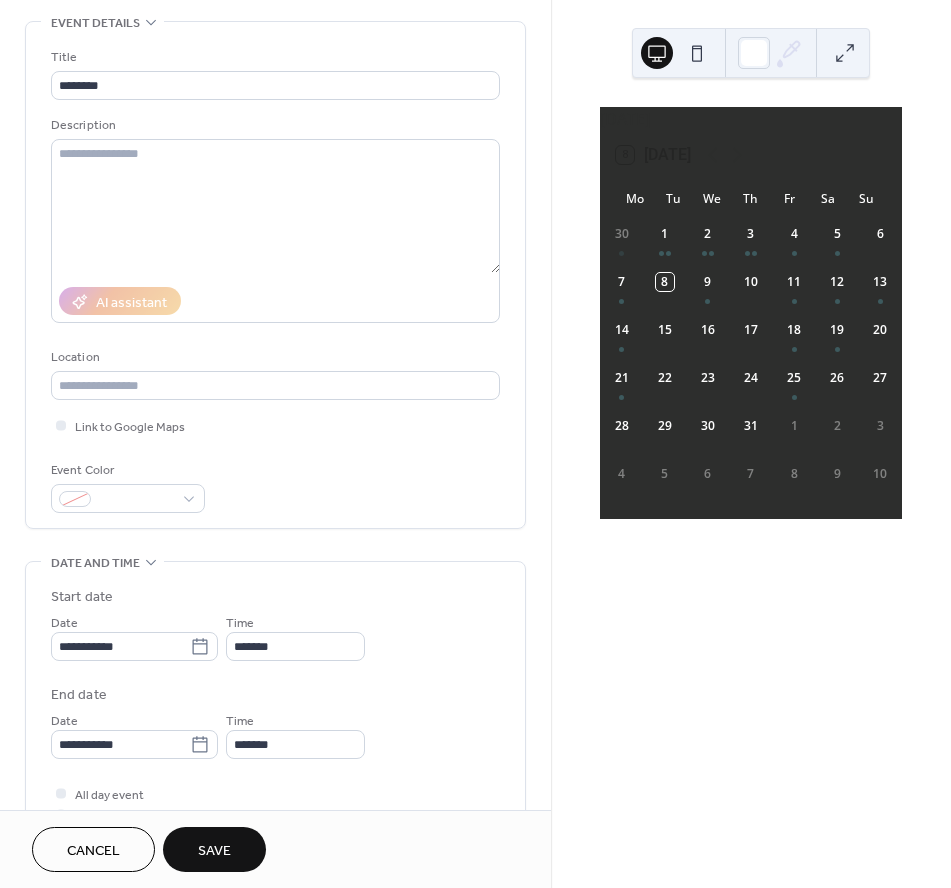 scroll, scrollTop: 90, scrollLeft: 0, axis: vertical 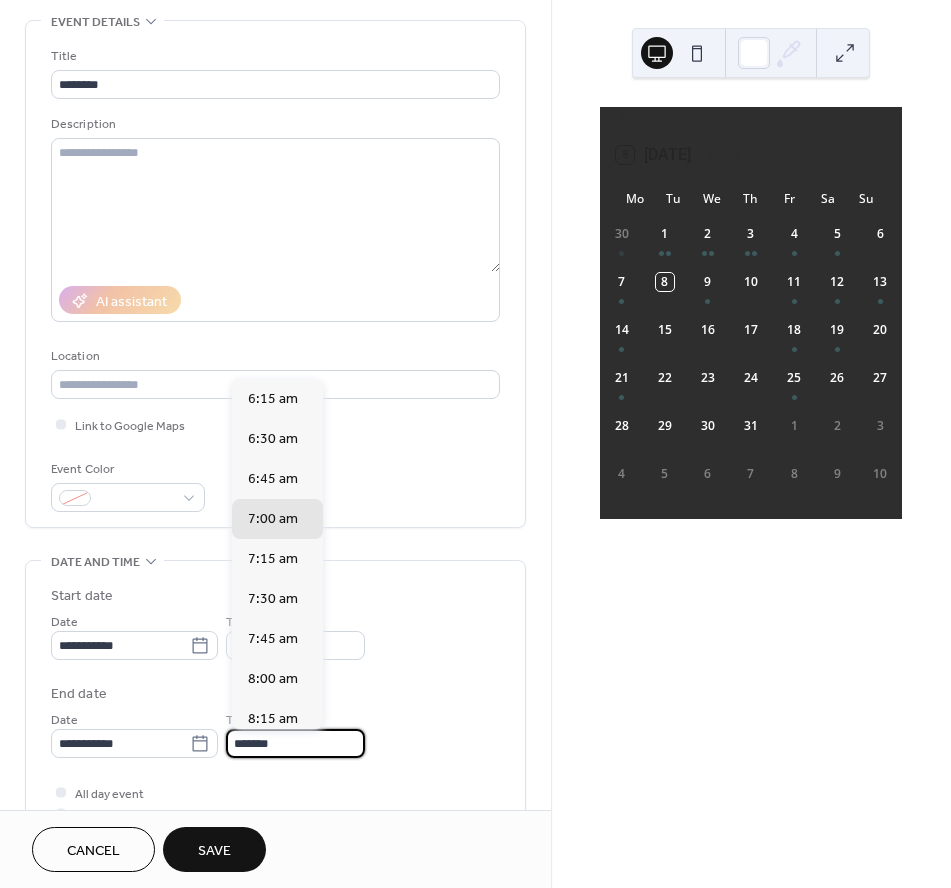 click on "*******" at bounding box center [295, 743] 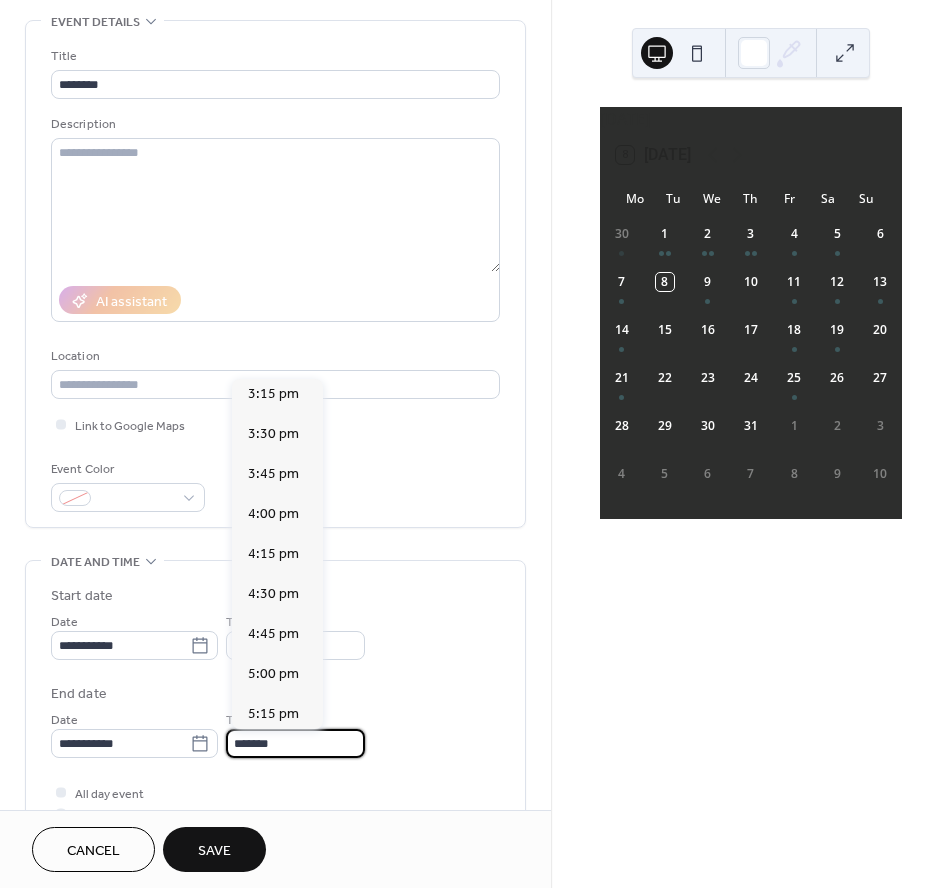 scroll, scrollTop: 1446, scrollLeft: 0, axis: vertical 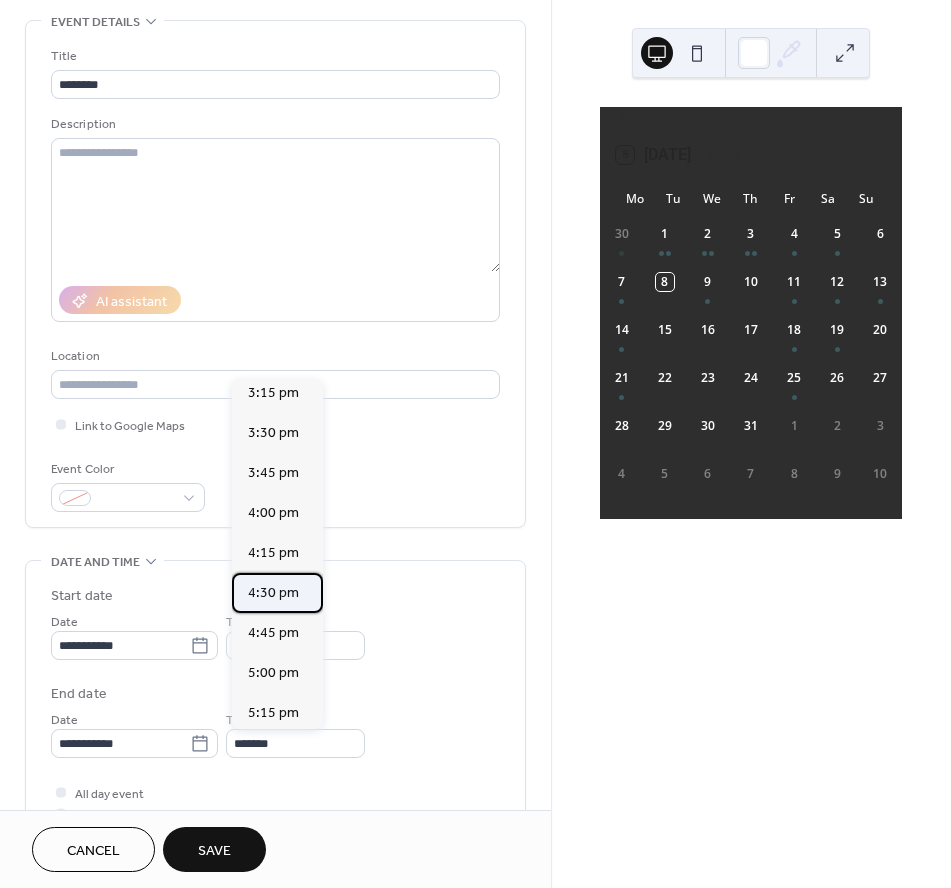 click on "4:30 pm" at bounding box center (277, 593) 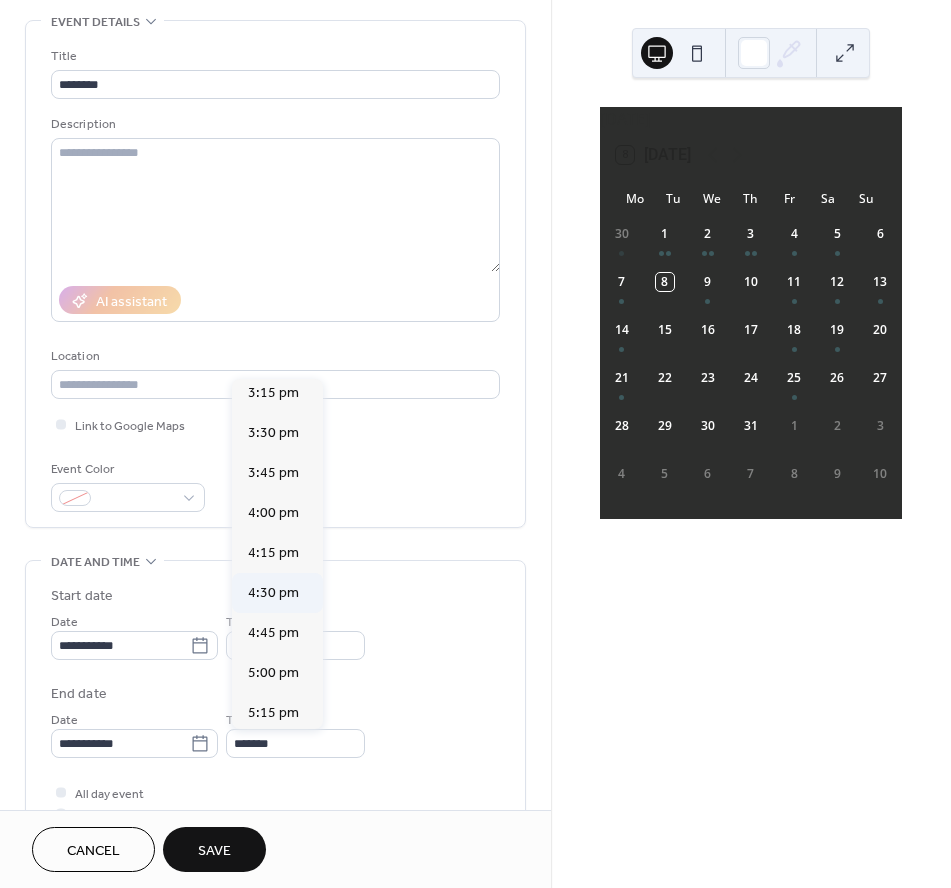 type on "*******" 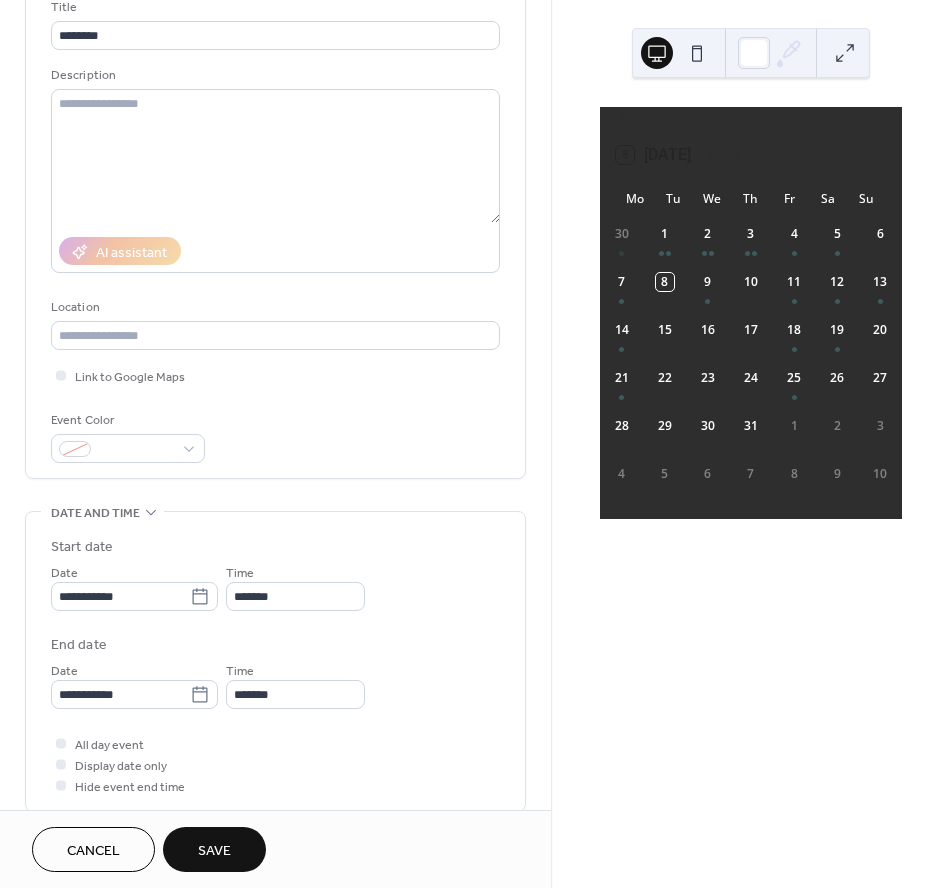 scroll, scrollTop: 179, scrollLeft: 0, axis: vertical 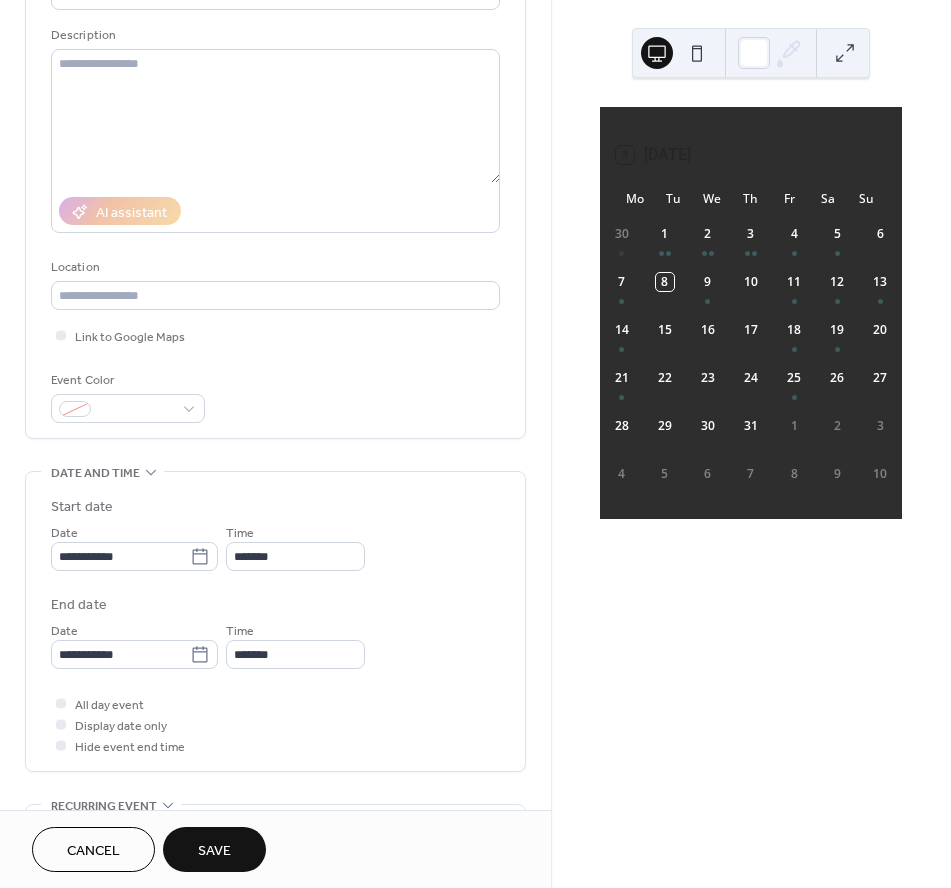 click on "Save" at bounding box center (214, 849) 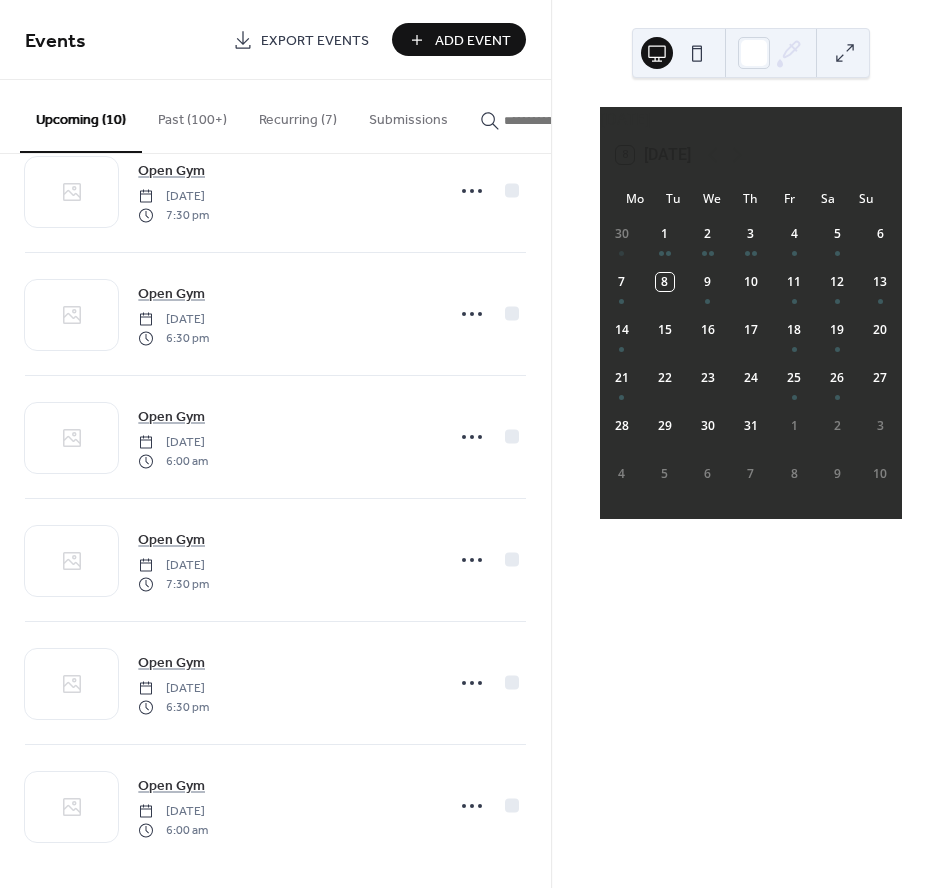 scroll, scrollTop: 561, scrollLeft: 0, axis: vertical 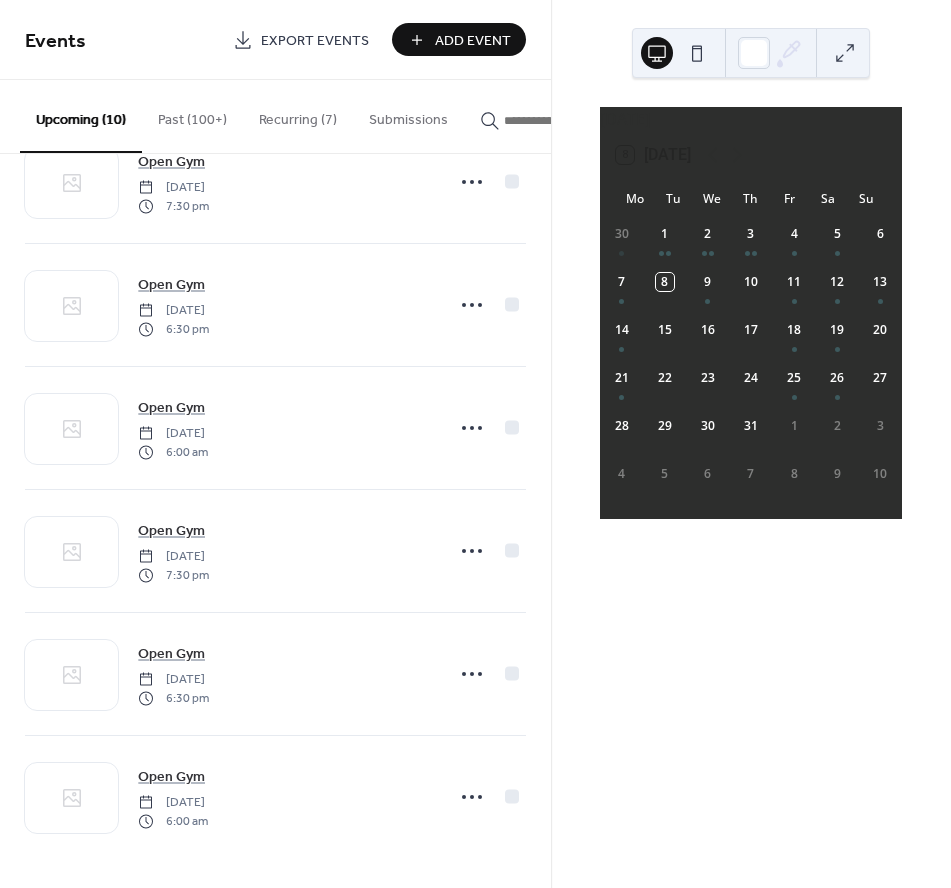 click on "Add Event" at bounding box center [473, 41] 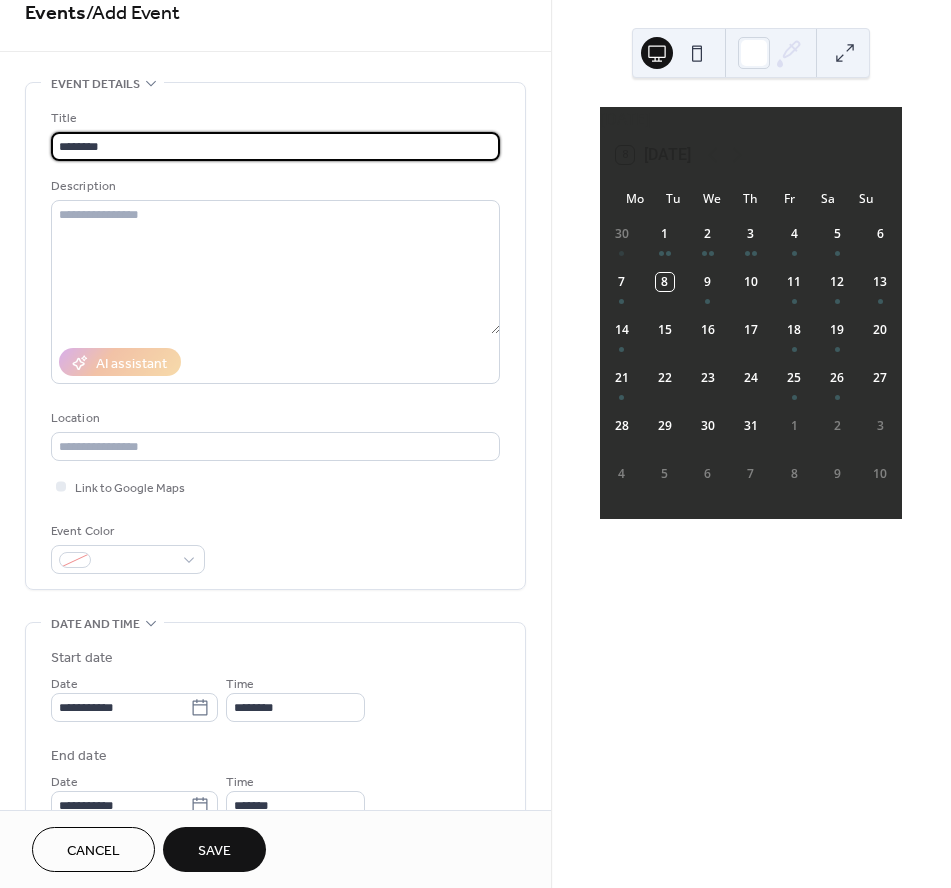 scroll, scrollTop: 32, scrollLeft: 0, axis: vertical 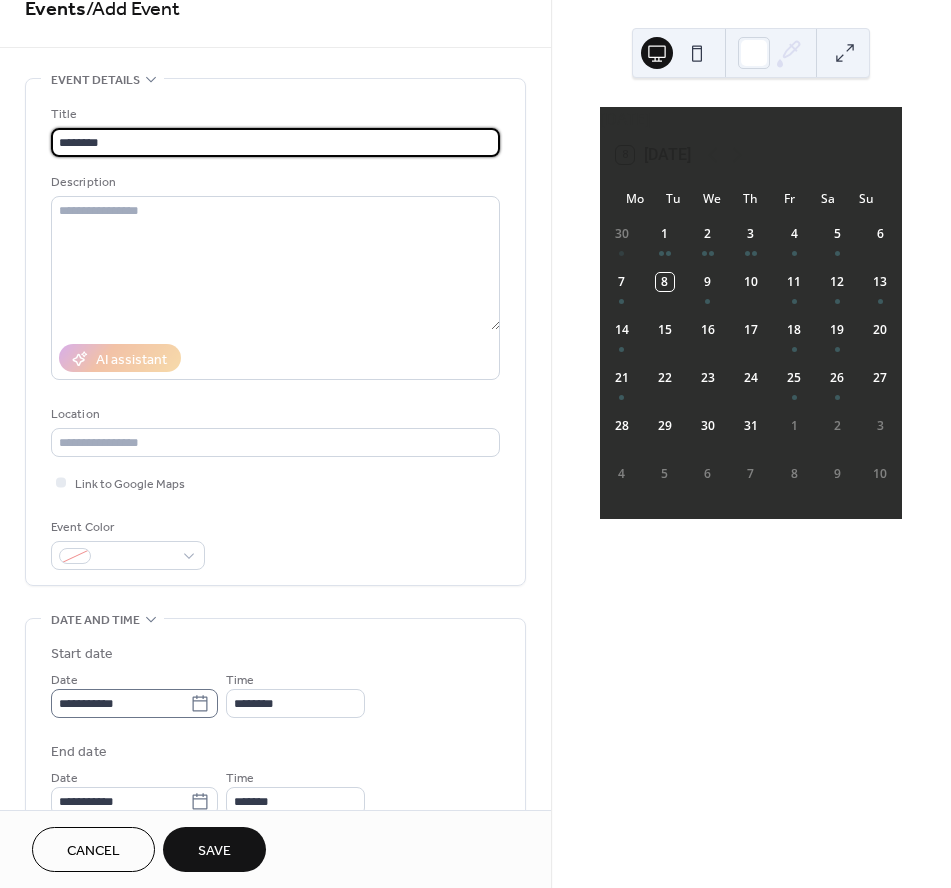 type on "********" 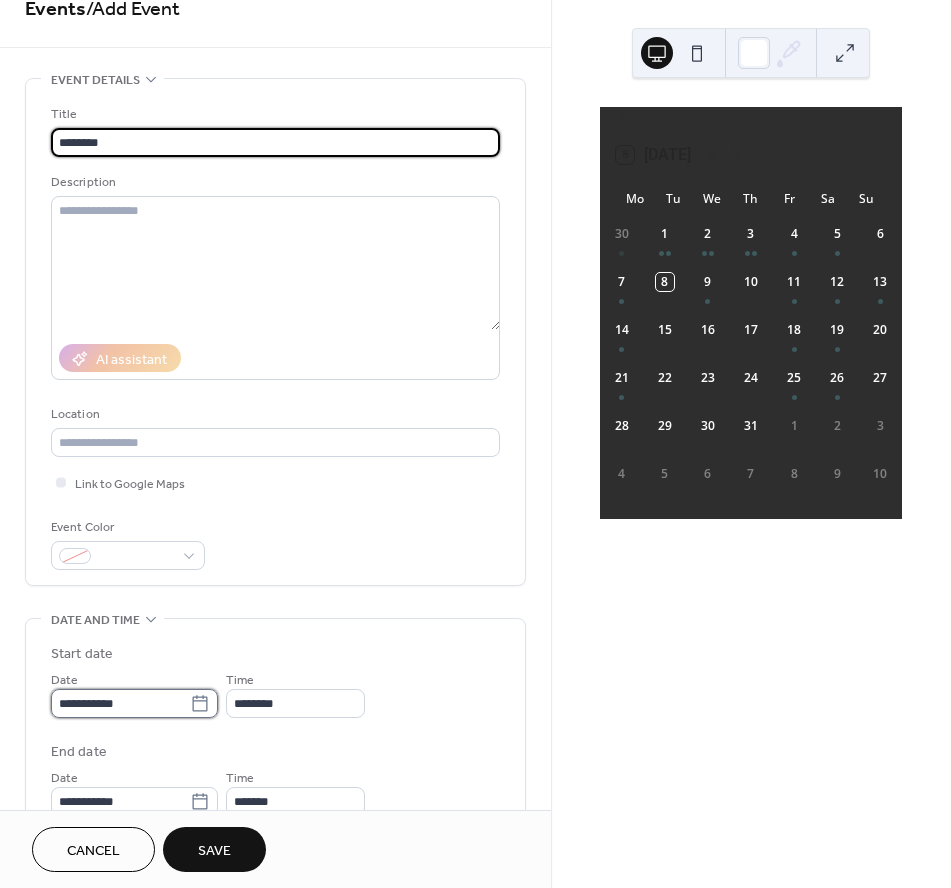 click on "**********" at bounding box center (120, 703) 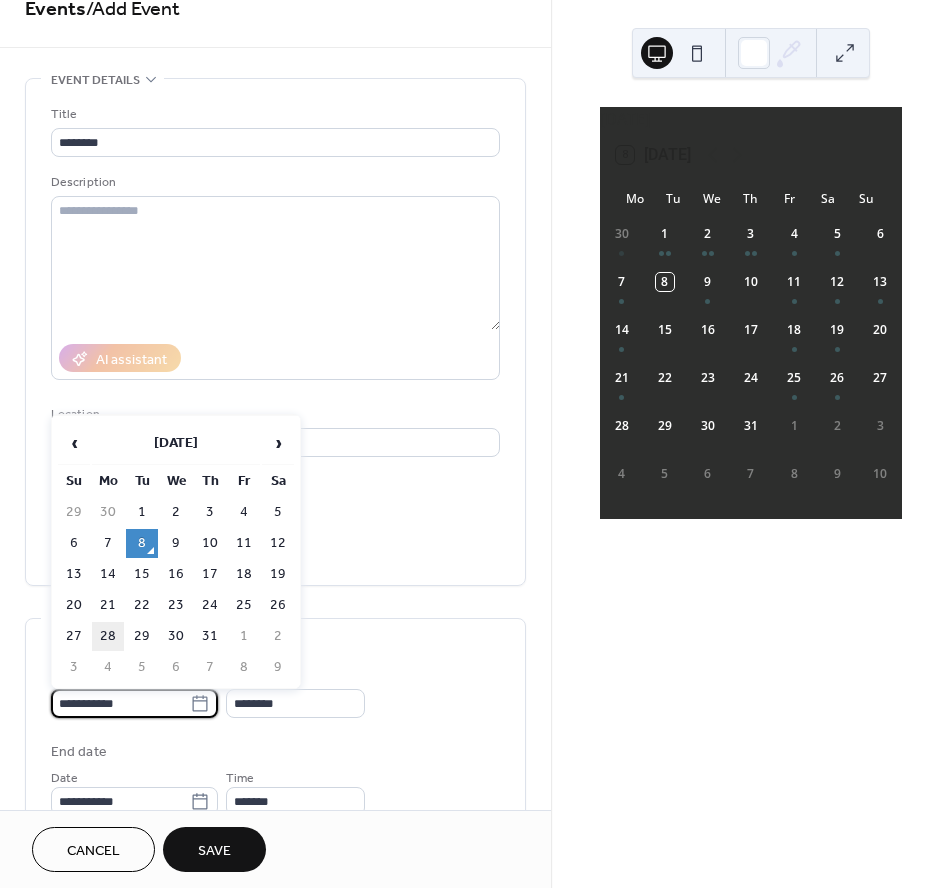 click on "28" at bounding box center (108, 636) 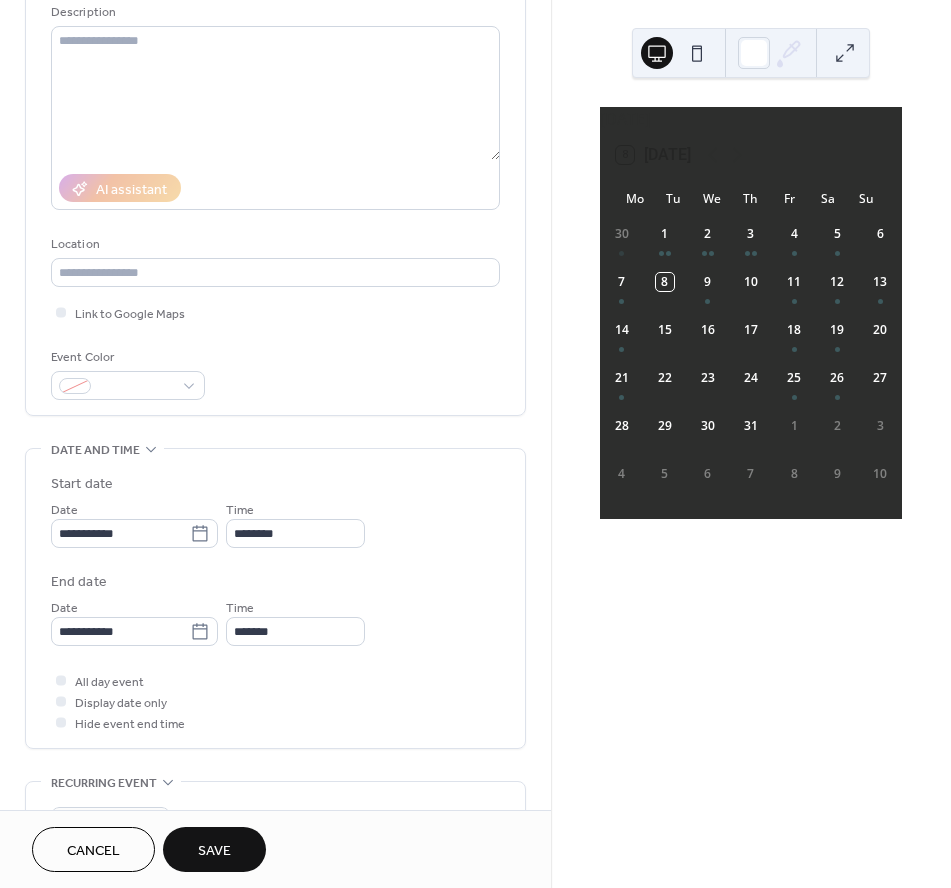scroll, scrollTop: 203, scrollLeft: 0, axis: vertical 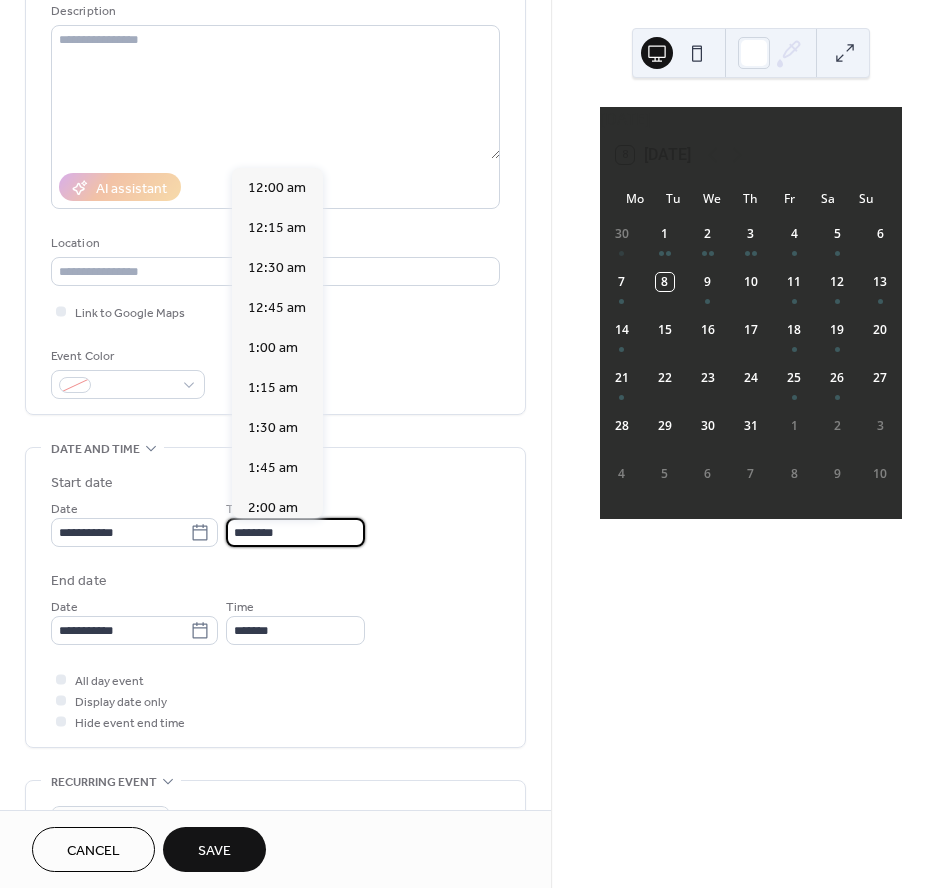click on "********" at bounding box center [295, 532] 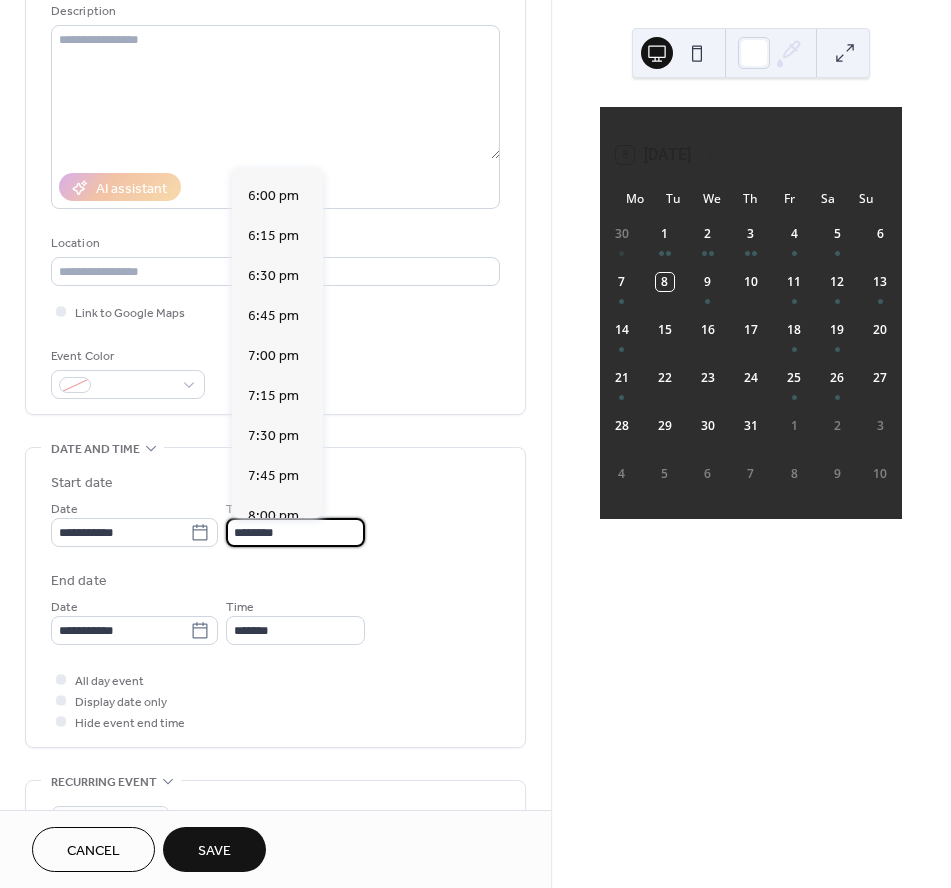 scroll, scrollTop: 2855, scrollLeft: 0, axis: vertical 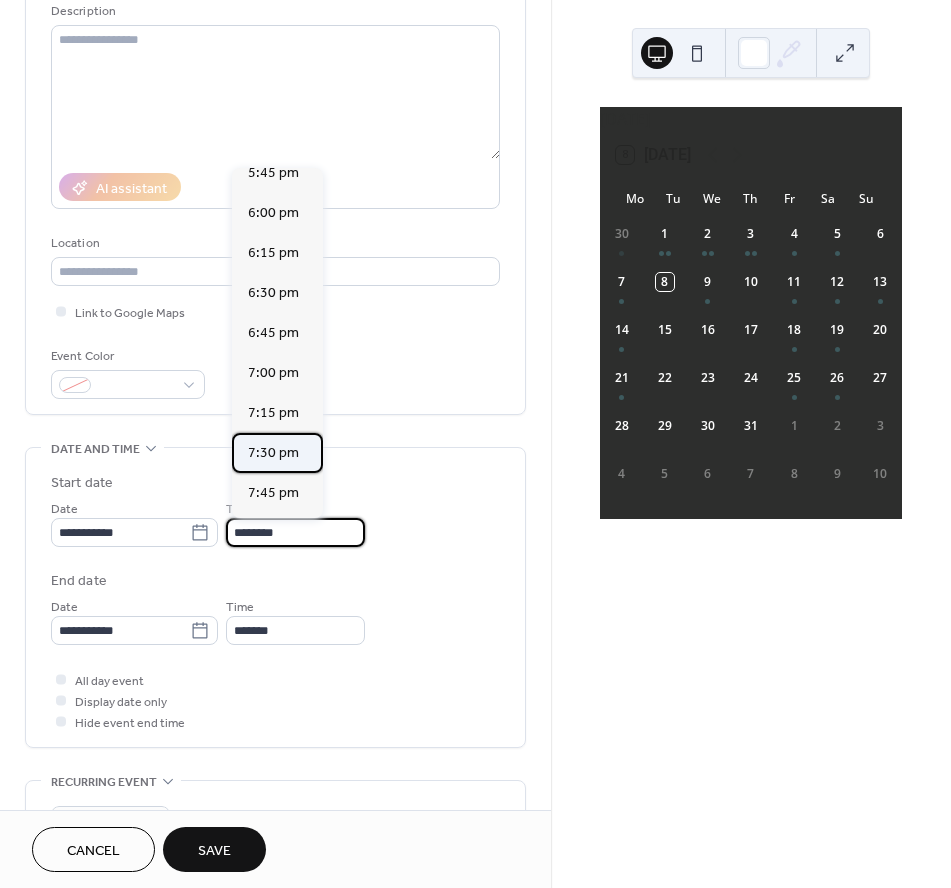 click on "7:30 pm" at bounding box center (273, 453) 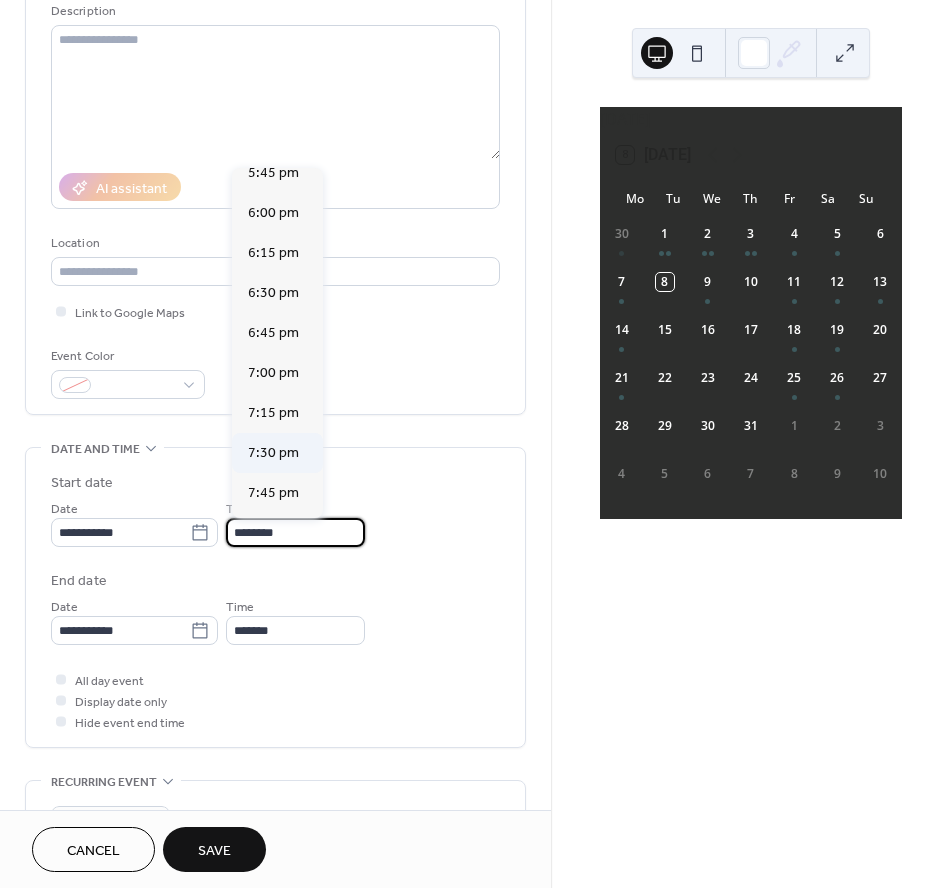 type on "*******" 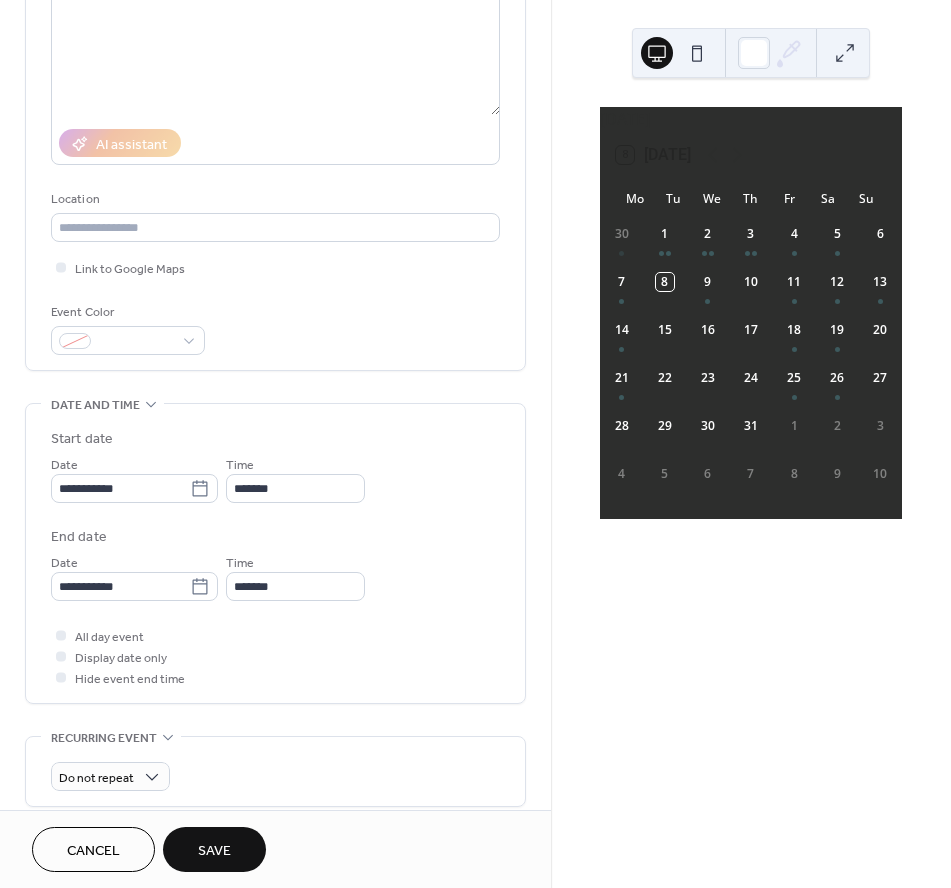 scroll, scrollTop: 249, scrollLeft: 0, axis: vertical 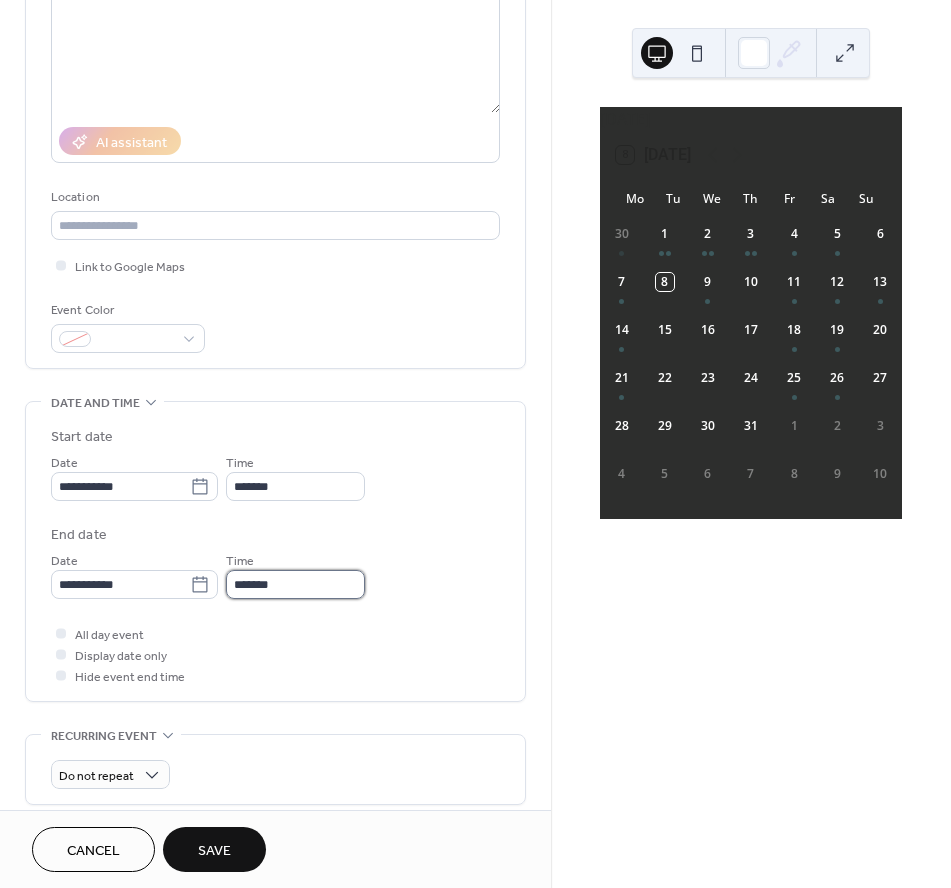 click on "*******" at bounding box center [295, 584] 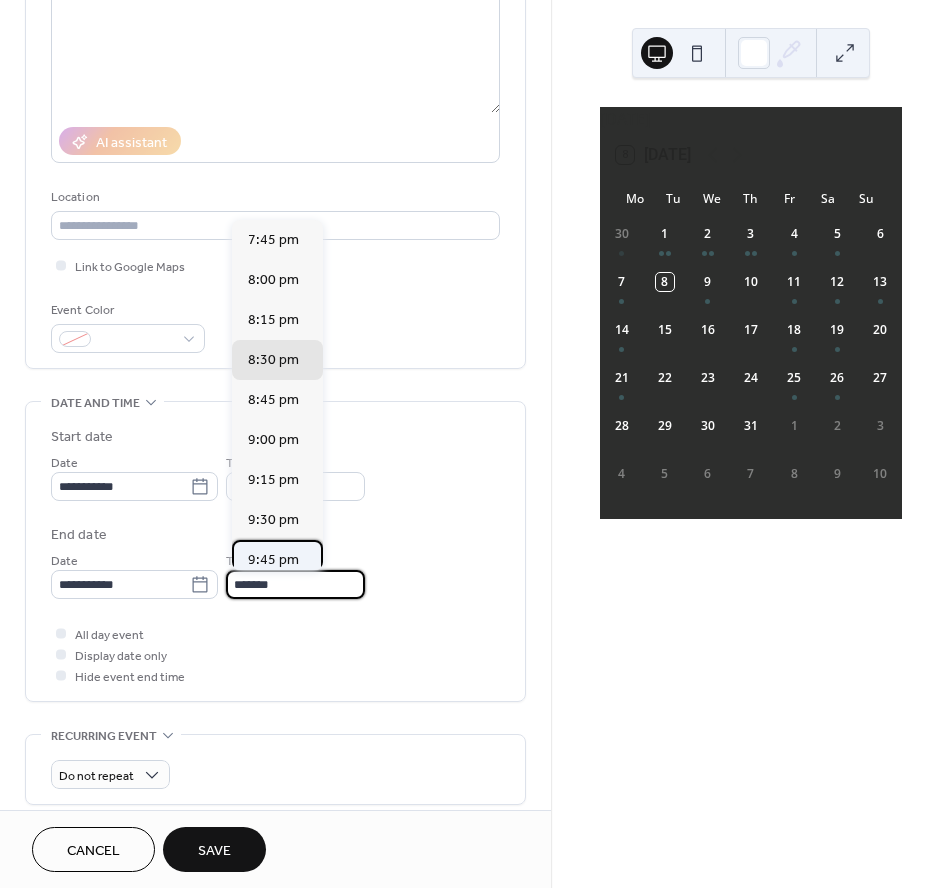 click on "9:45 pm" at bounding box center (273, 560) 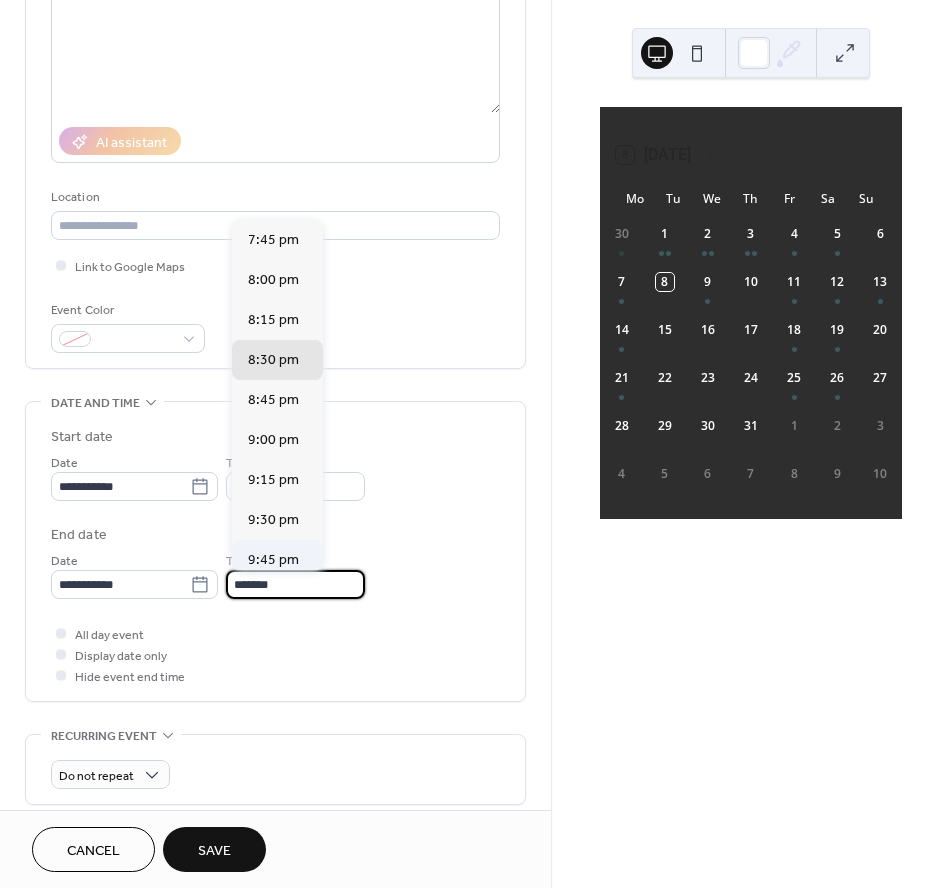 type on "*******" 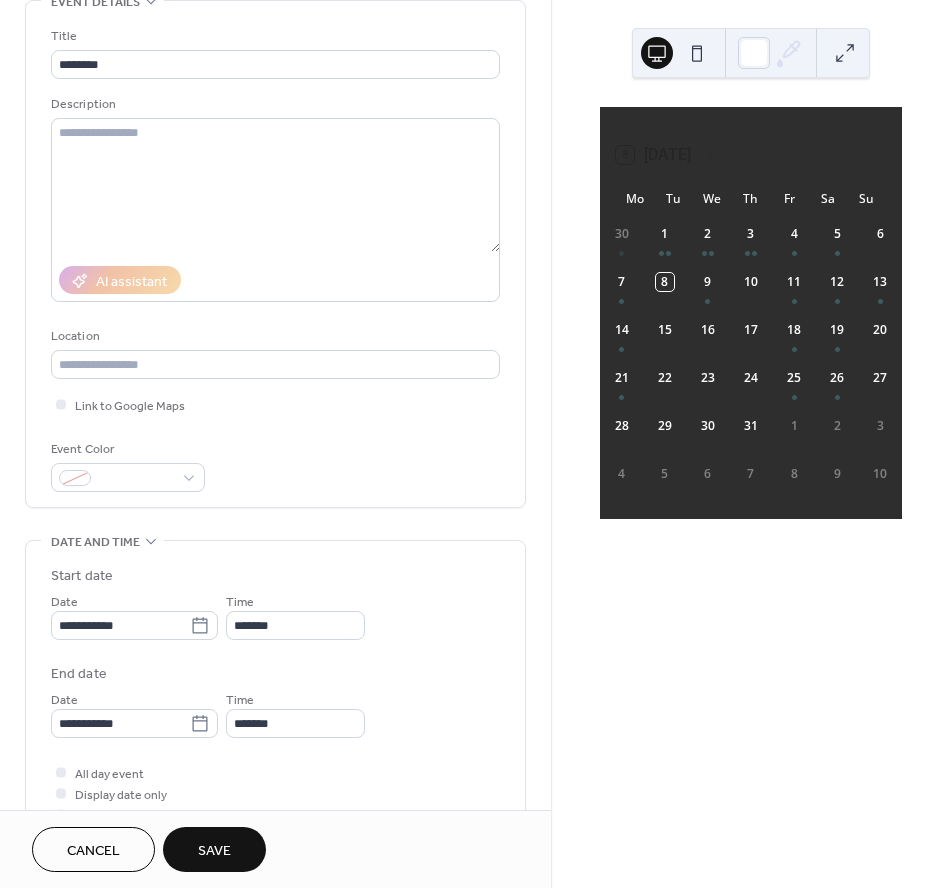 scroll, scrollTop: 116, scrollLeft: 0, axis: vertical 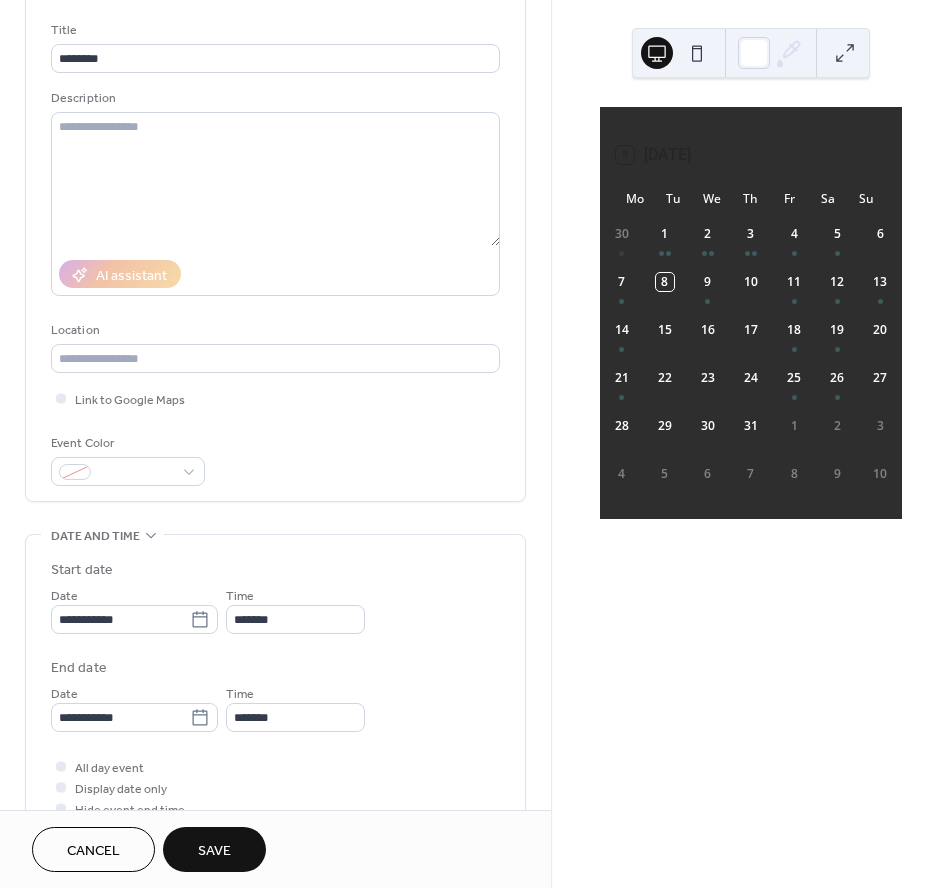 click on "Save" at bounding box center (214, 849) 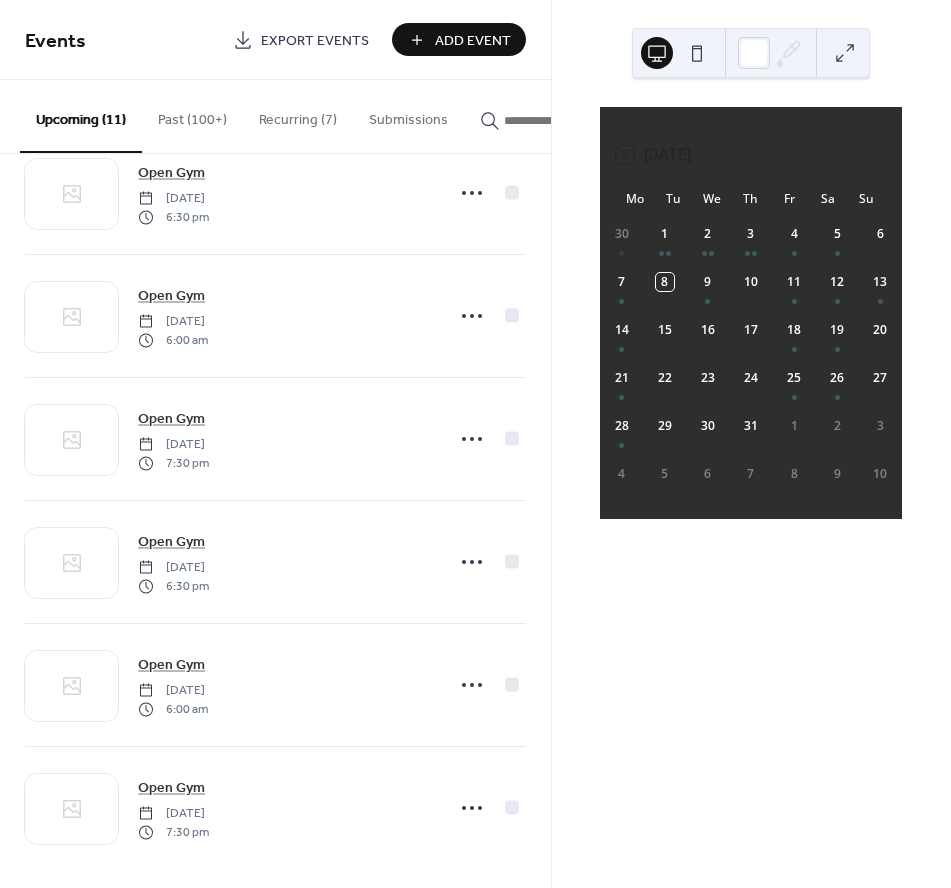 scroll, scrollTop: 684, scrollLeft: 0, axis: vertical 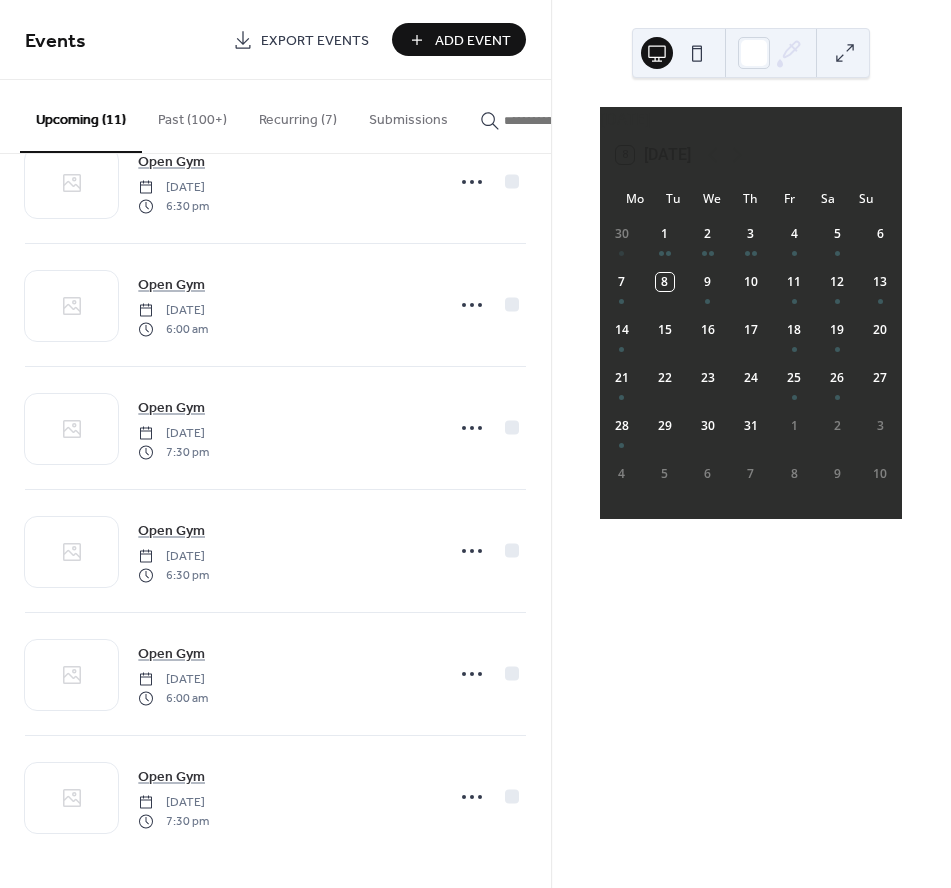 click on "Add Event" at bounding box center (459, 39) 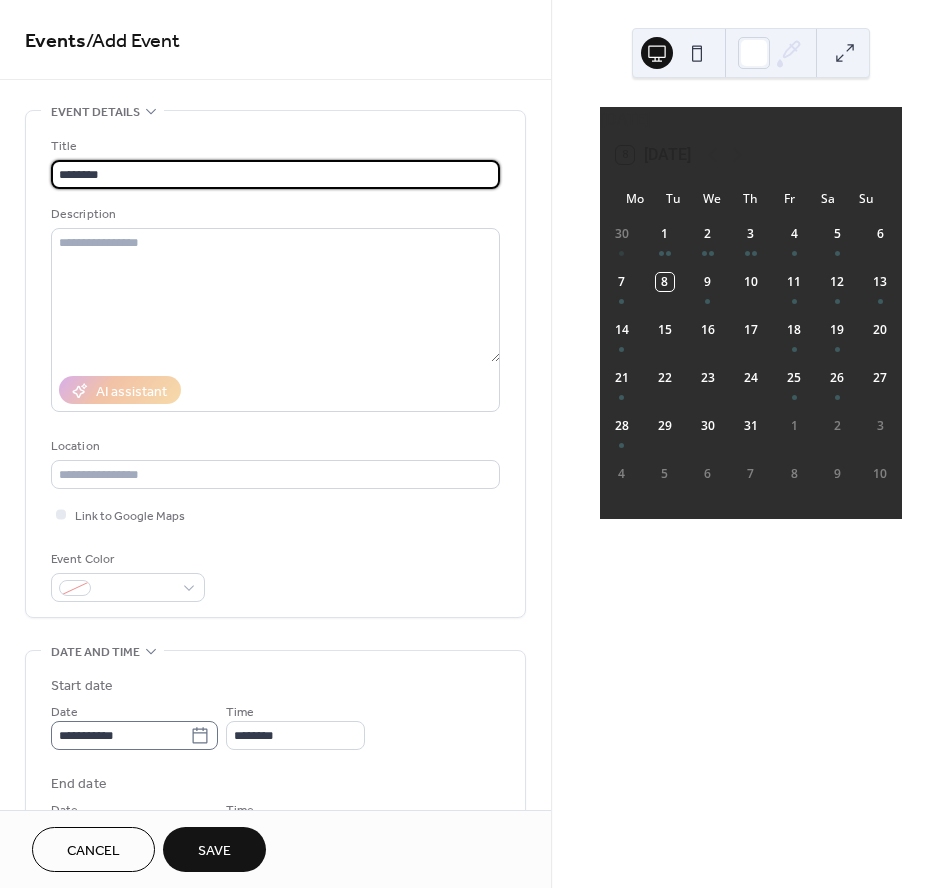 type on "********" 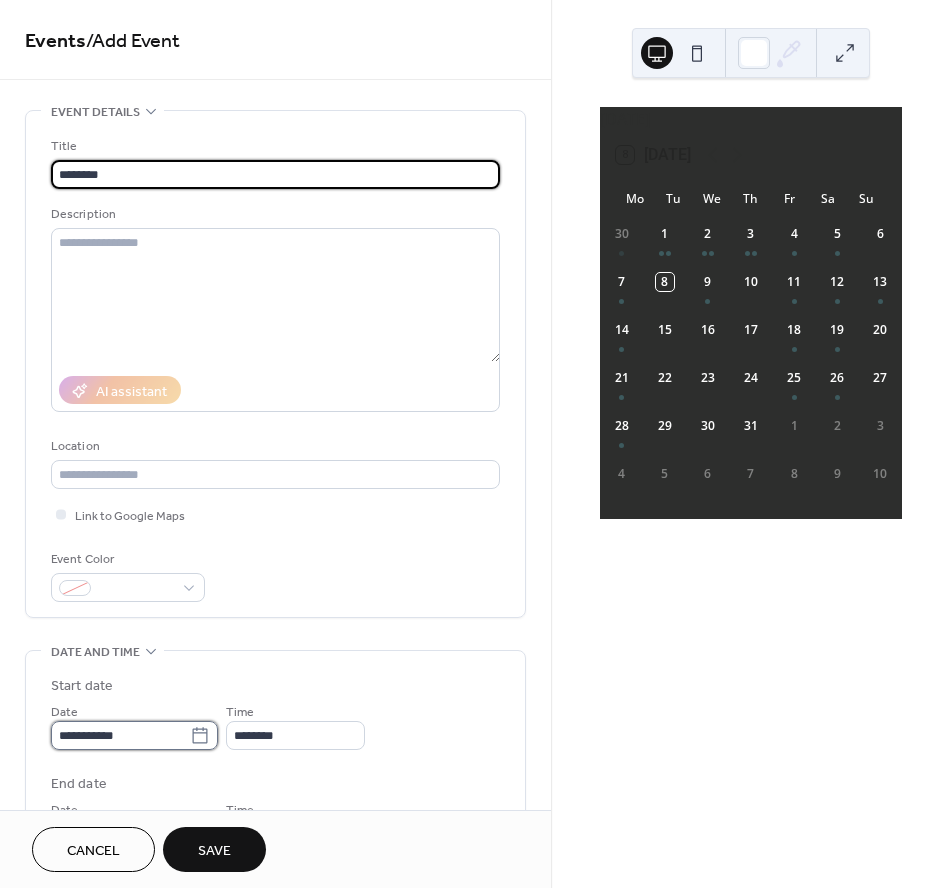 click on "**********" at bounding box center [120, 735] 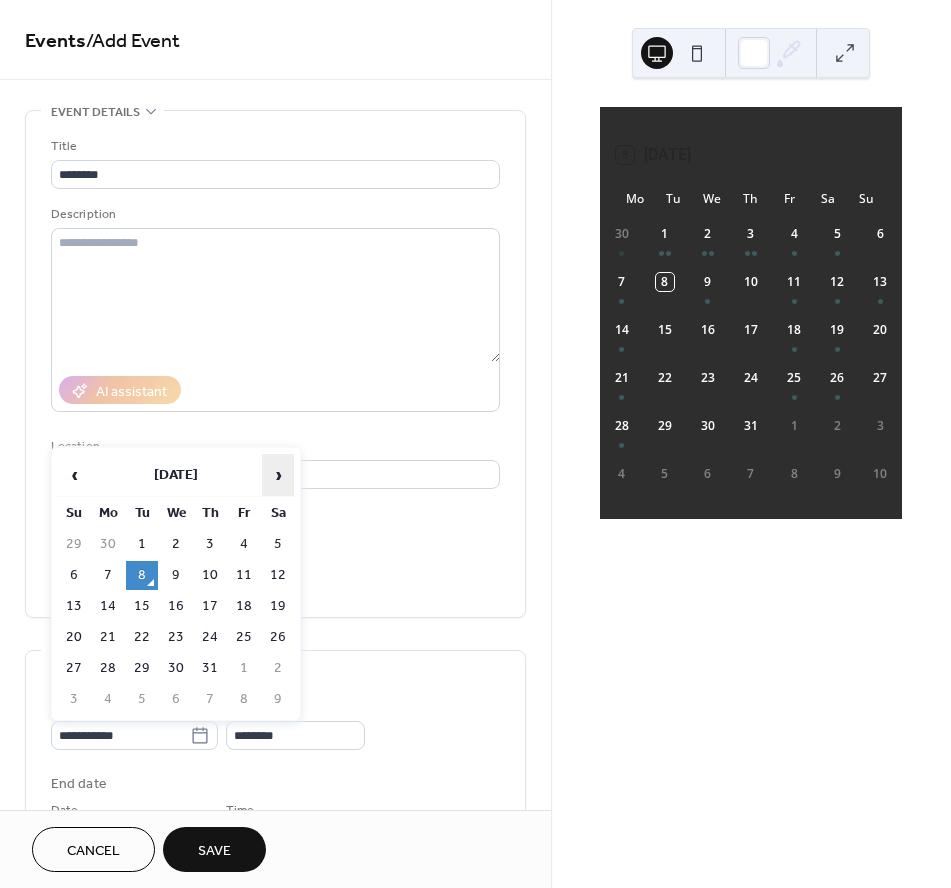 click on "›" at bounding box center [278, 475] 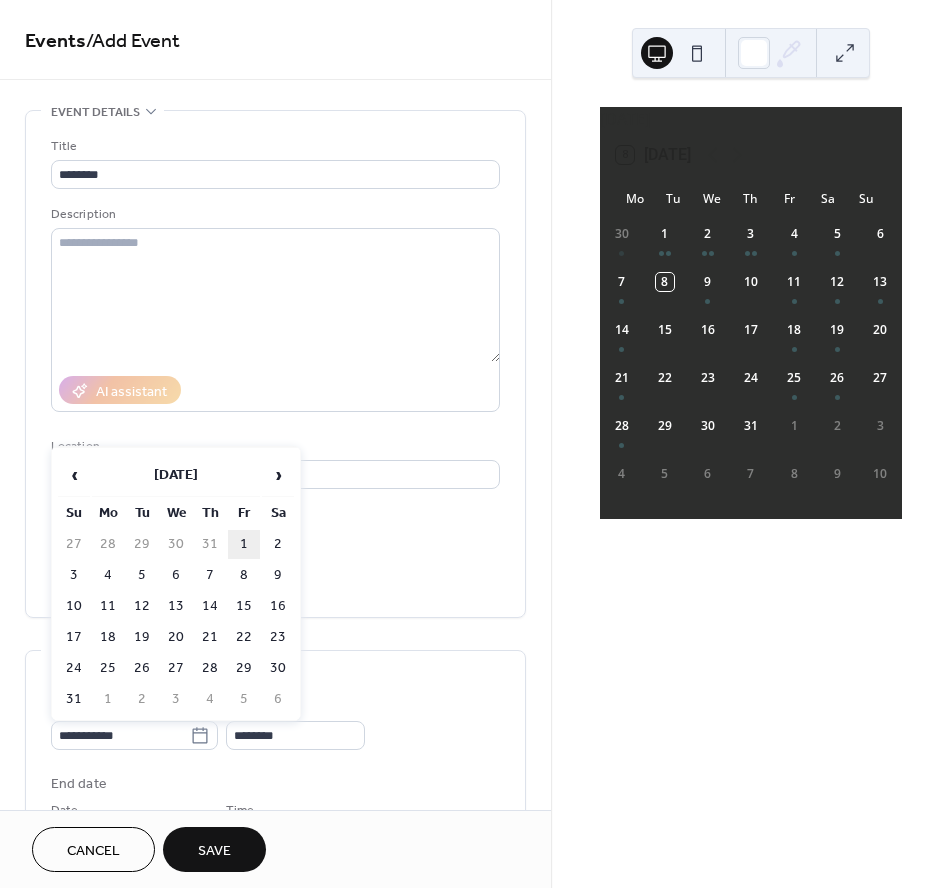 click on "1" at bounding box center [244, 544] 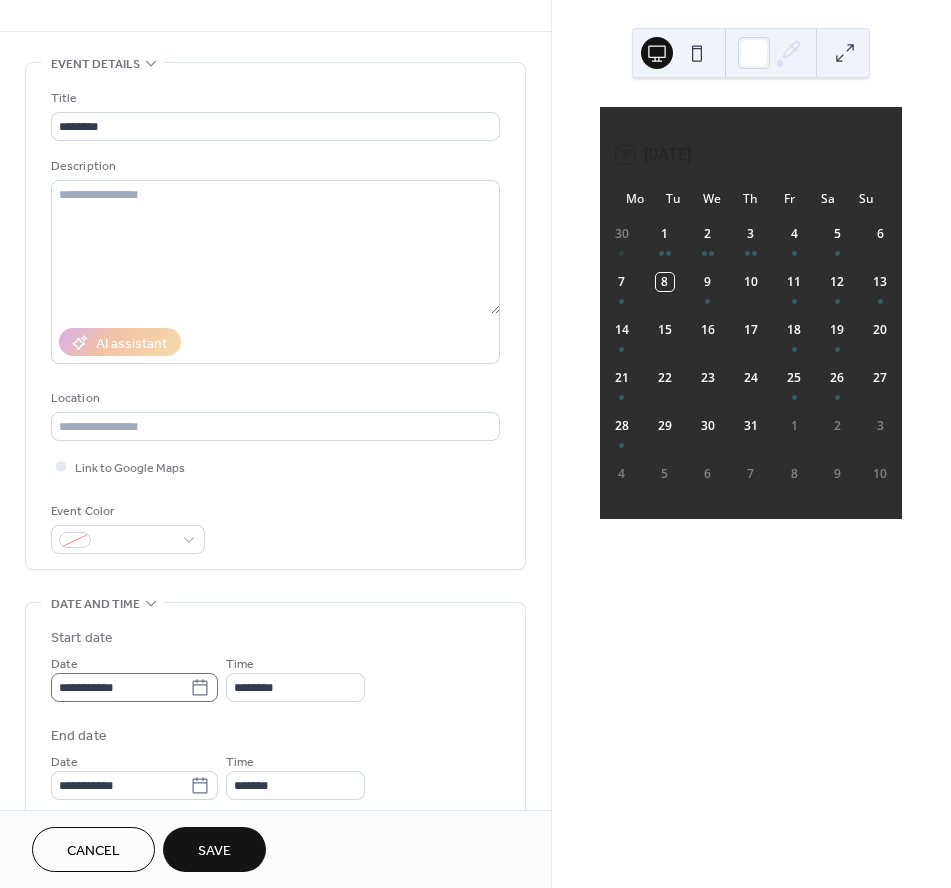 scroll, scrollTop: 56, scrollLeft: 0, axis: vertical 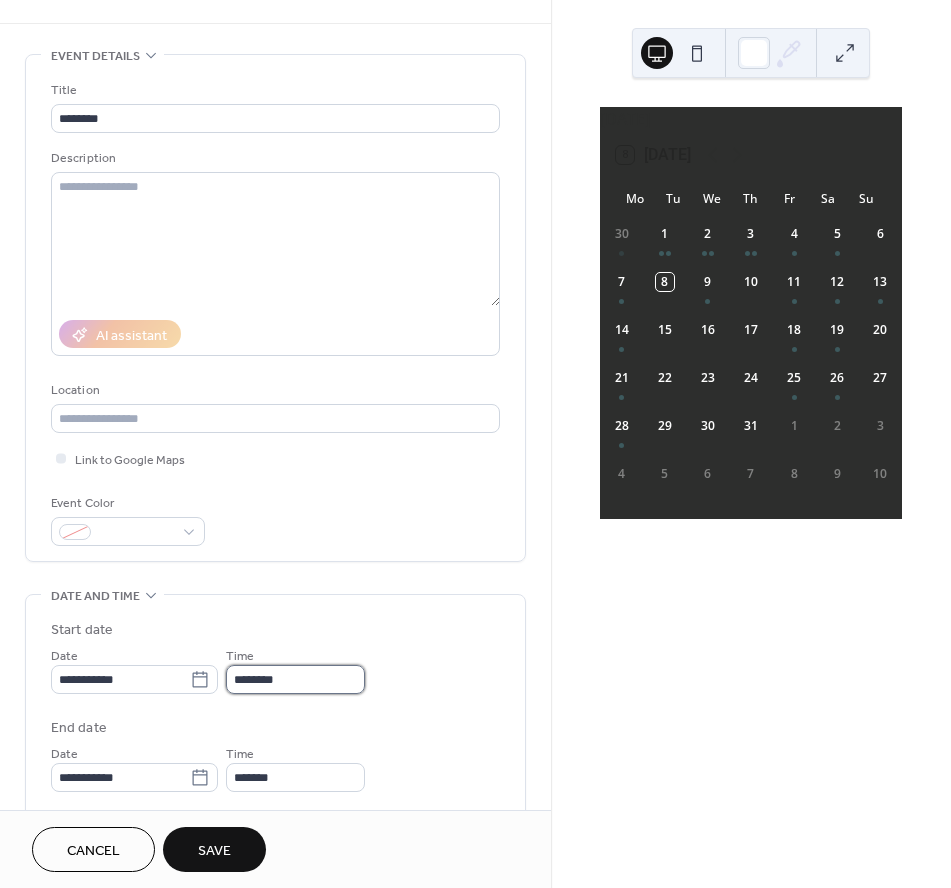click on "********" at bounding box center (295, 679) 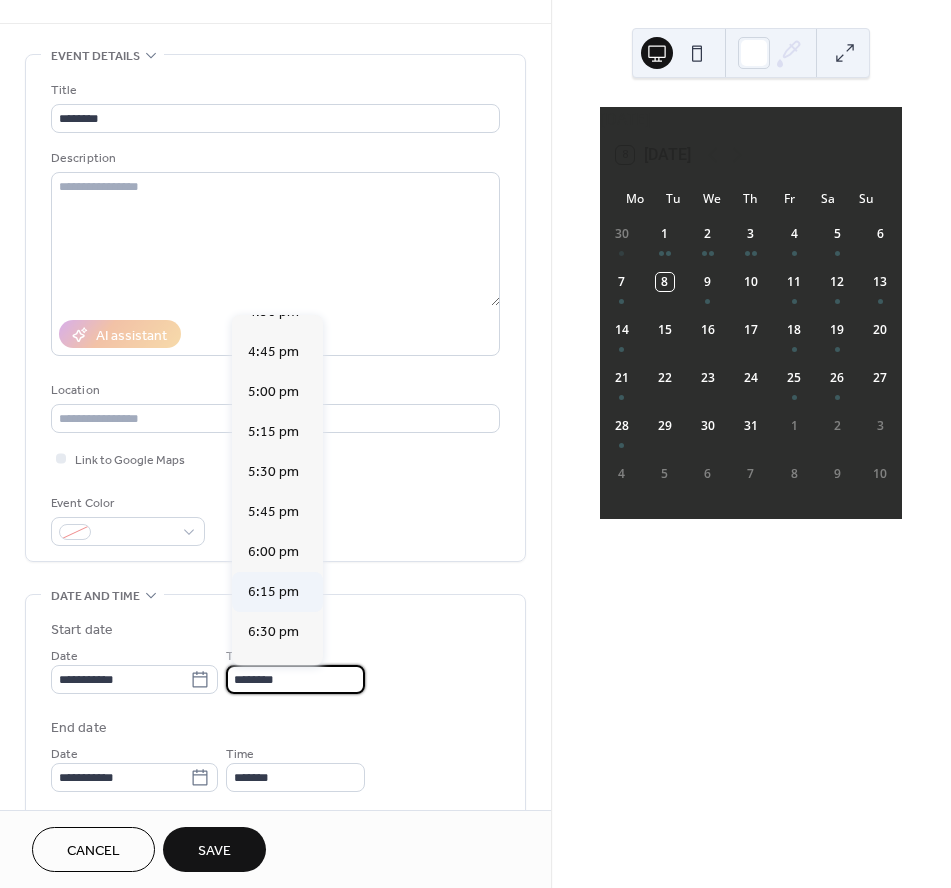 scroll, scrollTop: 2671, scrollLeft: 0, axis: vertical 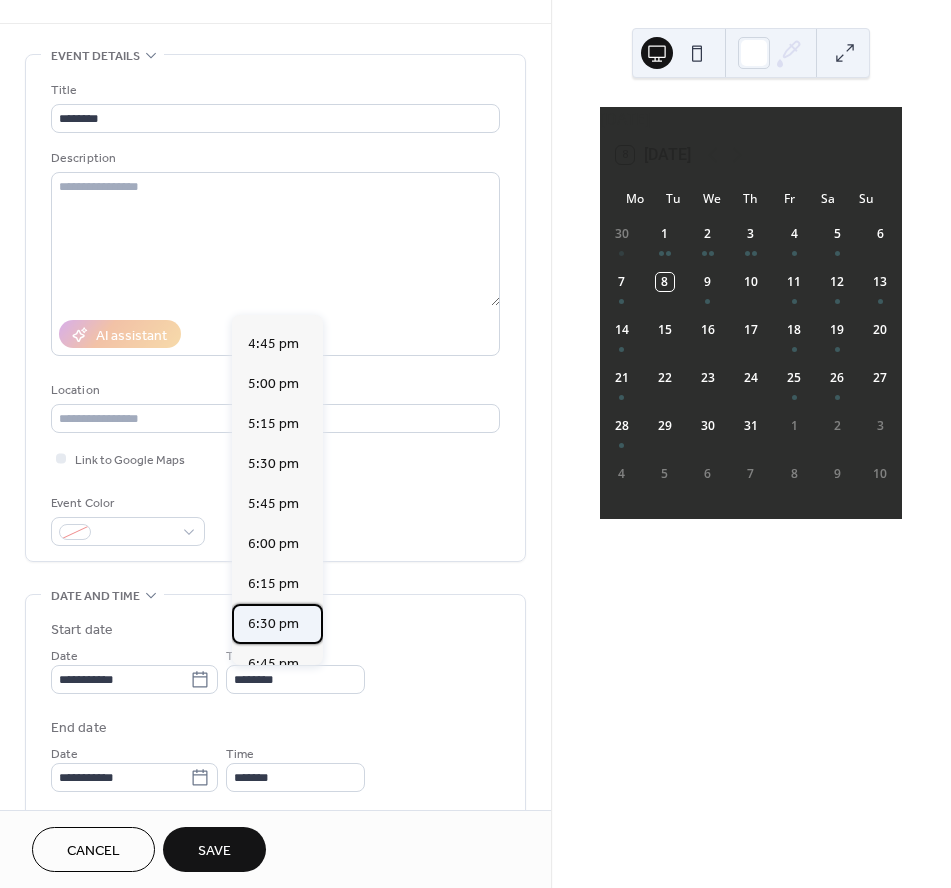 click on "6:30 pm" at bounding box center (273, 624) 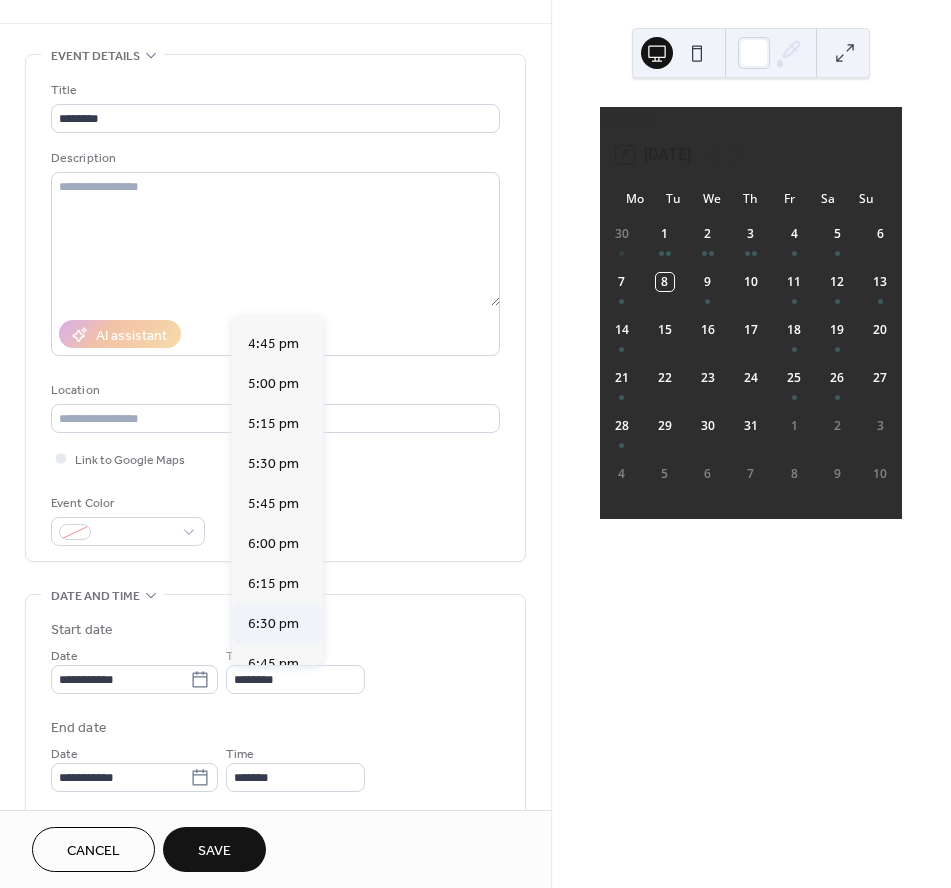 type on "*******" 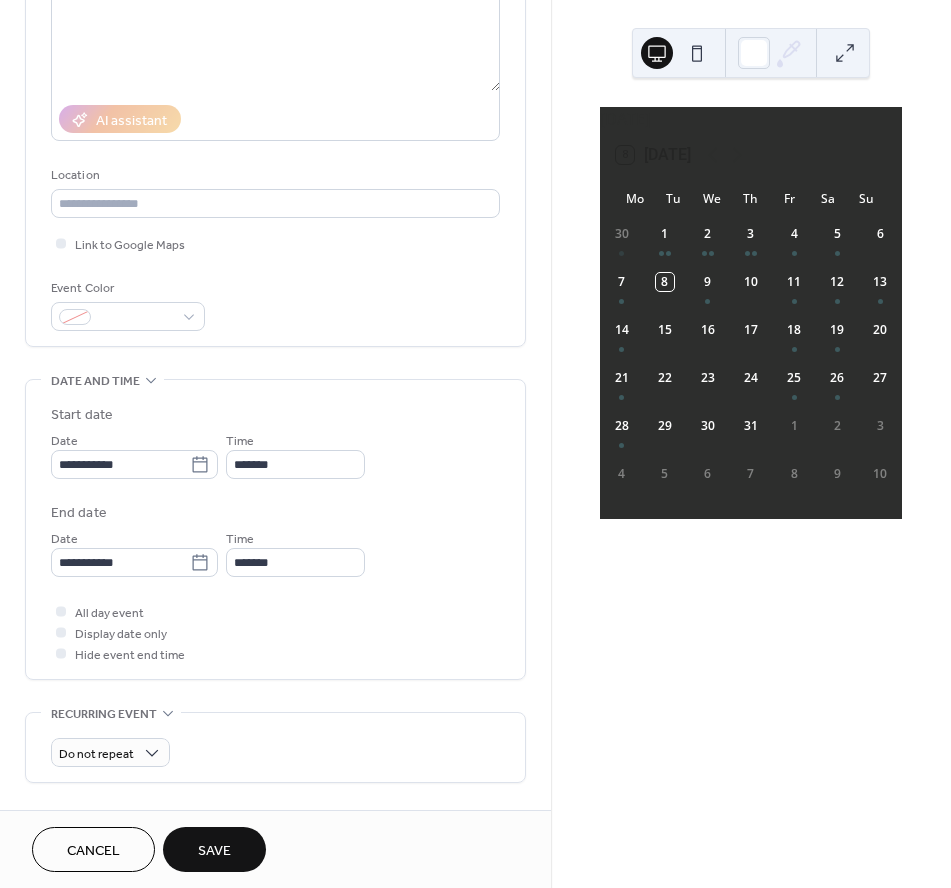 scroll, scrollTop: 312, scrollLeft: 0, axis: vertical 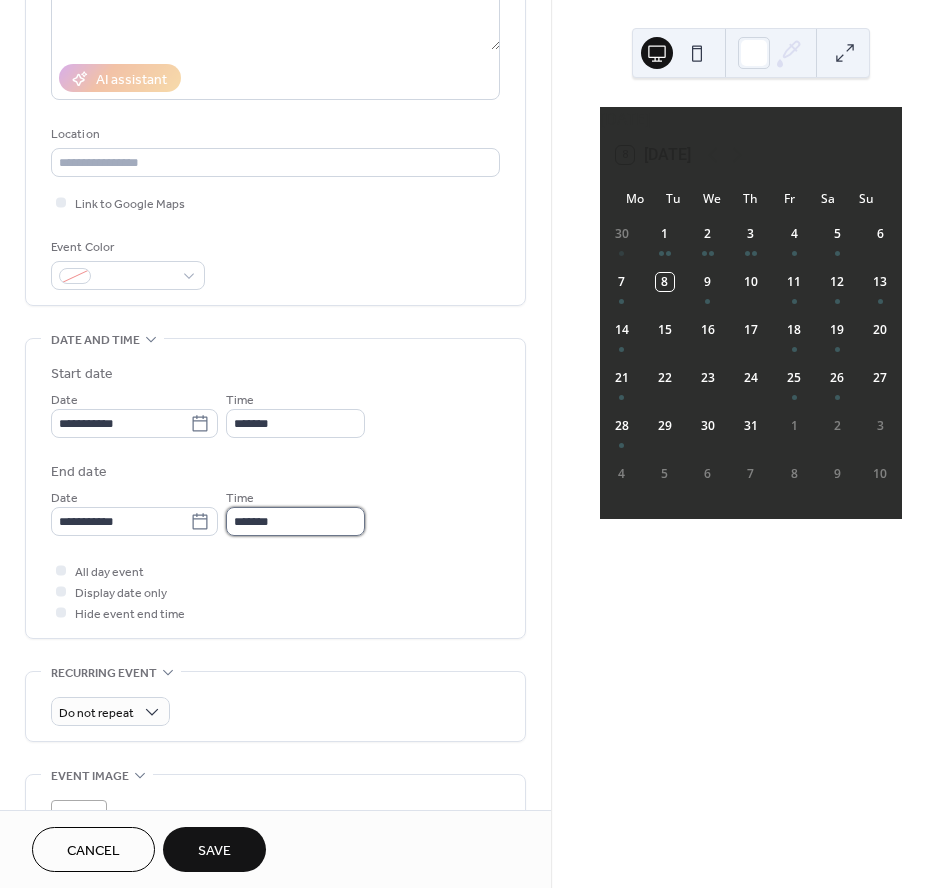 click on "*******" at bounding box center (295, 521) 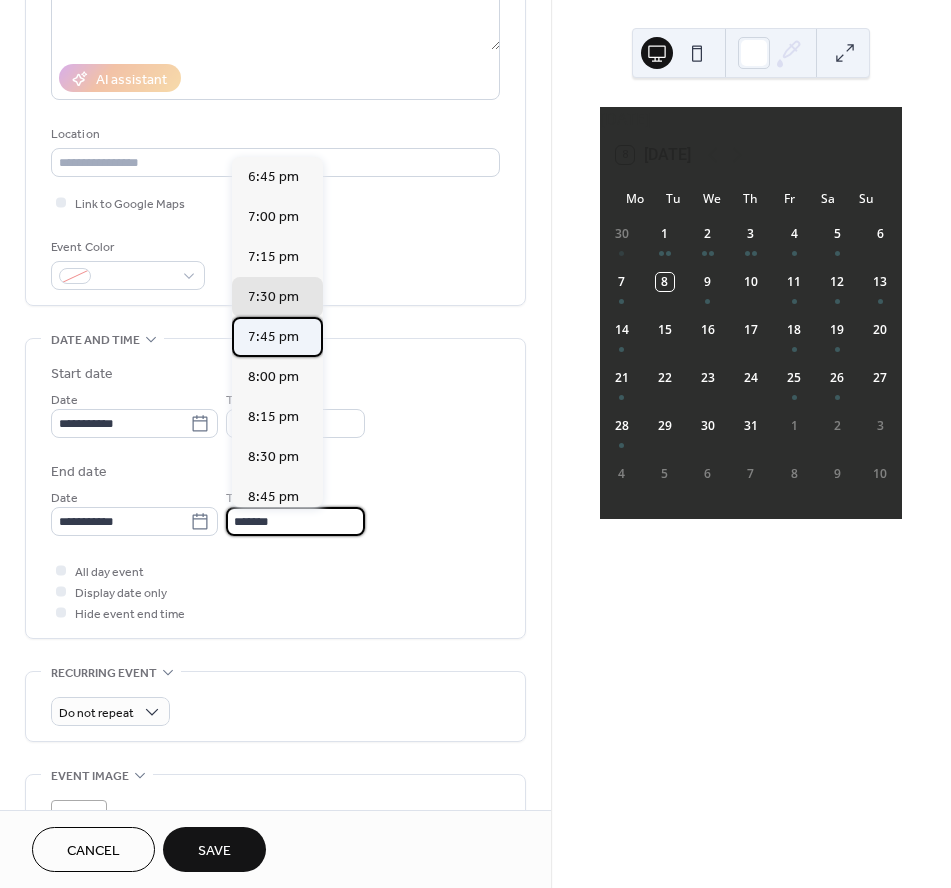 click on "7:45 pm" at bounding box center [273, 337] 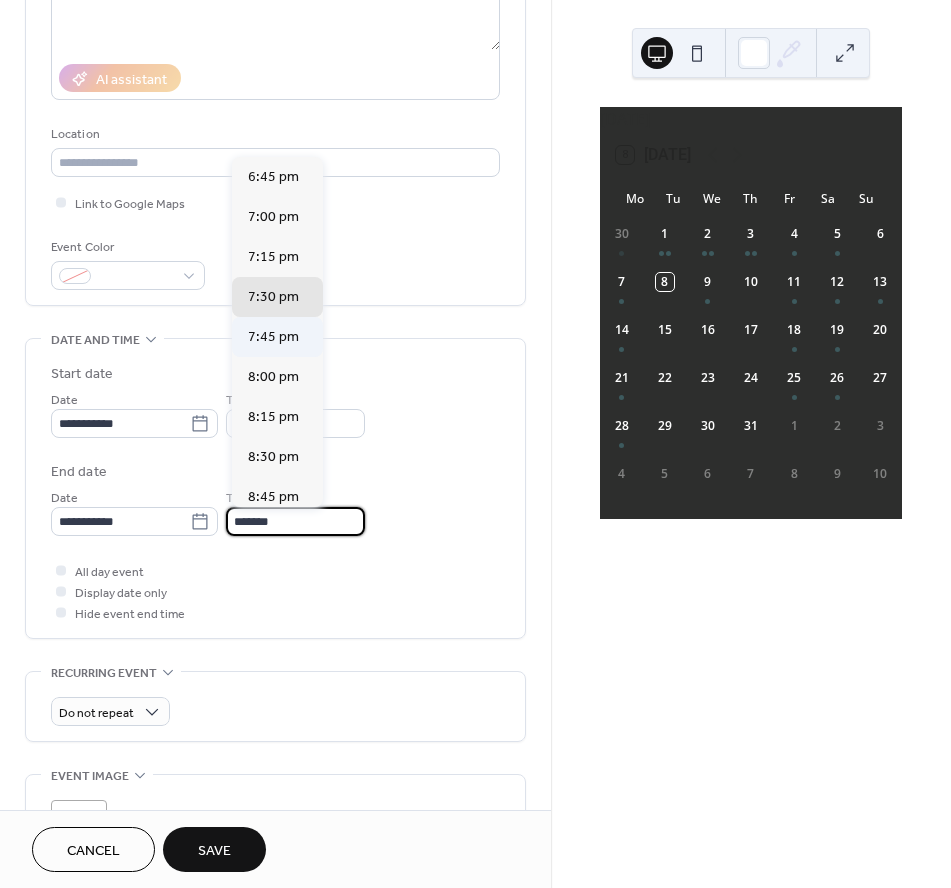 type on "*******" 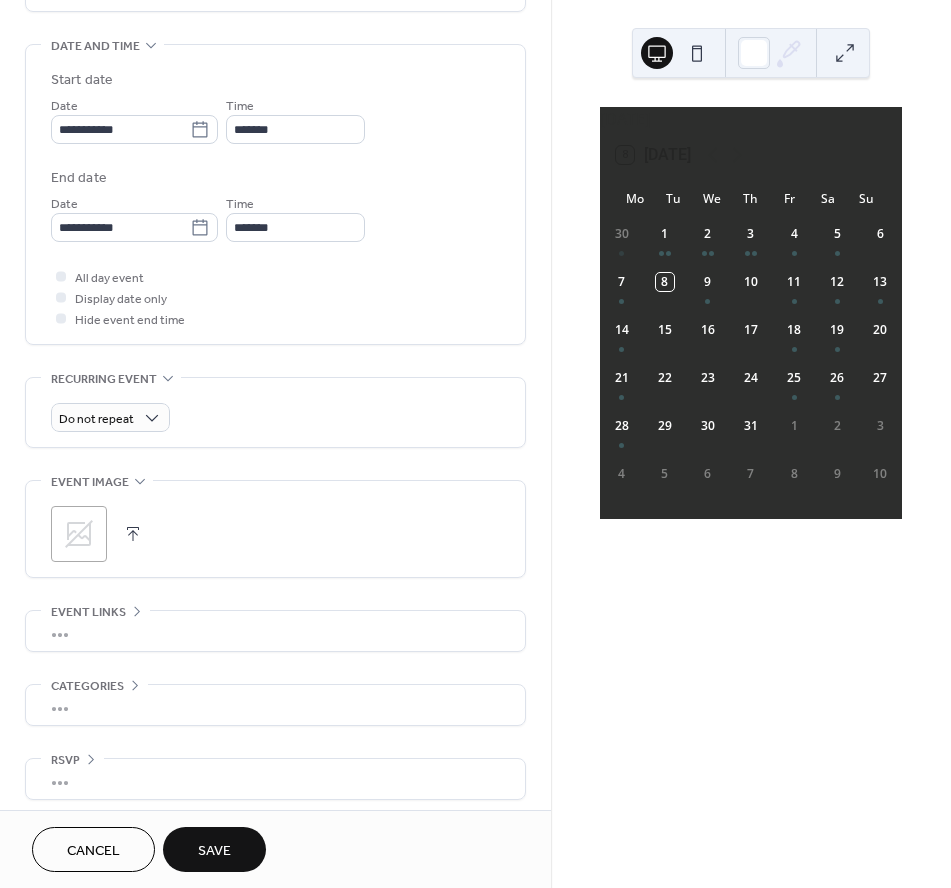 scroll, scrollTop: 616, scrollLeft: 0, axis: vertical 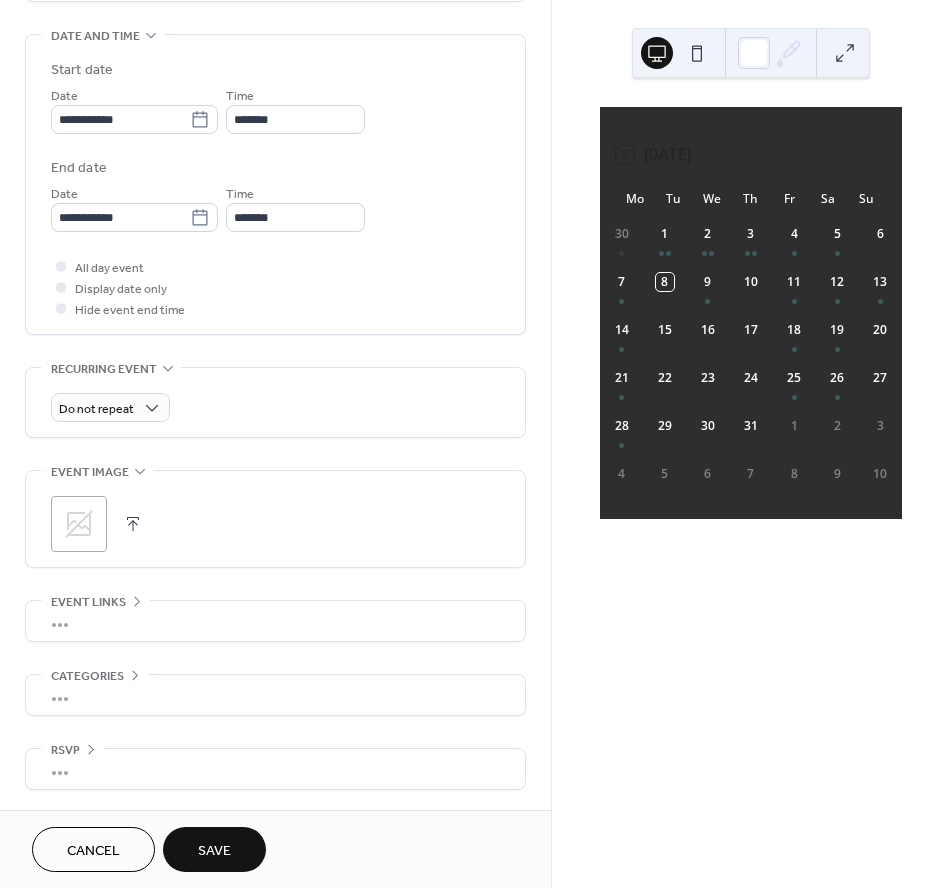 click on "Save" at bounding box center [214, 851] 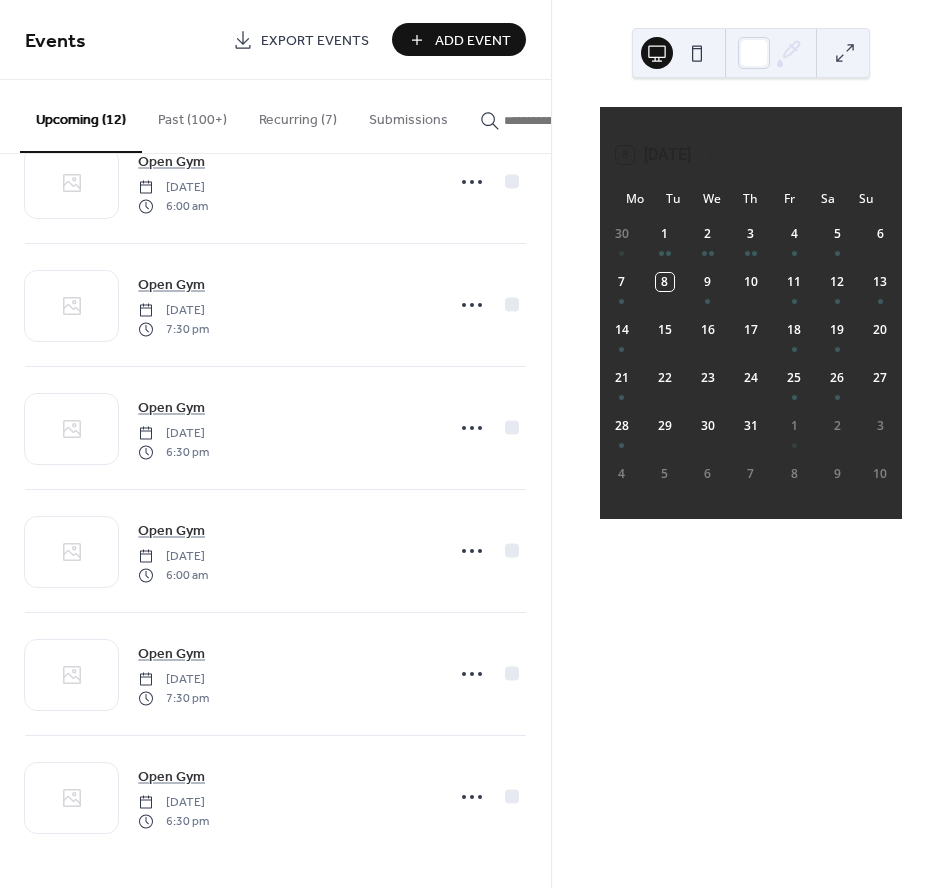 scroll, scrollTop: 807, scrollLeft: 0, axis: vertical 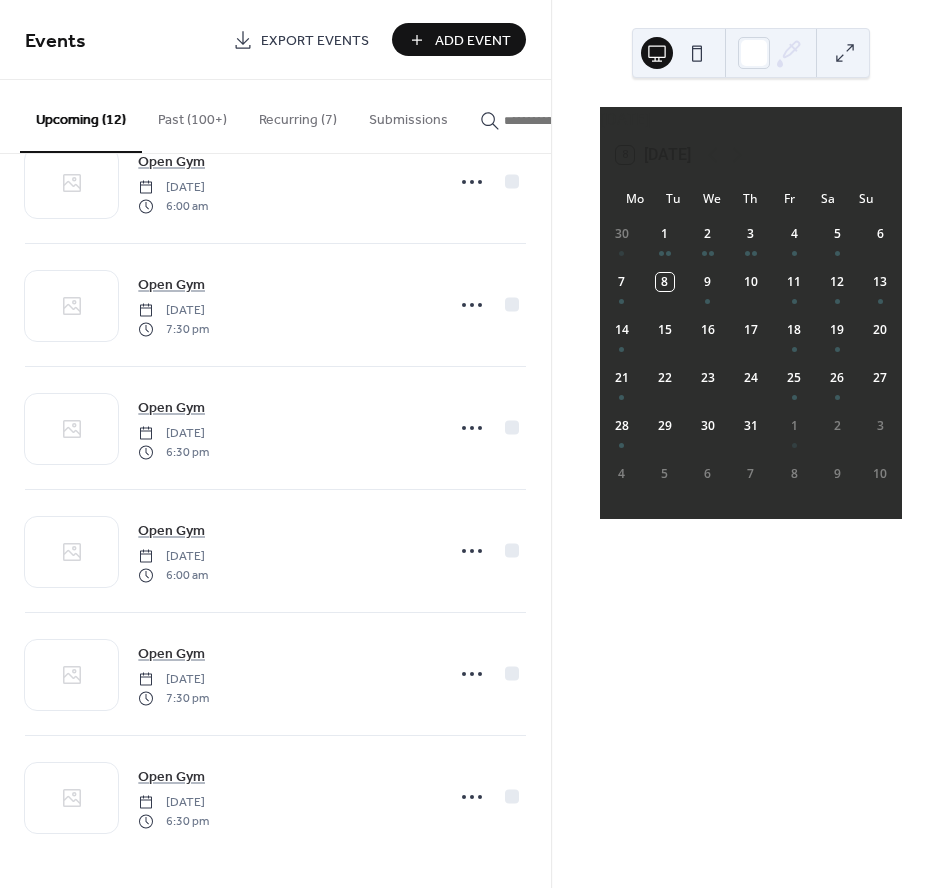 click on "Add Event" at bounding box center [473, 41] 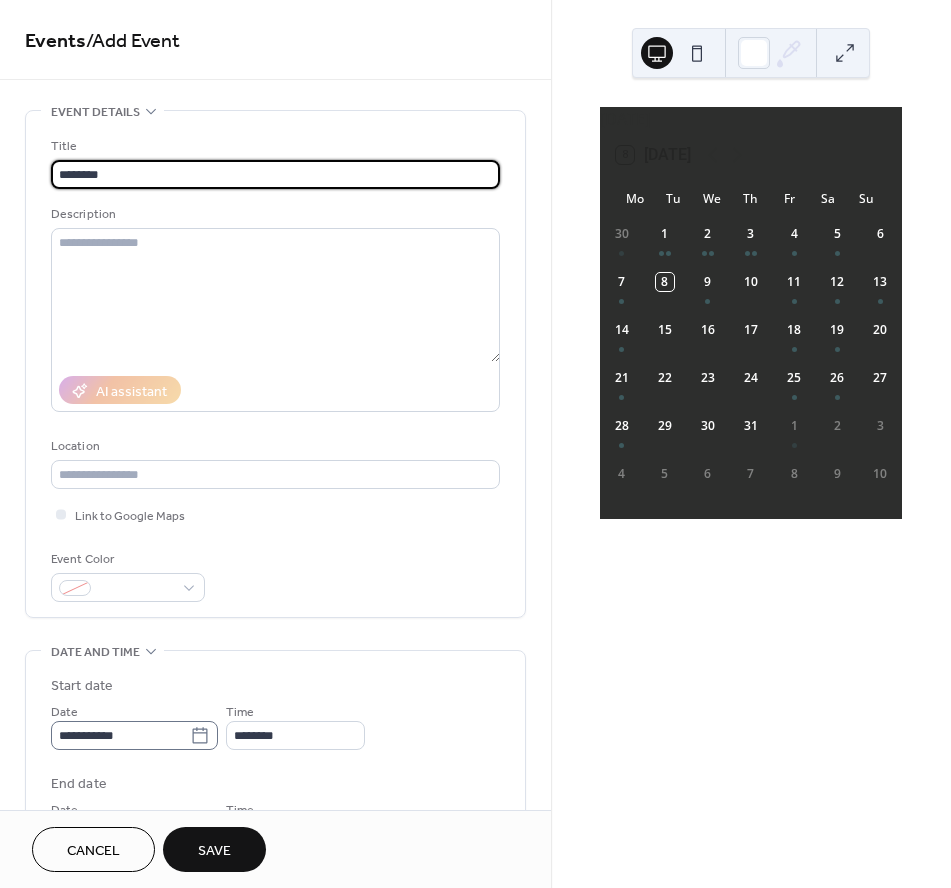type on "********" 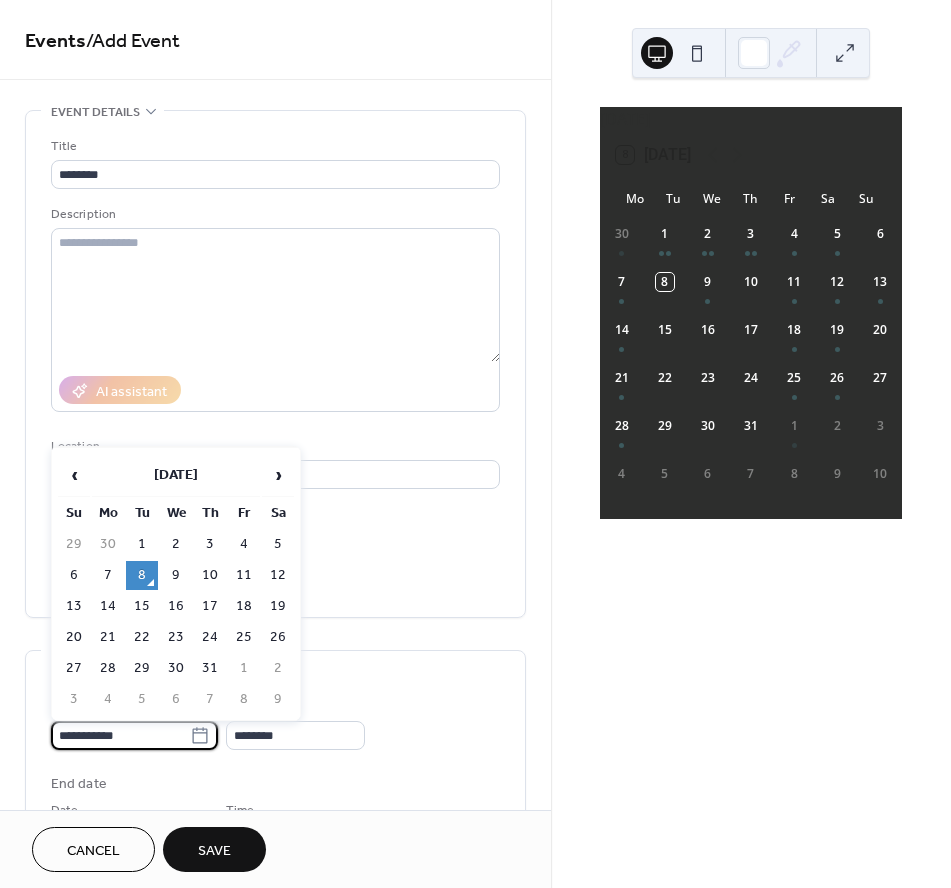 click on "**********" at bounding box center [120, 735] 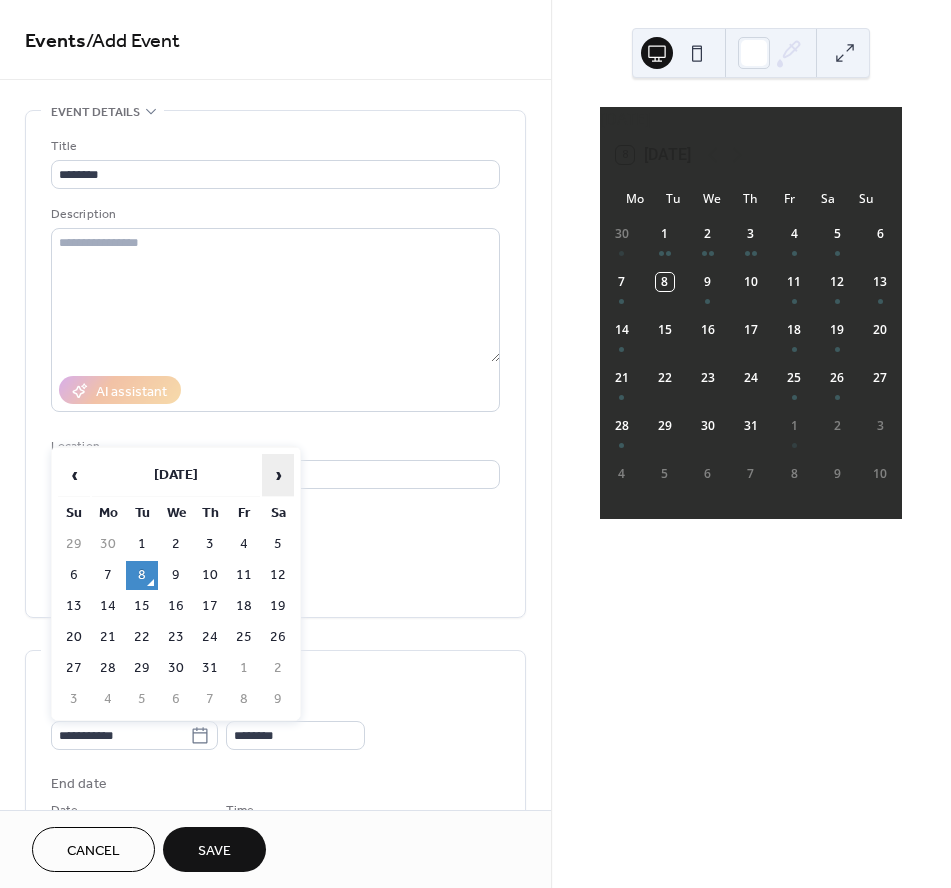 click on "›" at bounding box center [278, 475] 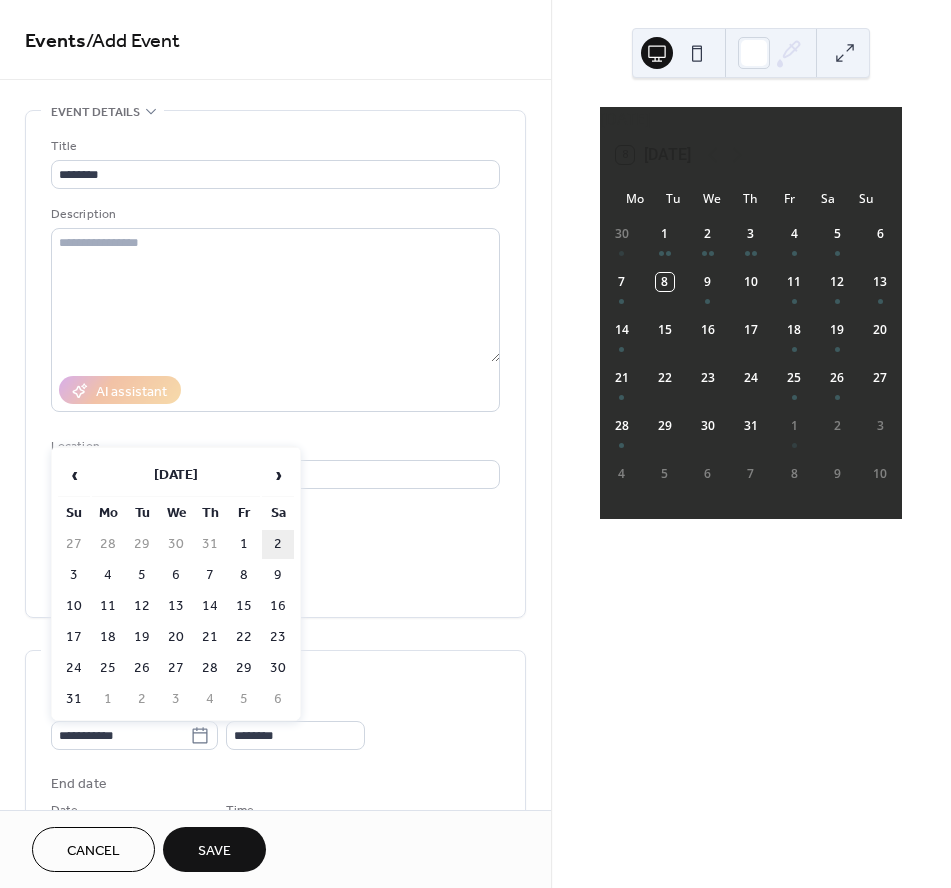 click on "2" at bounding box center [278, 544] 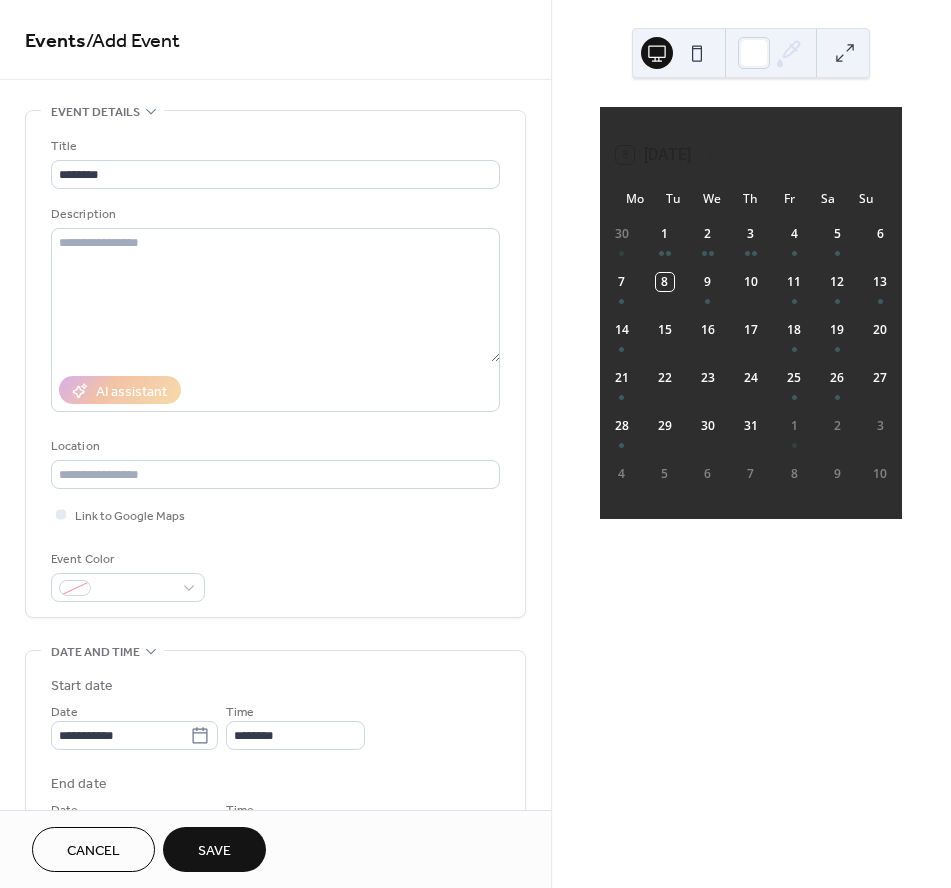scroll, scrollTop: 30, scrollLeft: 0, axis: vertical 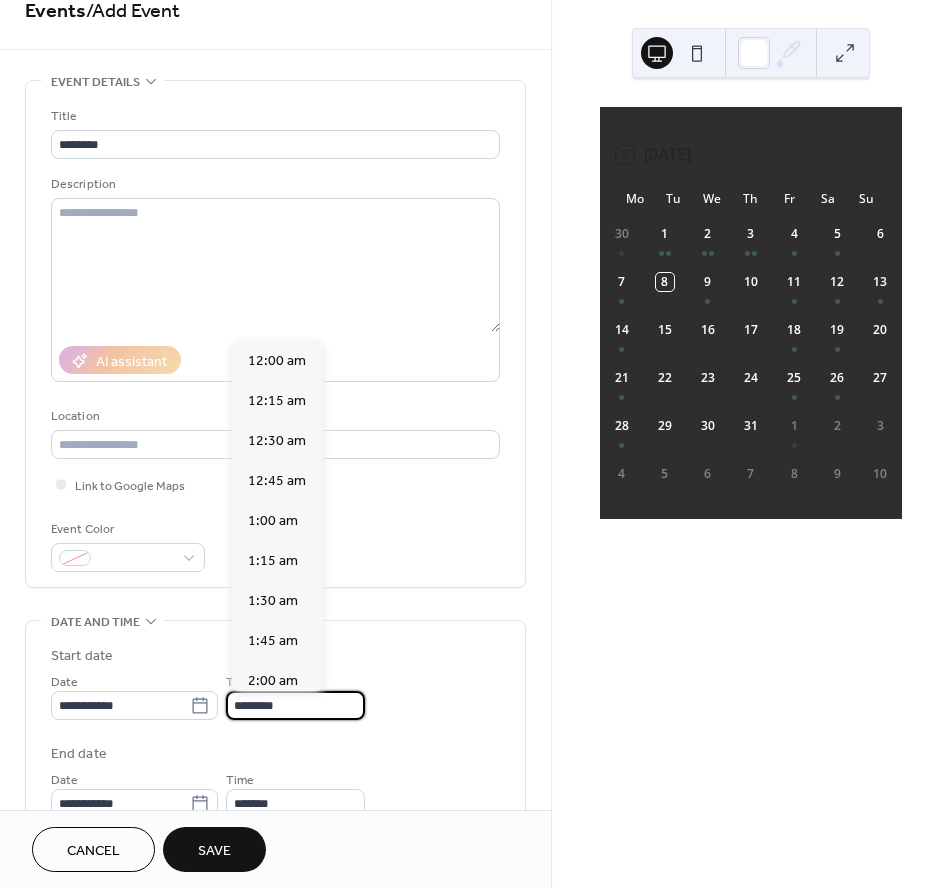 click on "********" at bounding box center (295, 705) 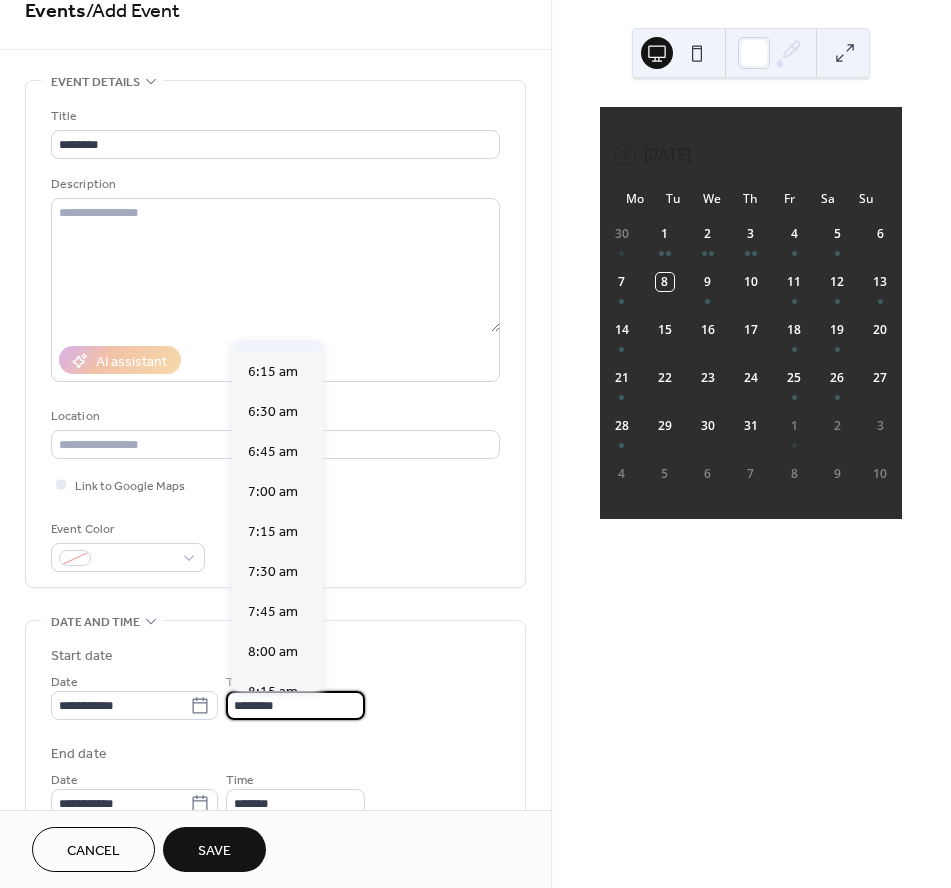 scroll, scrollTop: 911, scrollLeft: 0, axis: vertical 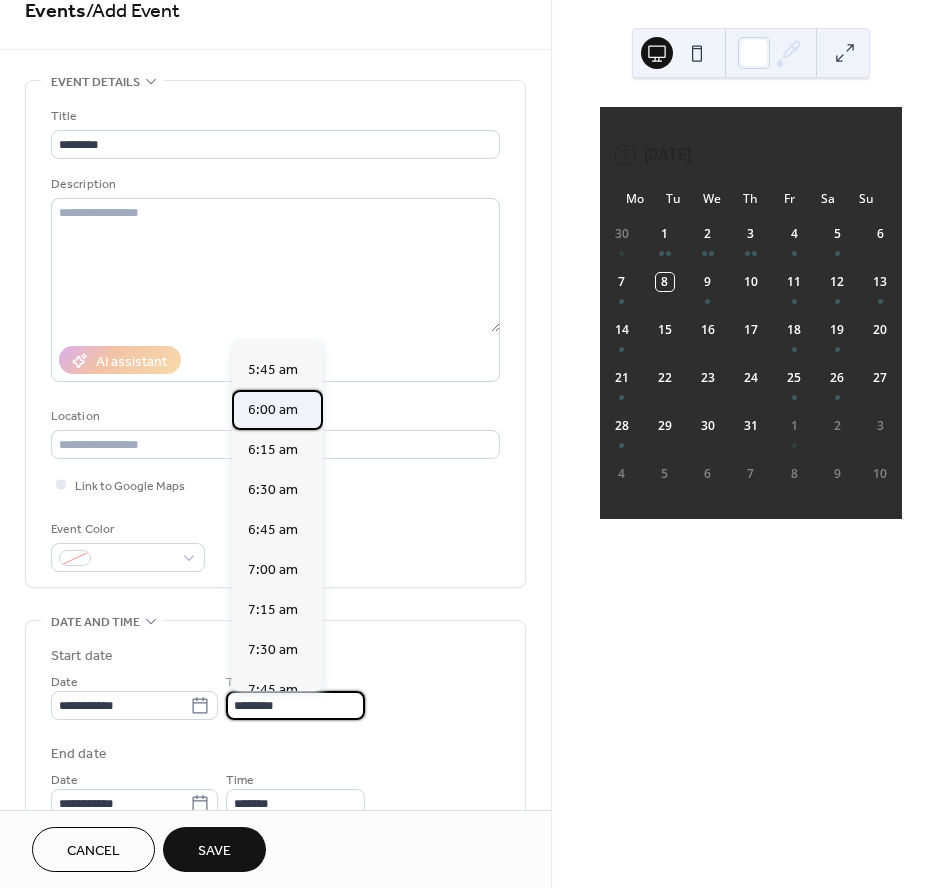 click on "6:00 am" at bounding box center [273, 410] 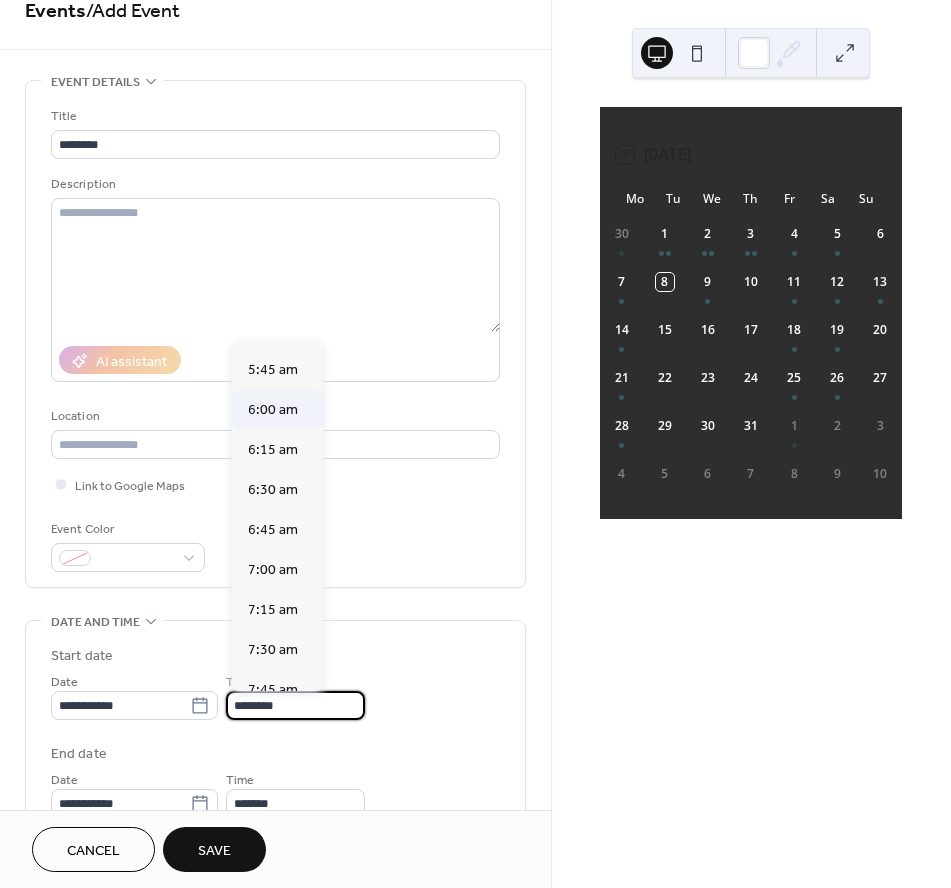 type on "*******" 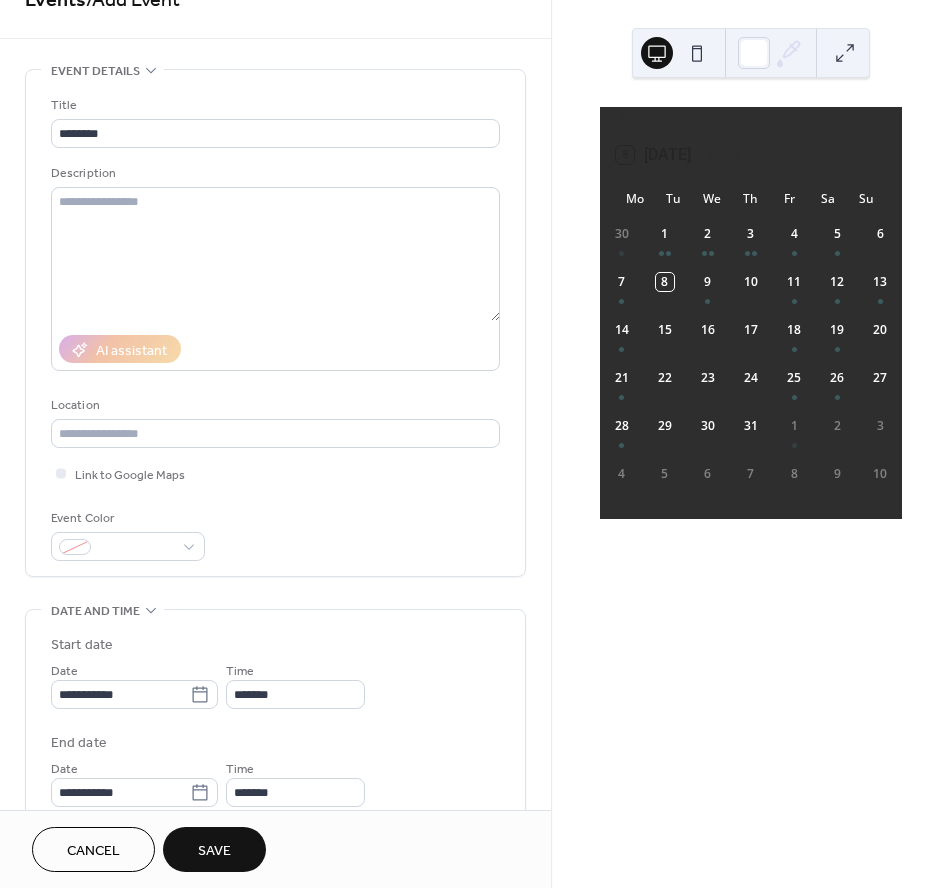 scroll, scrollTop: 43, scrollLeft: 0, axis: vertical 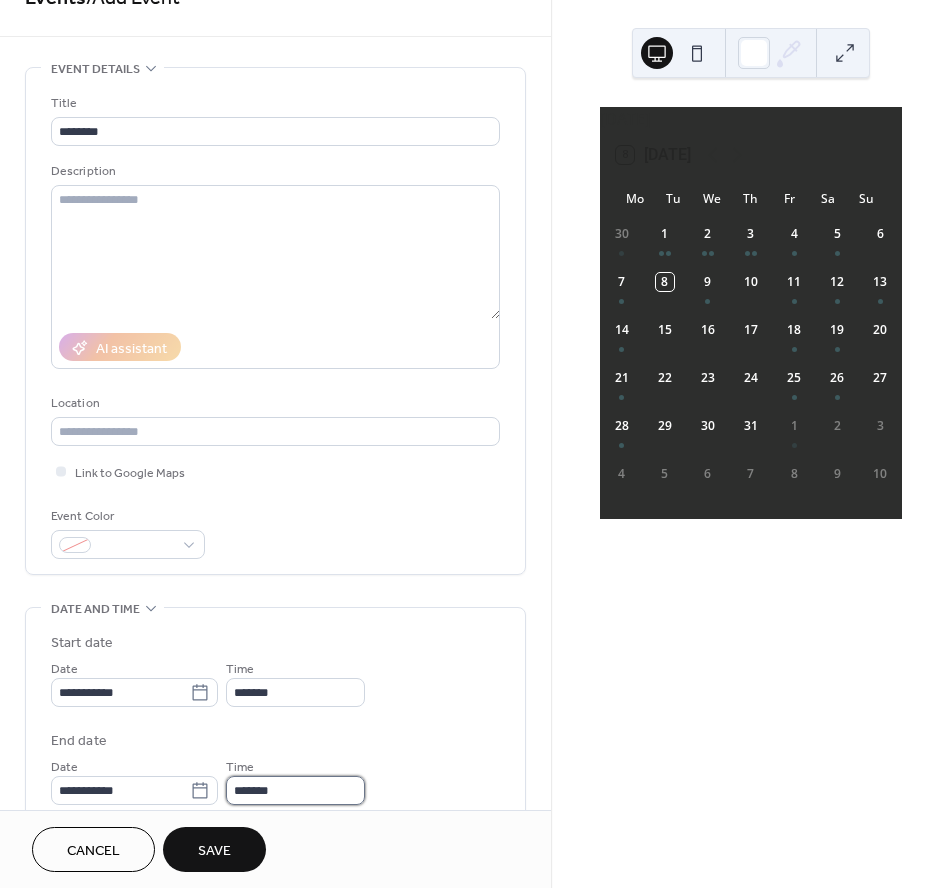 click on "*******" at bounding box center (295, 790) 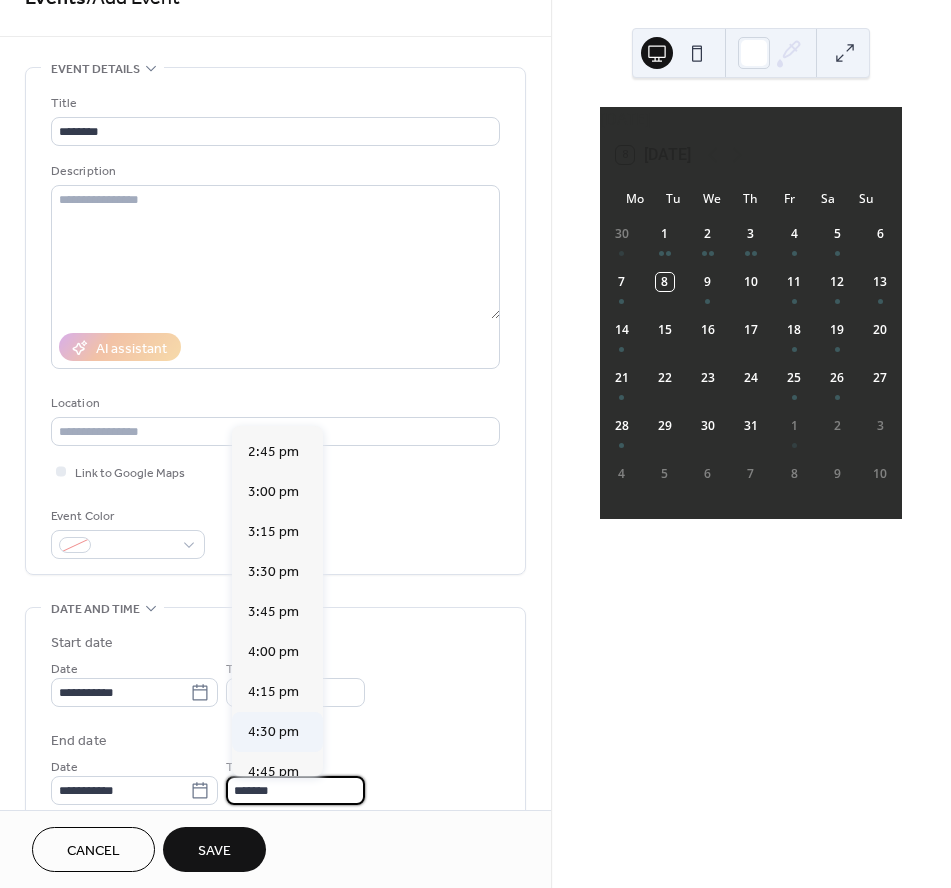 scroll, scrollTop: 1355, scrollLeft: 0, axis: vertical 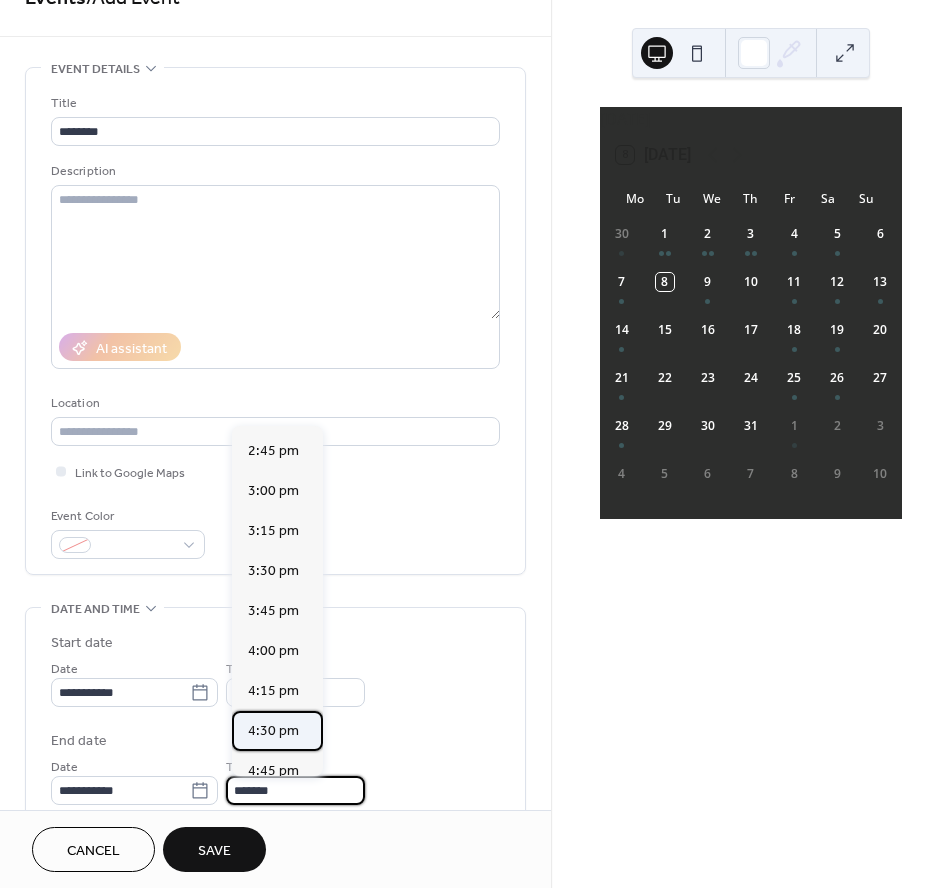click on "4:30 pm" at bounding box center (273, 731) 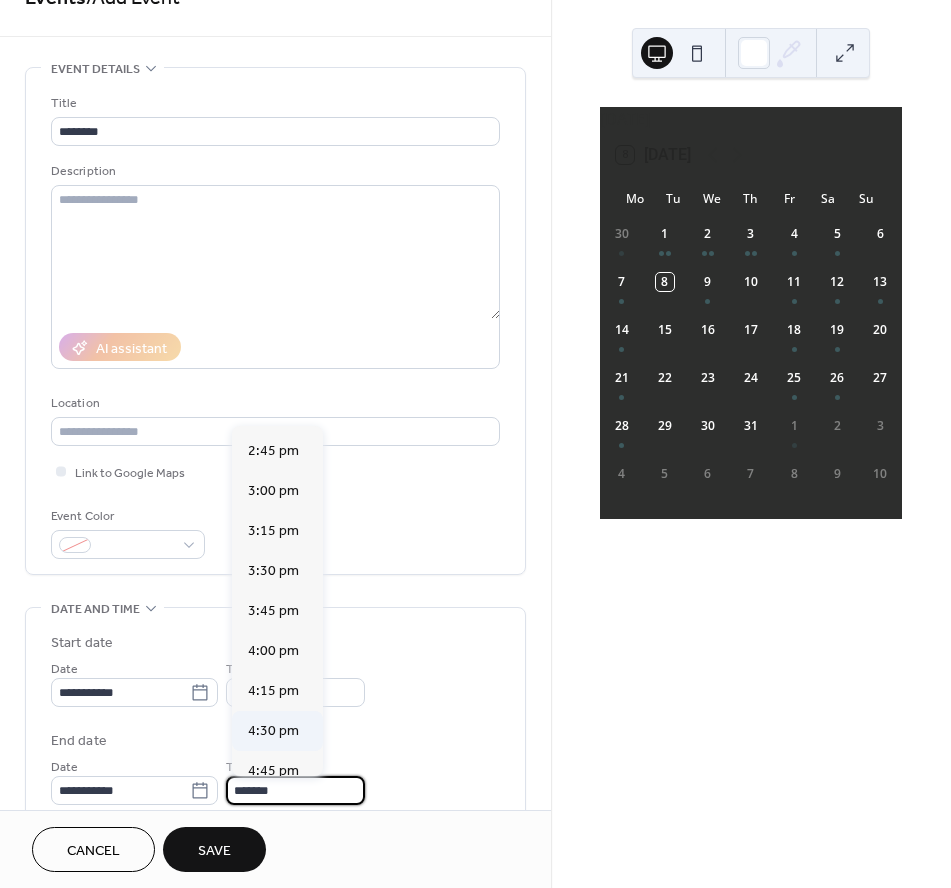 type on "*******" 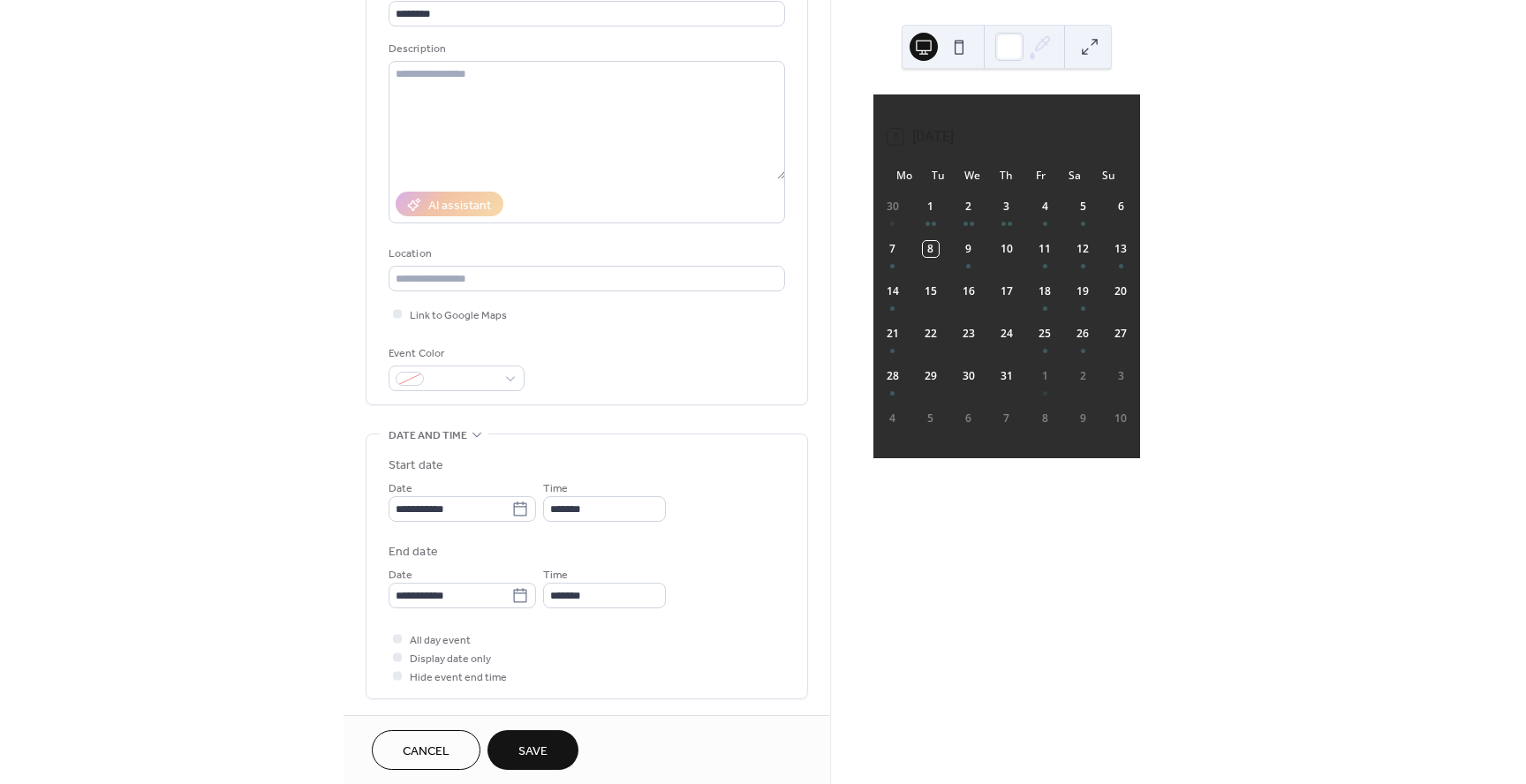 scroll, scrollTop: 147, scrollLeft: 0, axis: vertical 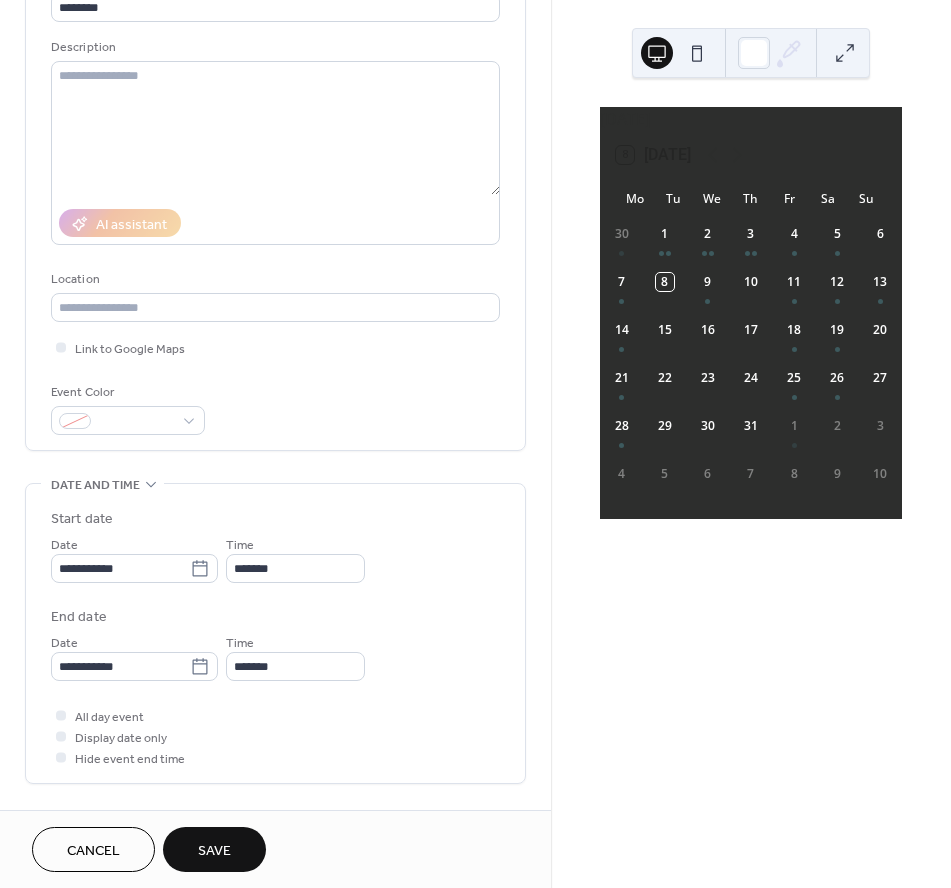 click on "Save" at bounding box center (214, 851) 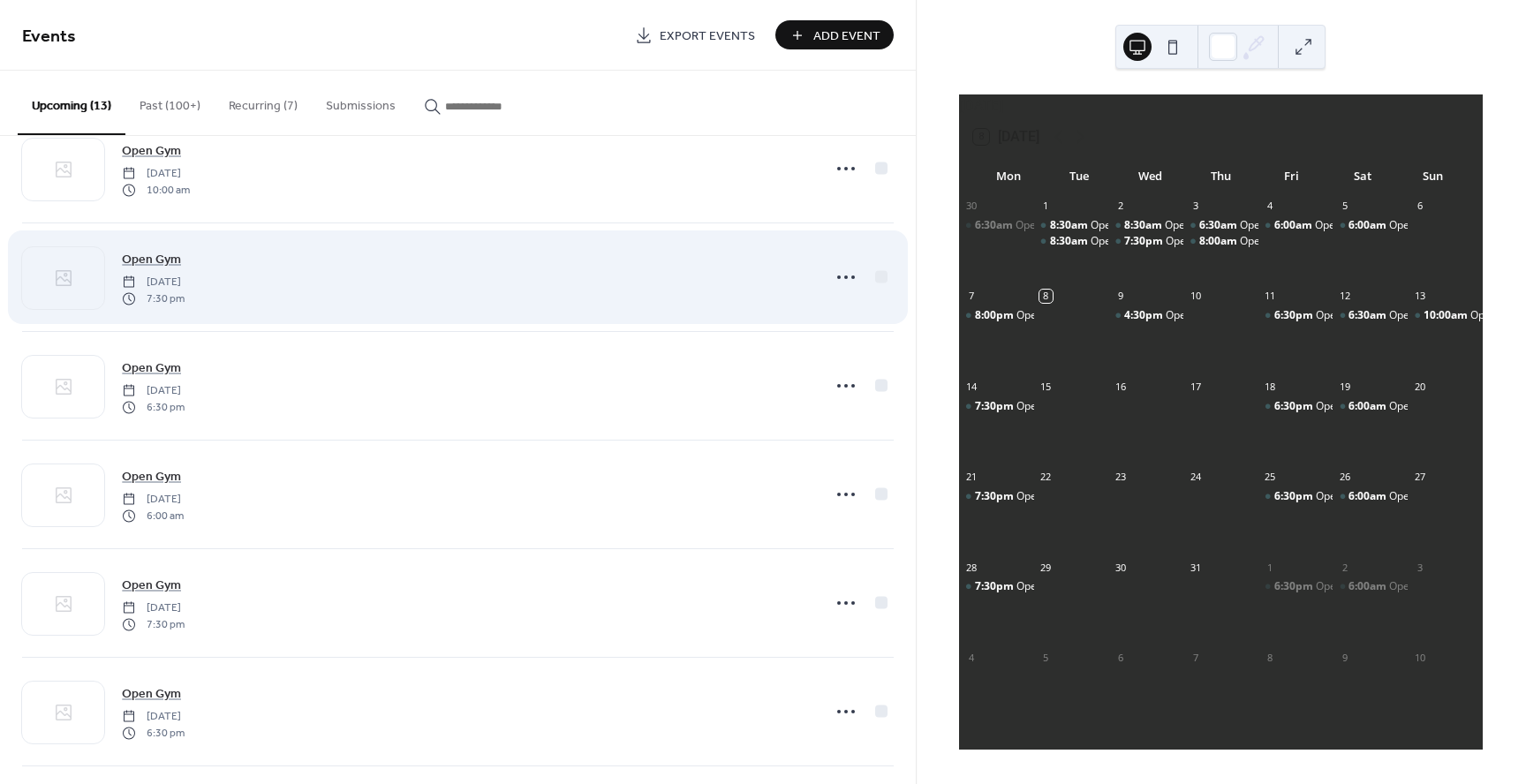 scroll, scrollTop: 381, scrollLeft: 0, axis: vertical 